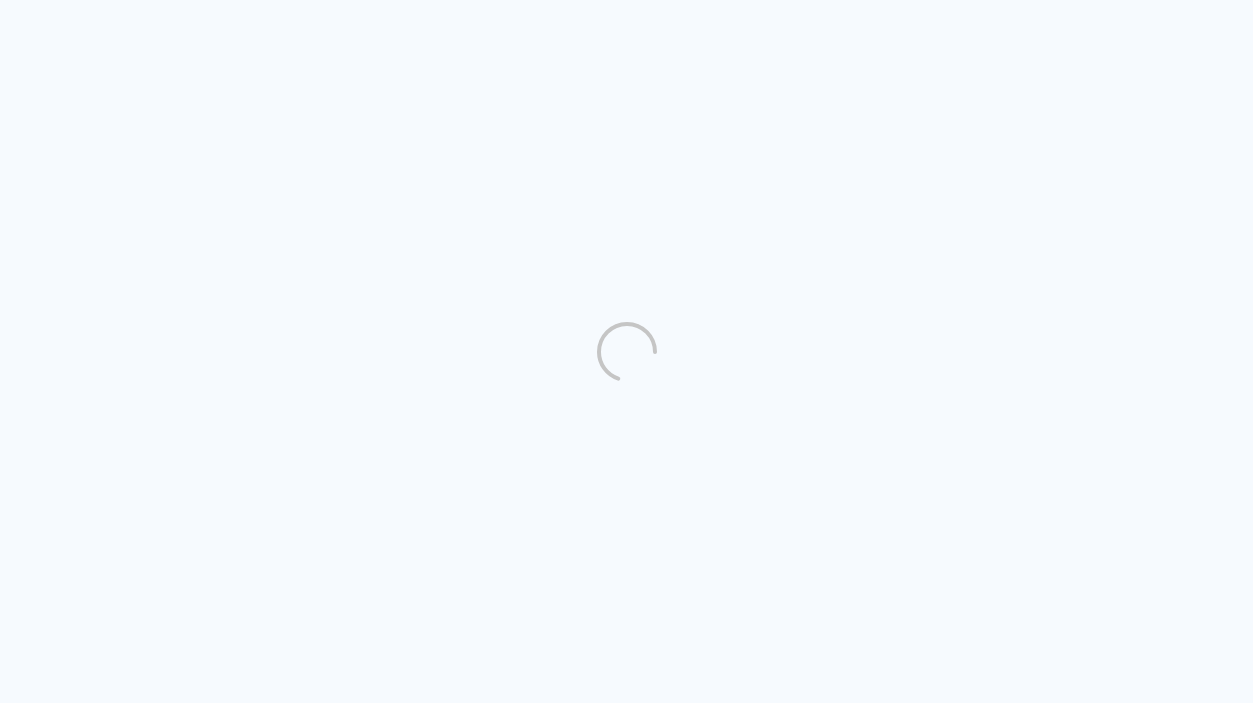 scroll, scrollTop: 0, scrollLeft: 0, axis: both 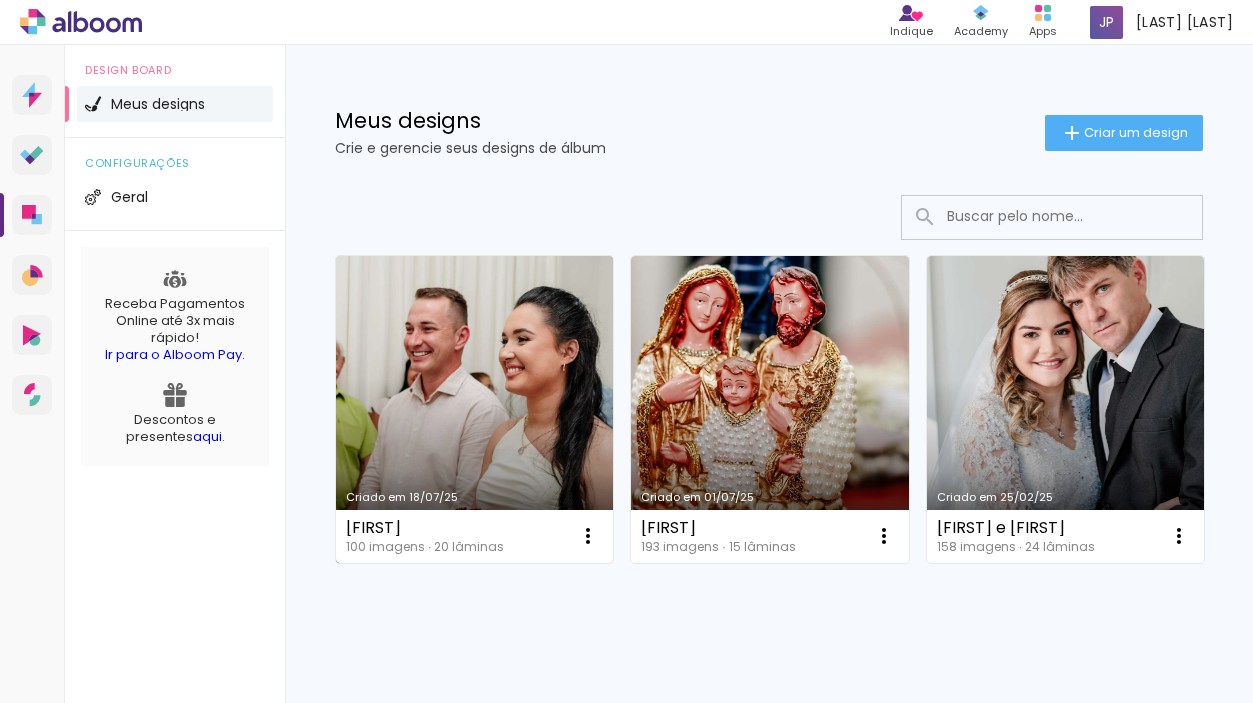 click on "Criado em 18/07/25" at bounding box center [474, 409] 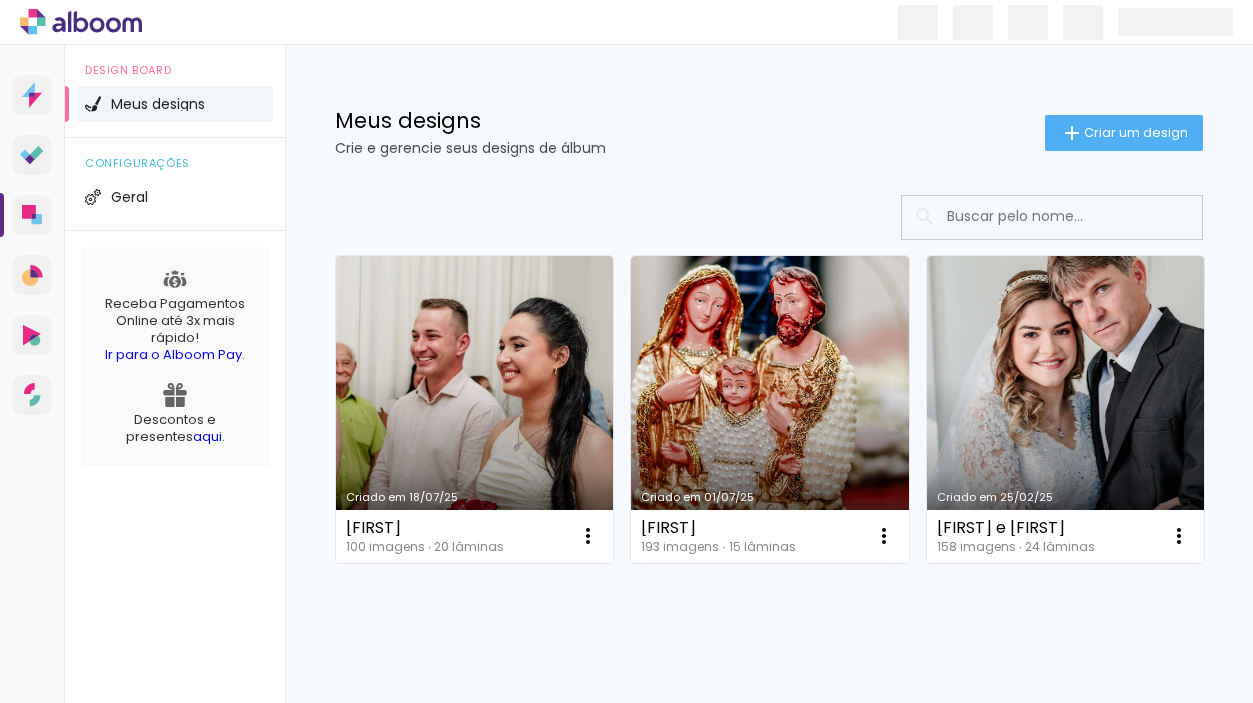 scroll, scrollTop: 0, scrollLeft: 0, axis: both 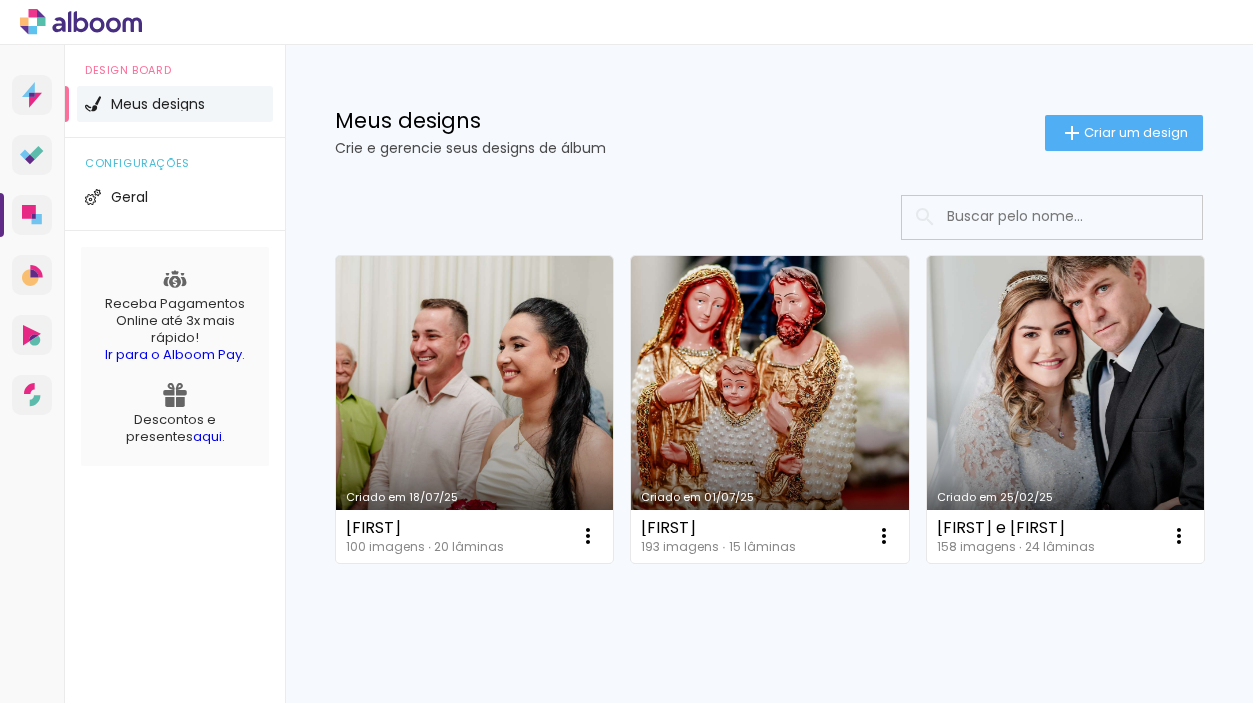 click on "Criado em 18/07/25" at bounding box center [474, 409] 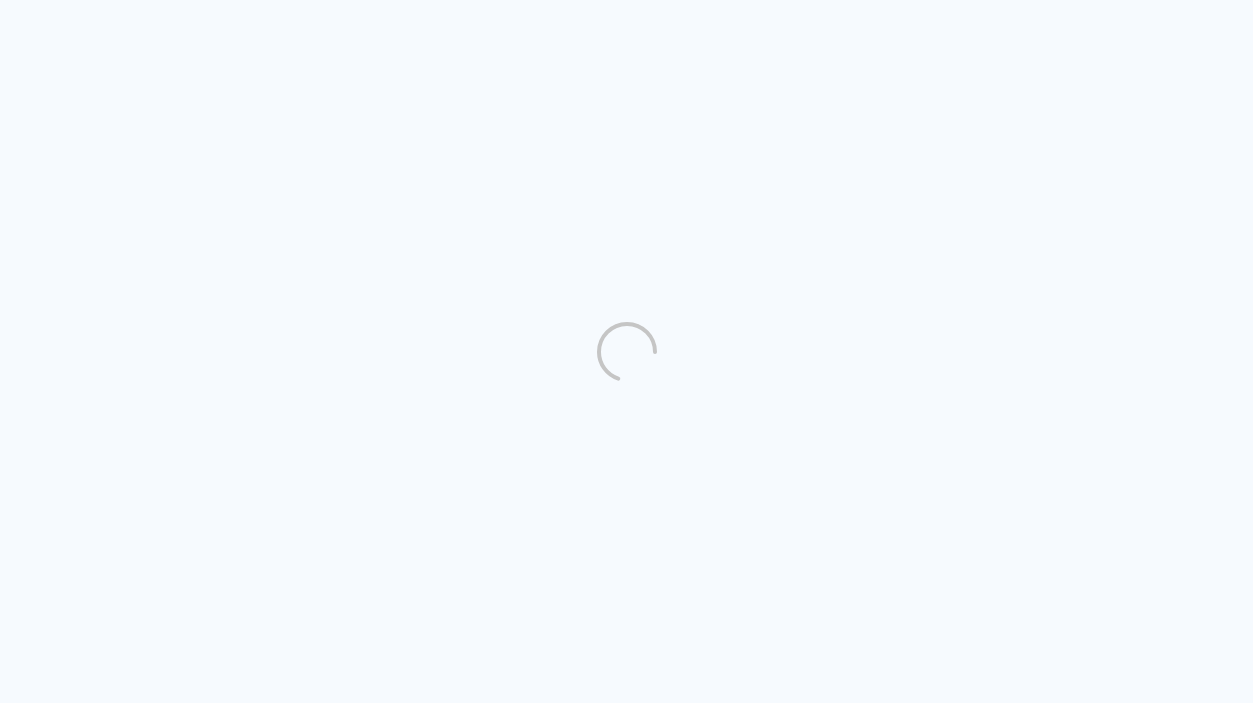 scroll, scrollTop: 0, scrollLeft: 0, axis: both 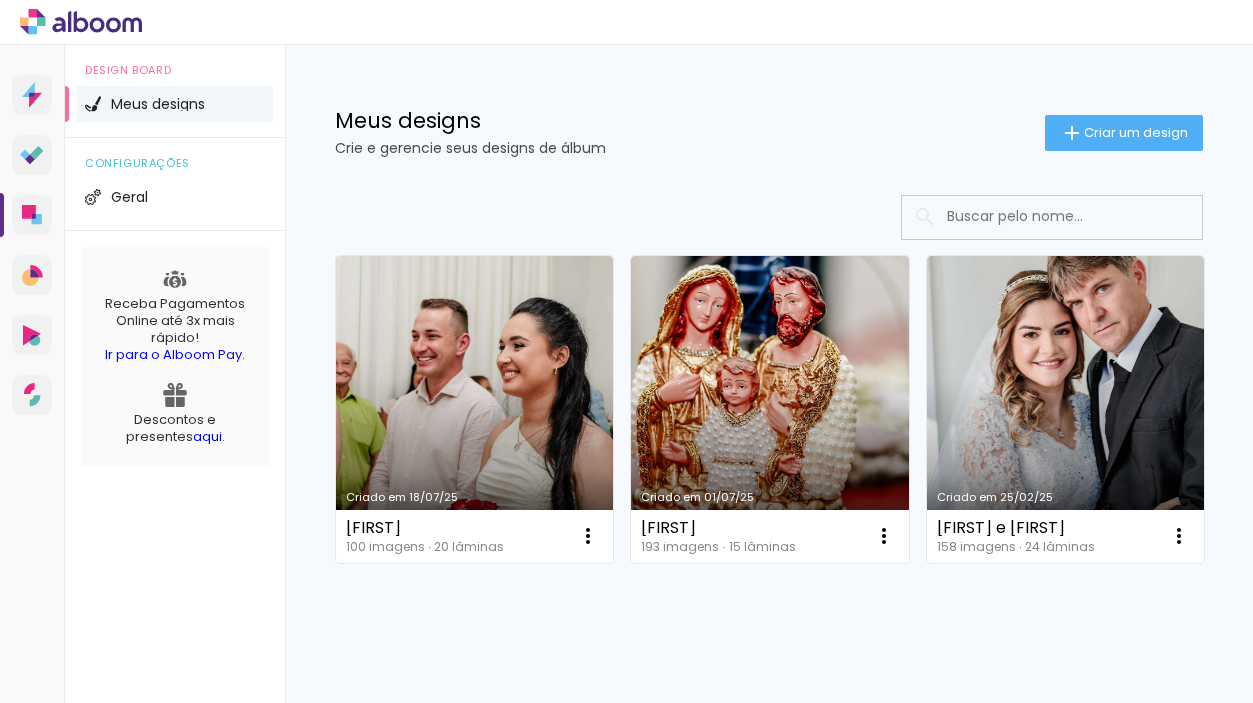 click on "Criado em 18/07/25" at bounding box center [474, 409] 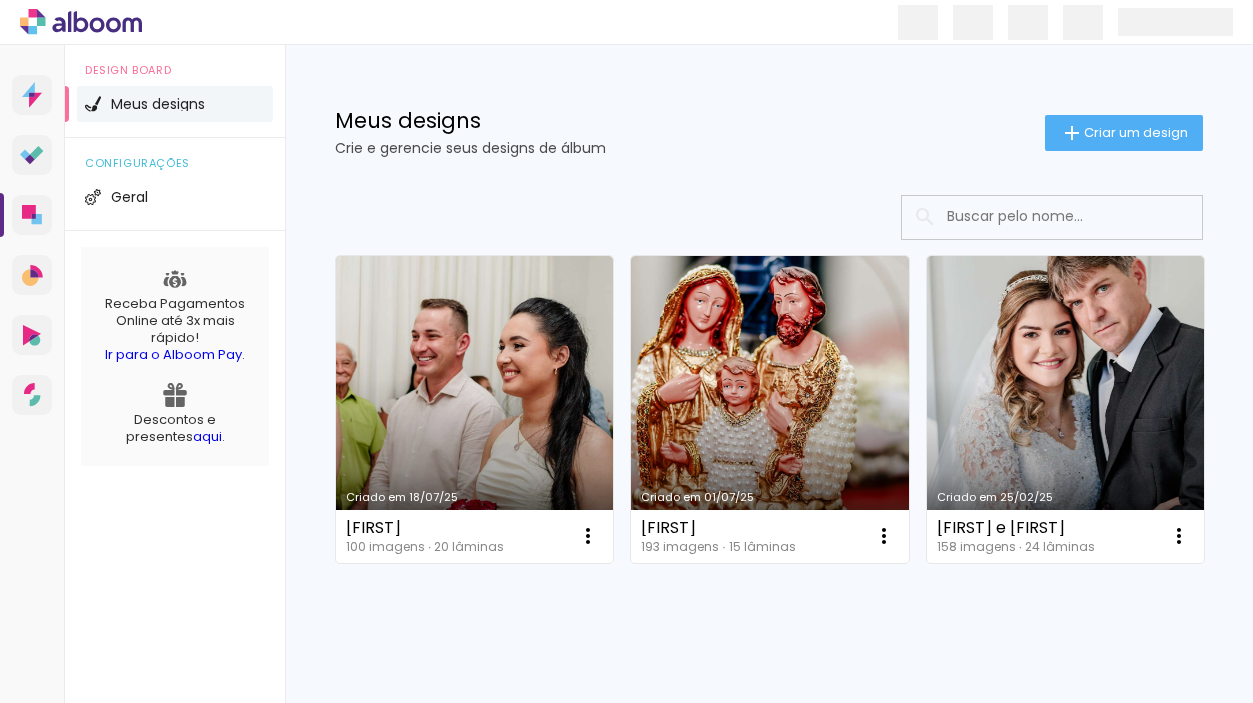 scroll, scrollTop: 0, scrollLeft: 0, axis: both 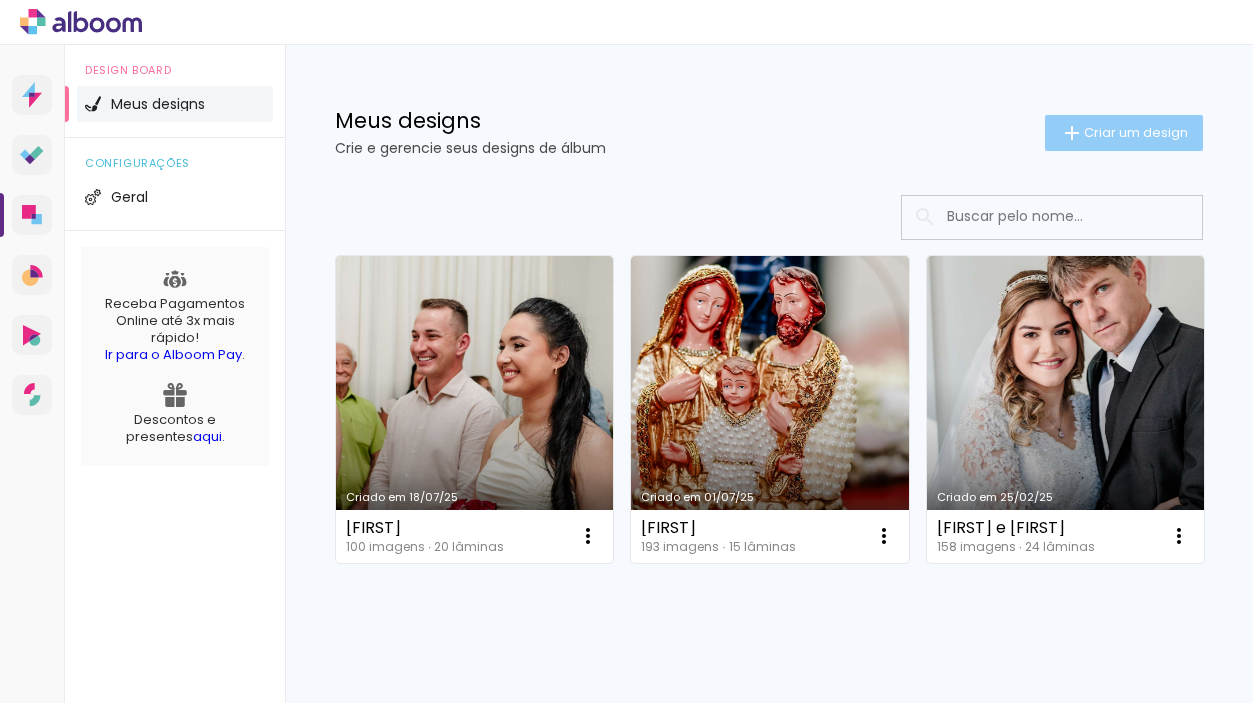 click on "Criar um design" 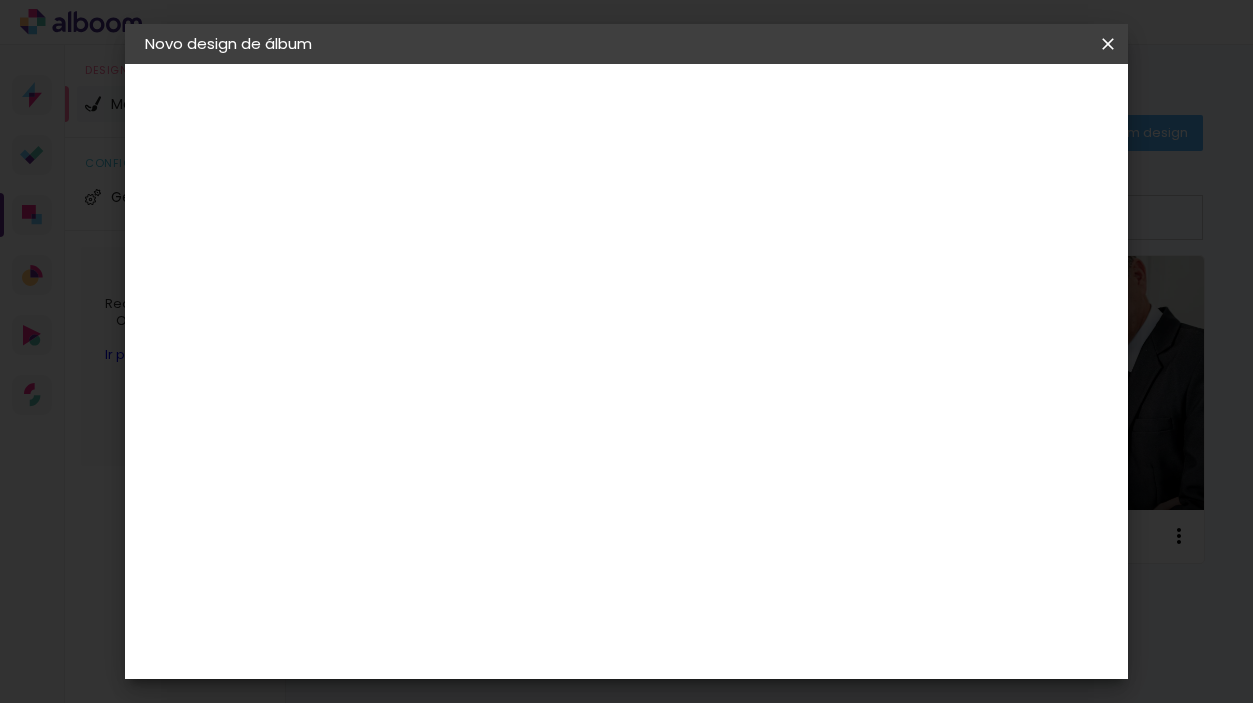 click at bounding box center [472, 268] 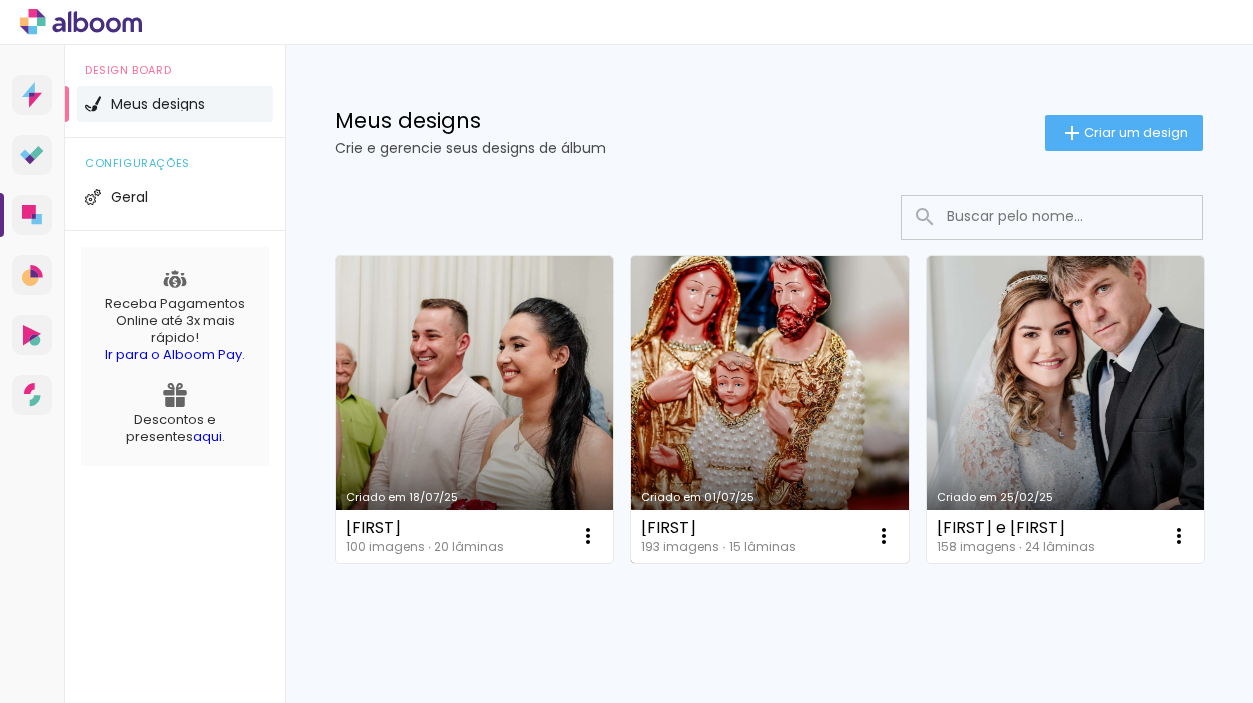 click on "Criado em 01/07/25" at bounding box center (769, 409) 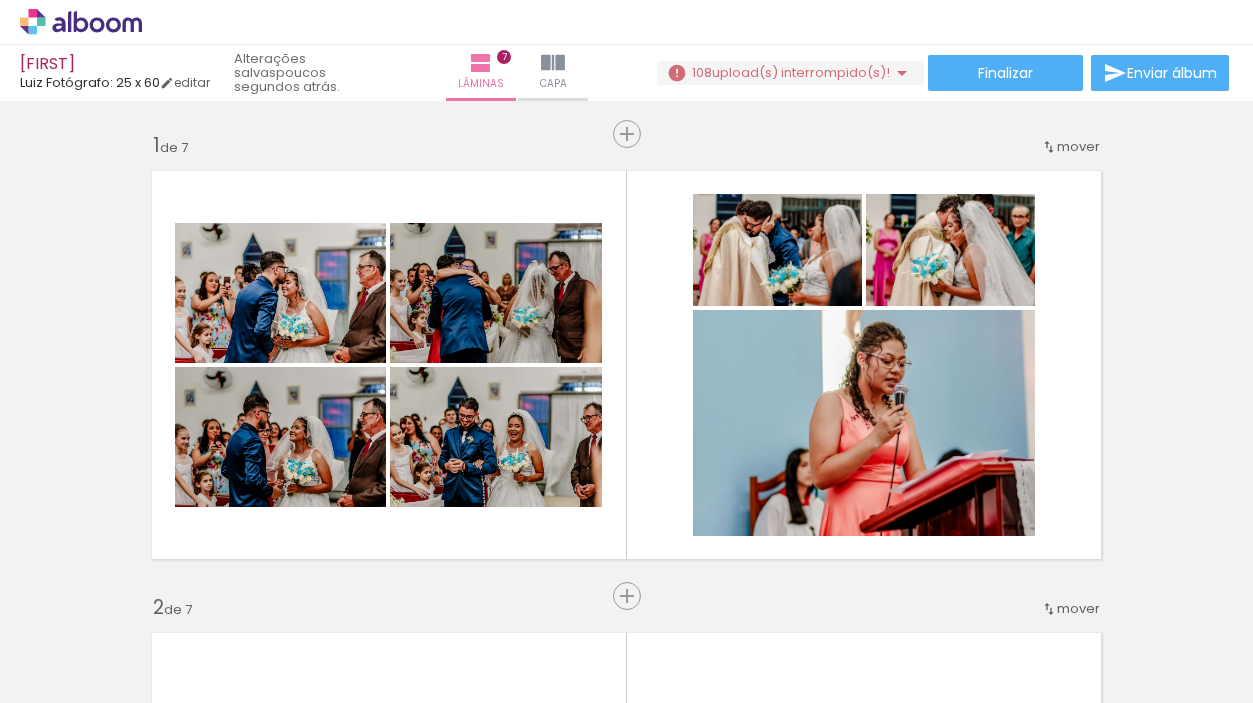 scroll, scrollTop: 0, scrollLeft: 0, axis: both 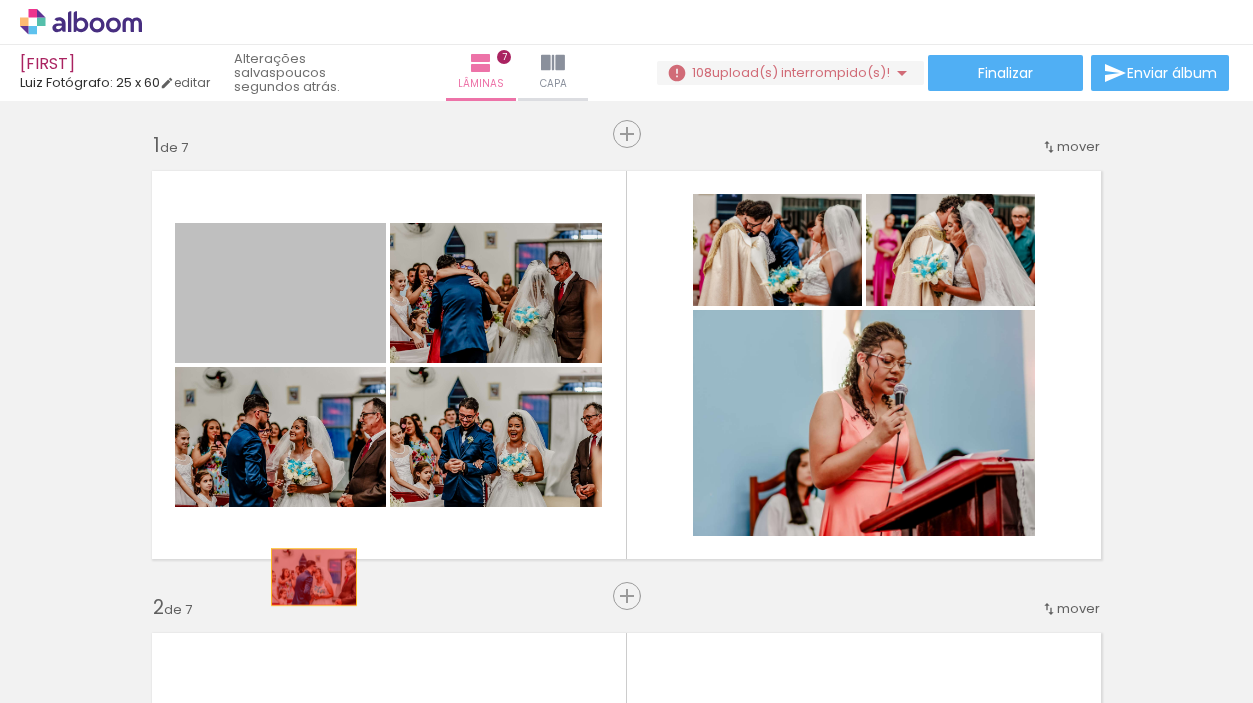 drag, startPoint x: 275, startPoint y: 354, endPoint x: 314, endPoint y: 577, distance: 226.38463 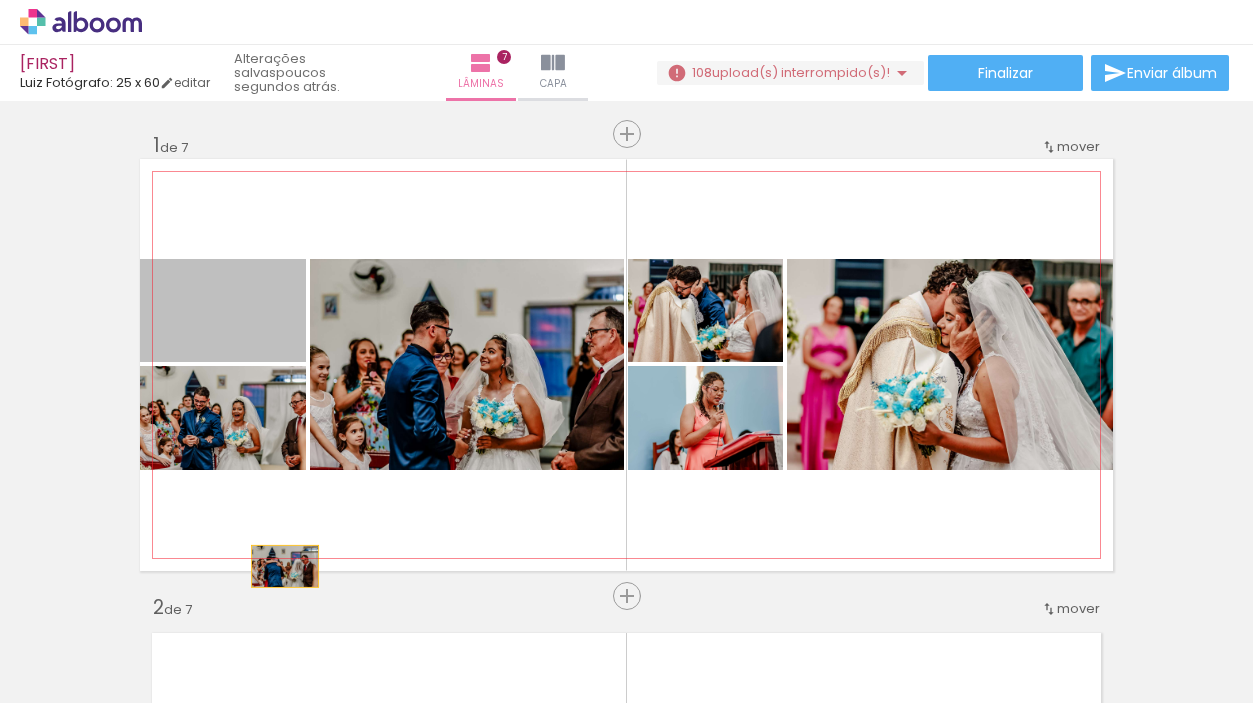 drag, startPoint x: 279, startPoint y: 271, endPoint x: 286, endPoint y: 566, distance: 295.08304 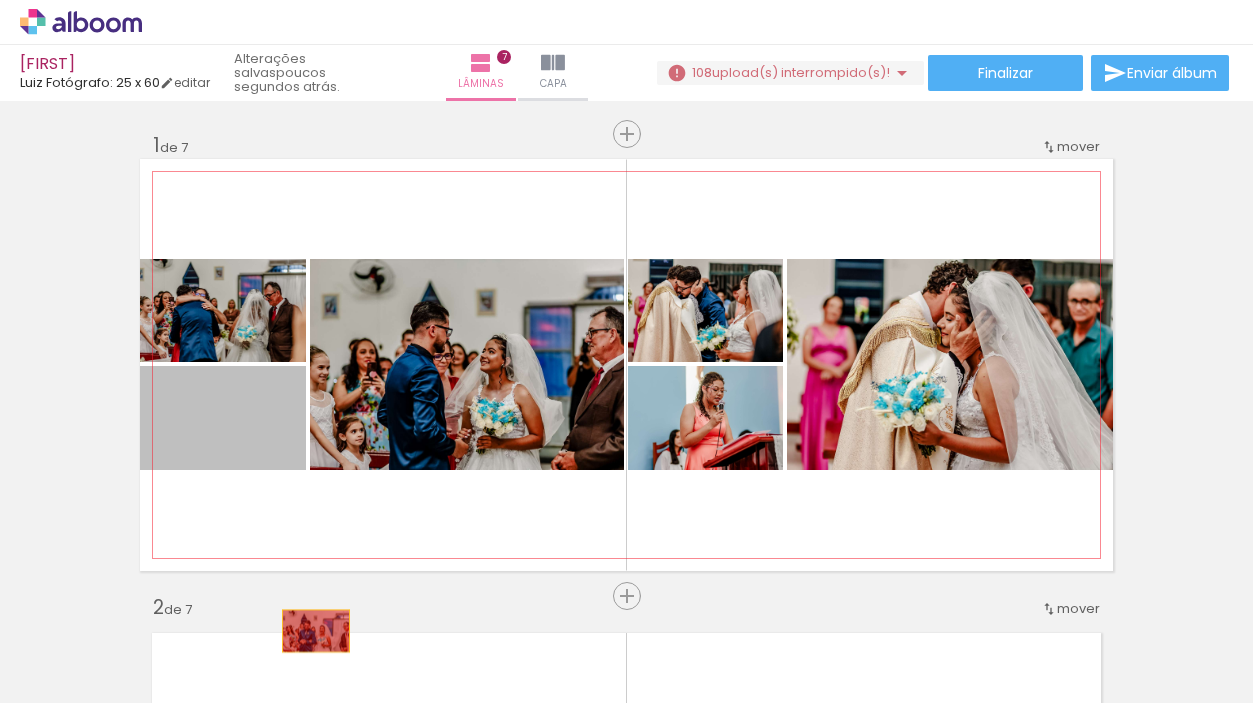 drag, startPoint x: 229, startPoint y: 429, endPoint x: 316, endPoint y: 631, distance: 219.93863 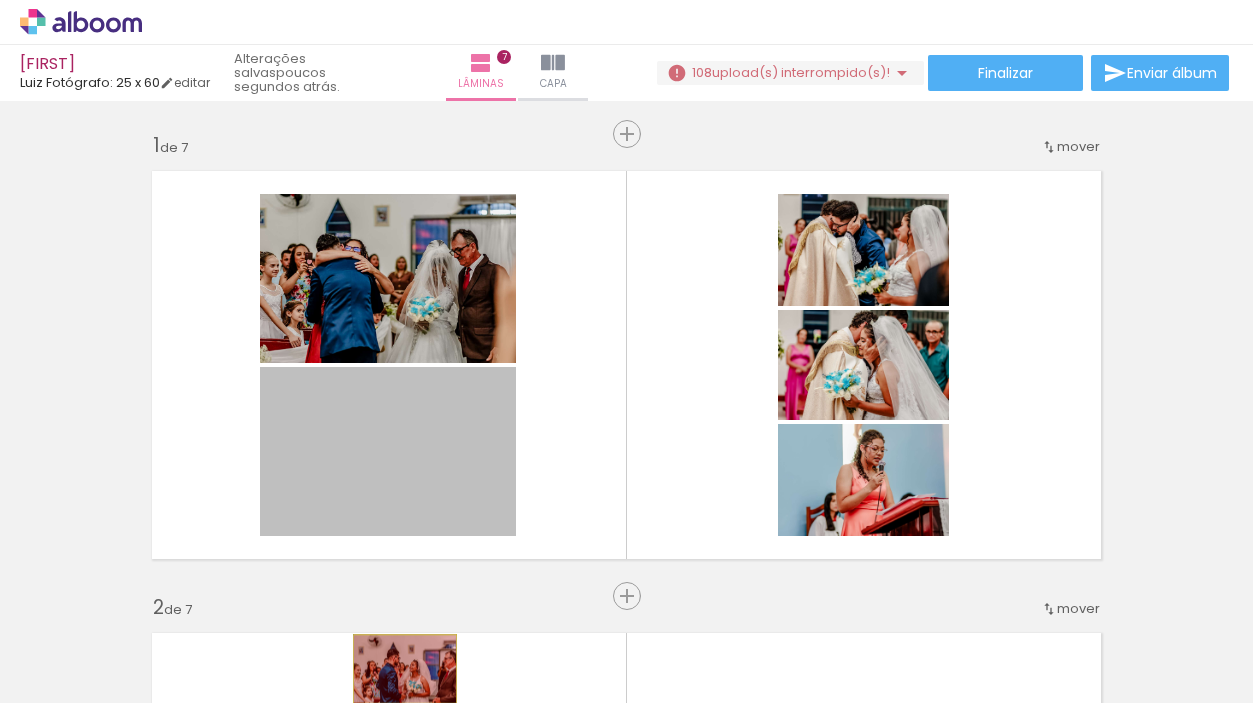 drag, startPoint x: 405, startPoint y: 474, endPoint x: 405, endPoint y: 669, distance: 195 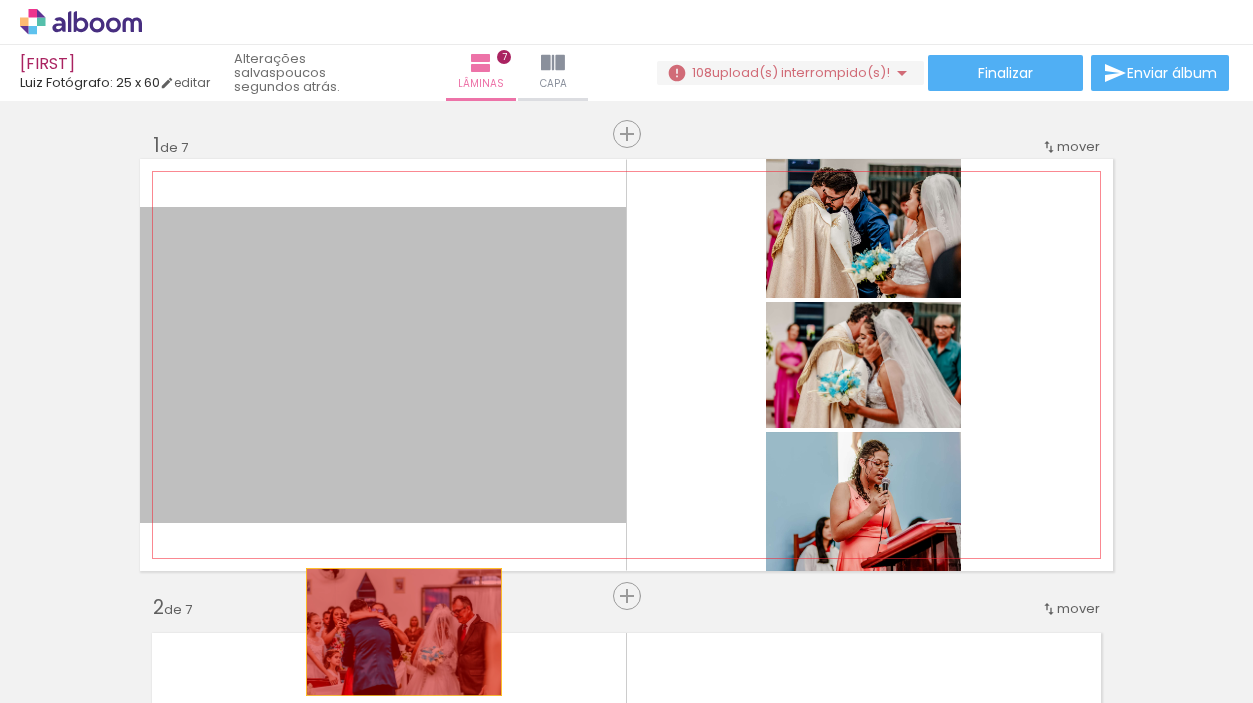drag, startPoint x: 368, startPoint y: 374, endPoint x: 404, endPoint y: 632, distance: 260.4995 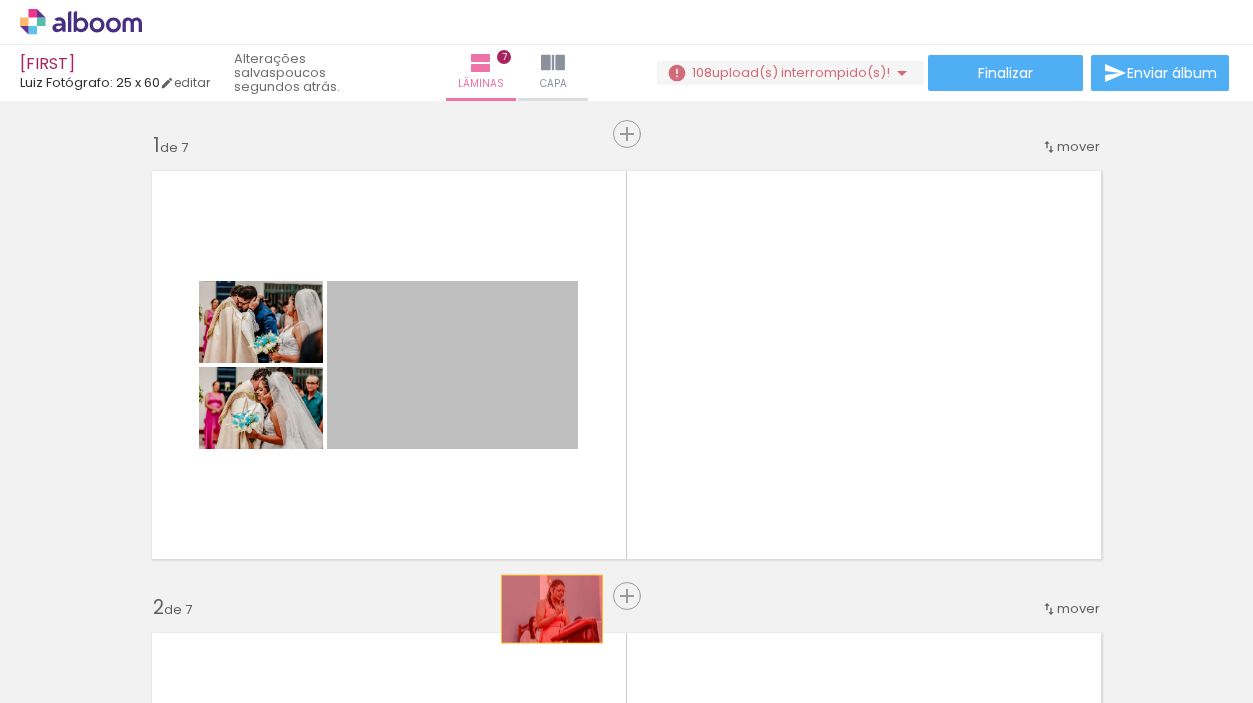 drag, startPoint x: 488, startPoint y: 336, endPoint x: 561, endPoint y: 647, distance: 319.45267 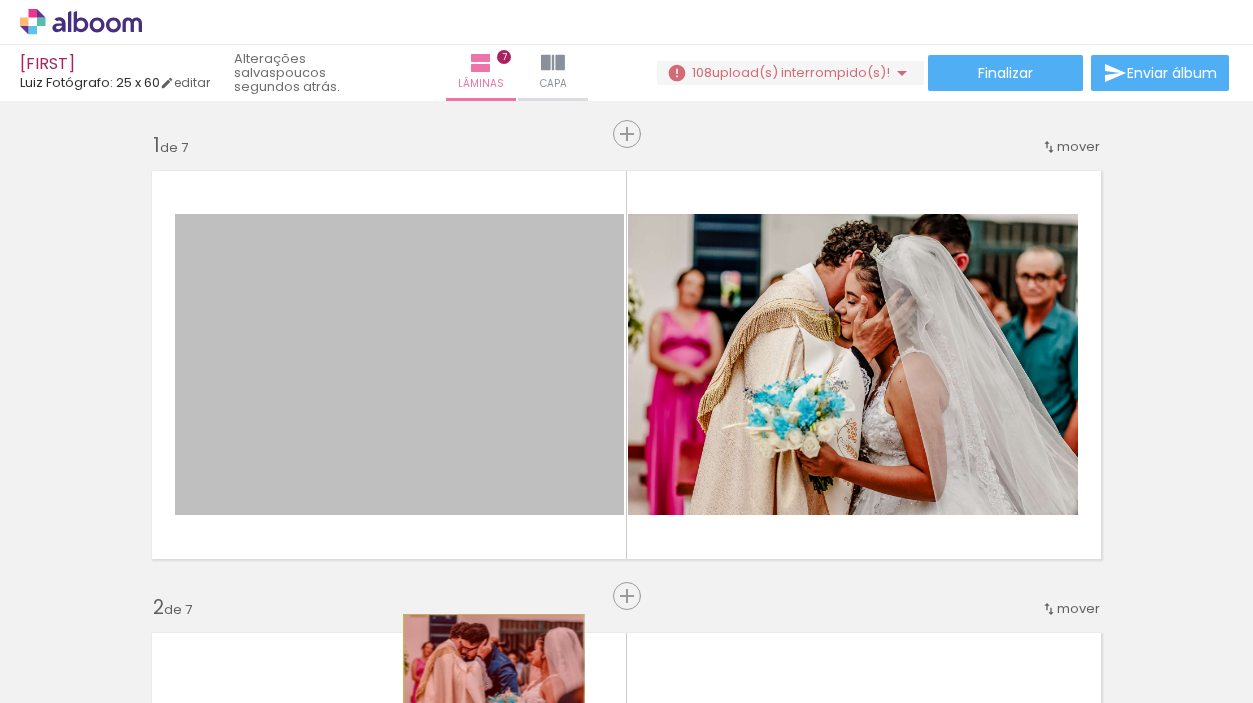 drag, startPoint x: 326, startPoint y: 335, endPoint x: 494, endPoint y: 675, distance: 379.24133 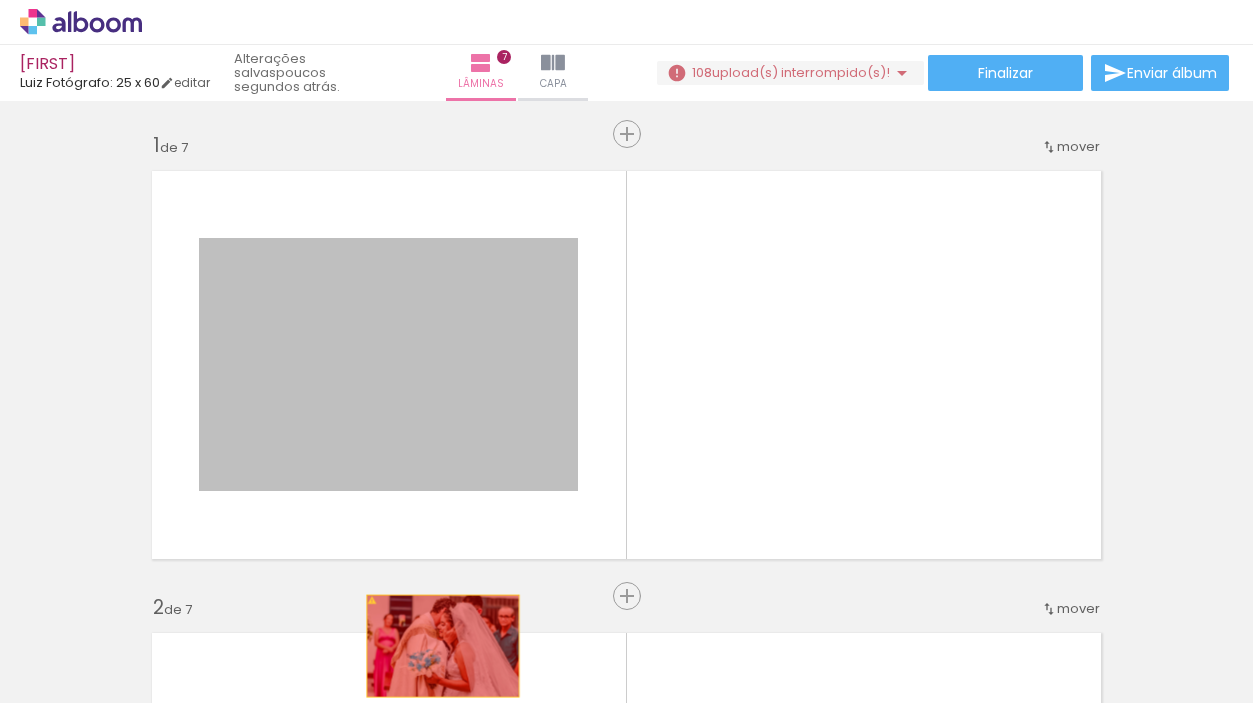 drag, startPoint x: 419, startPoint y: 370, endPoint x: 443, endPoint y: 646, distance: 277.0415 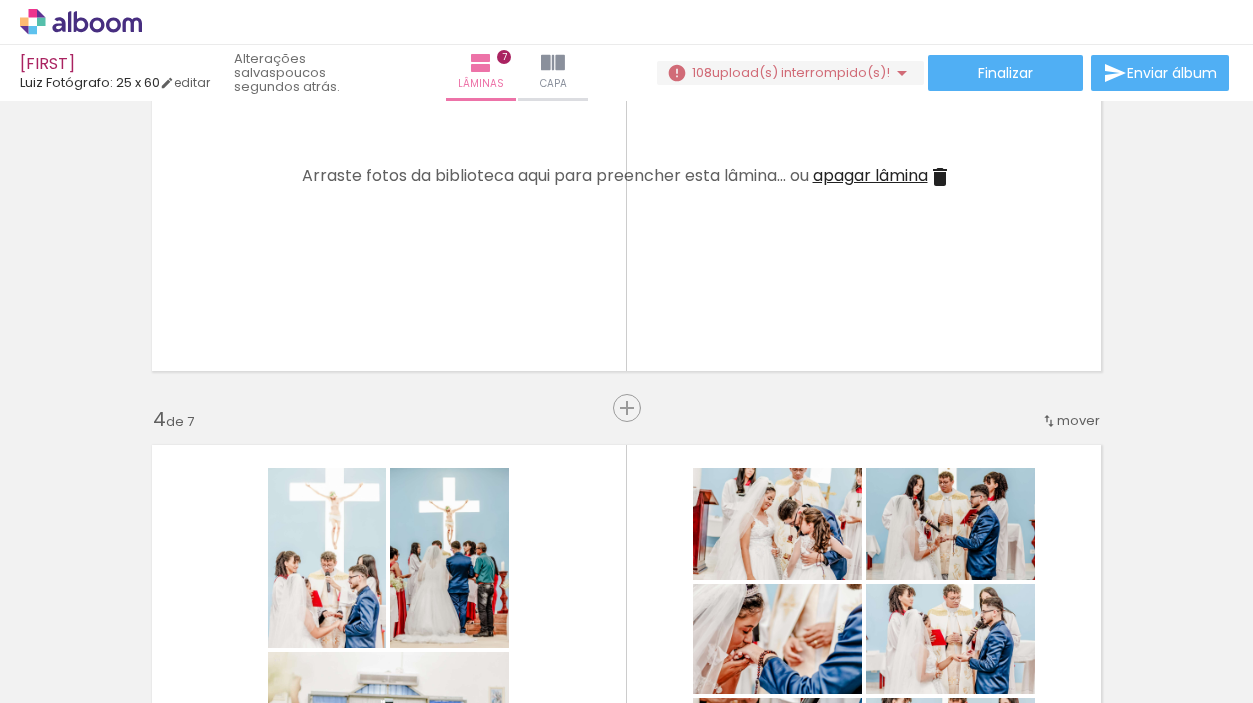 scroll, scrollTop: 1117, scrollLeft: 0, axis: vertical 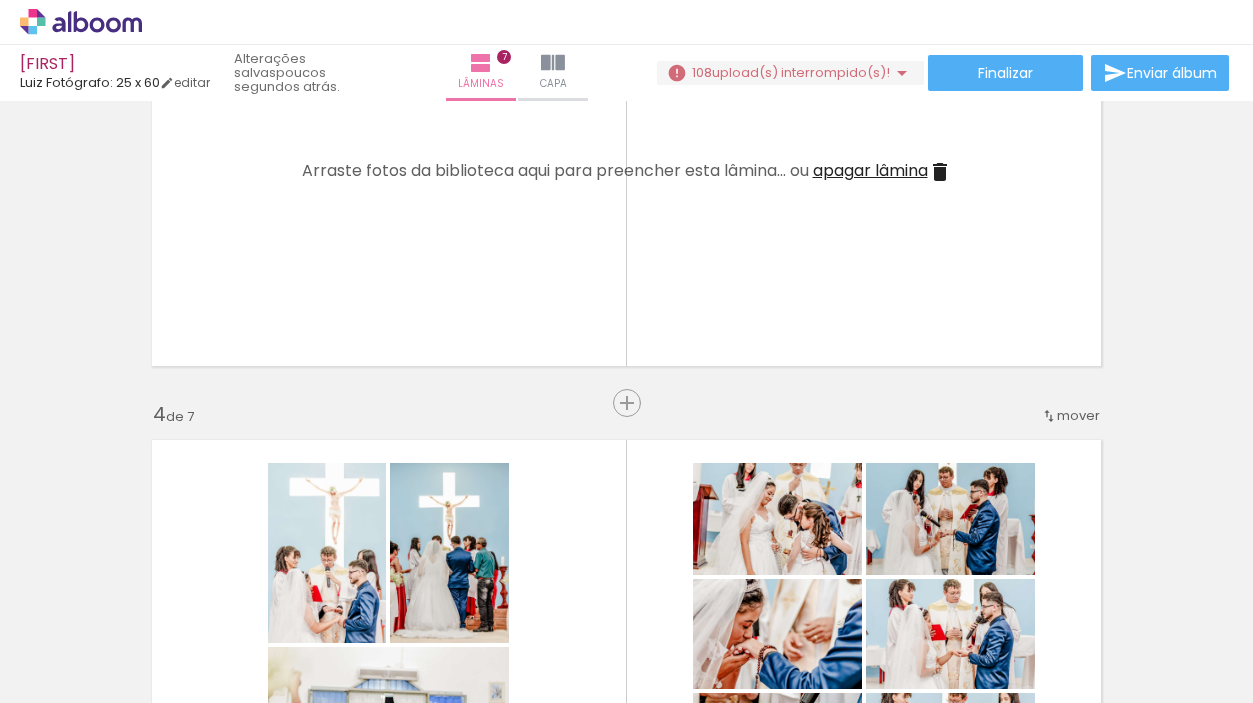 click on "apagar lâmina" at bounding box center [870, 170] 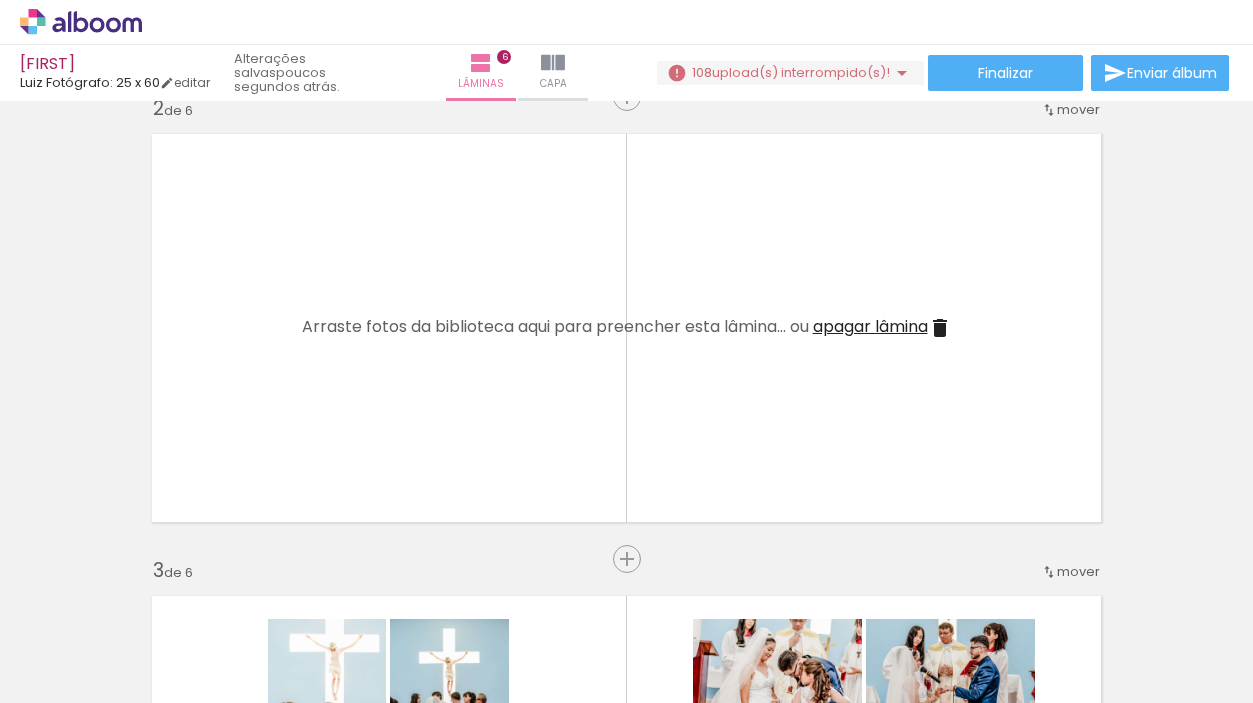 scroll, scrollTop: 368, scrollLeft: 0, axis: vertical 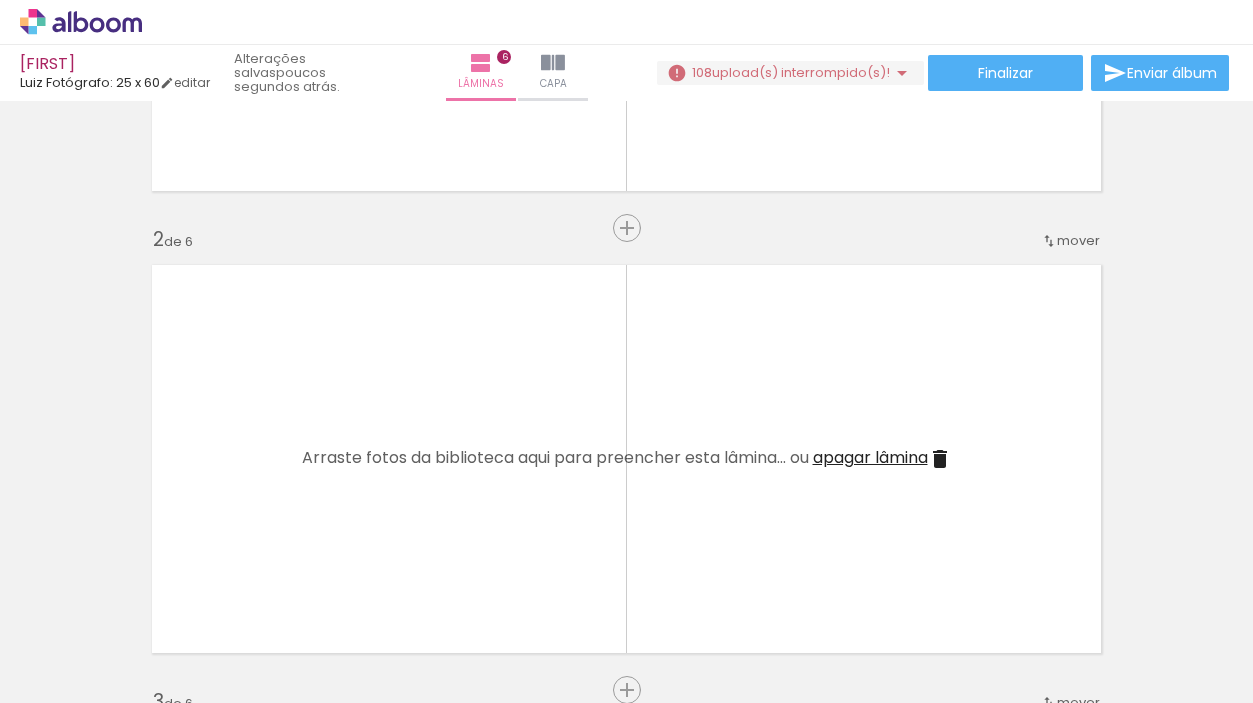 click at bounding box center (626, 459) 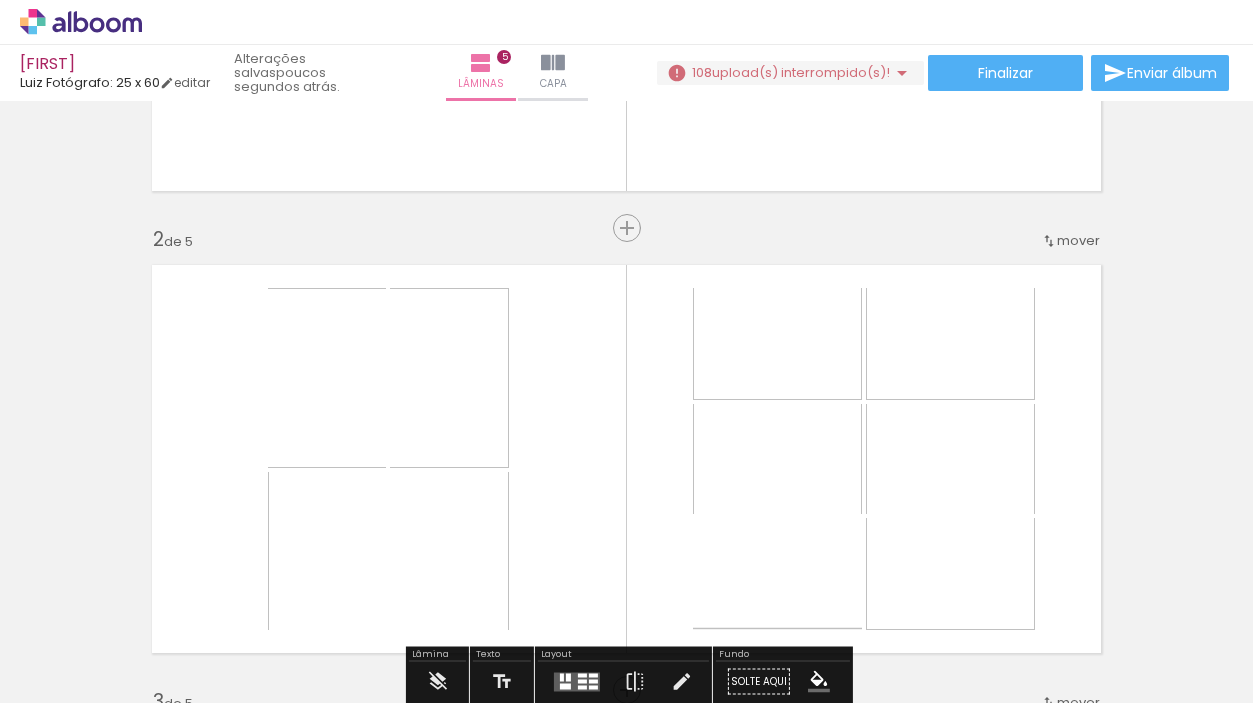click at bounding box center (156, 595) 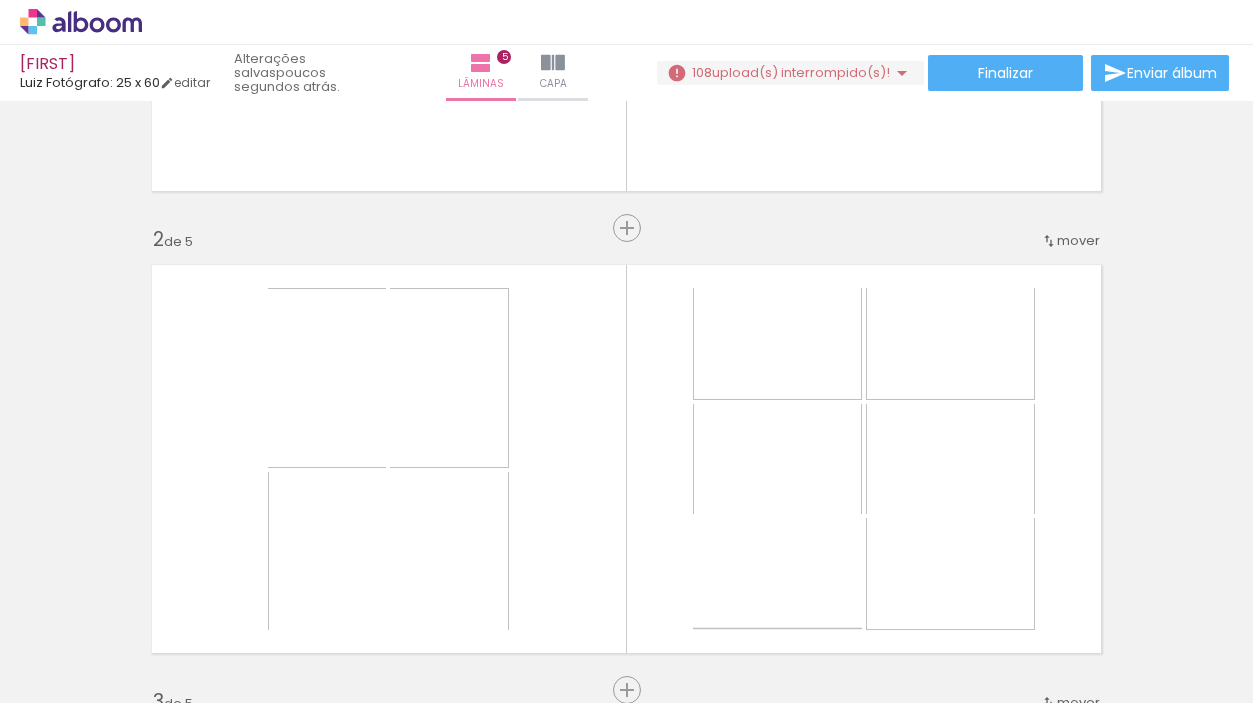 click at bounding box center (156, 595) 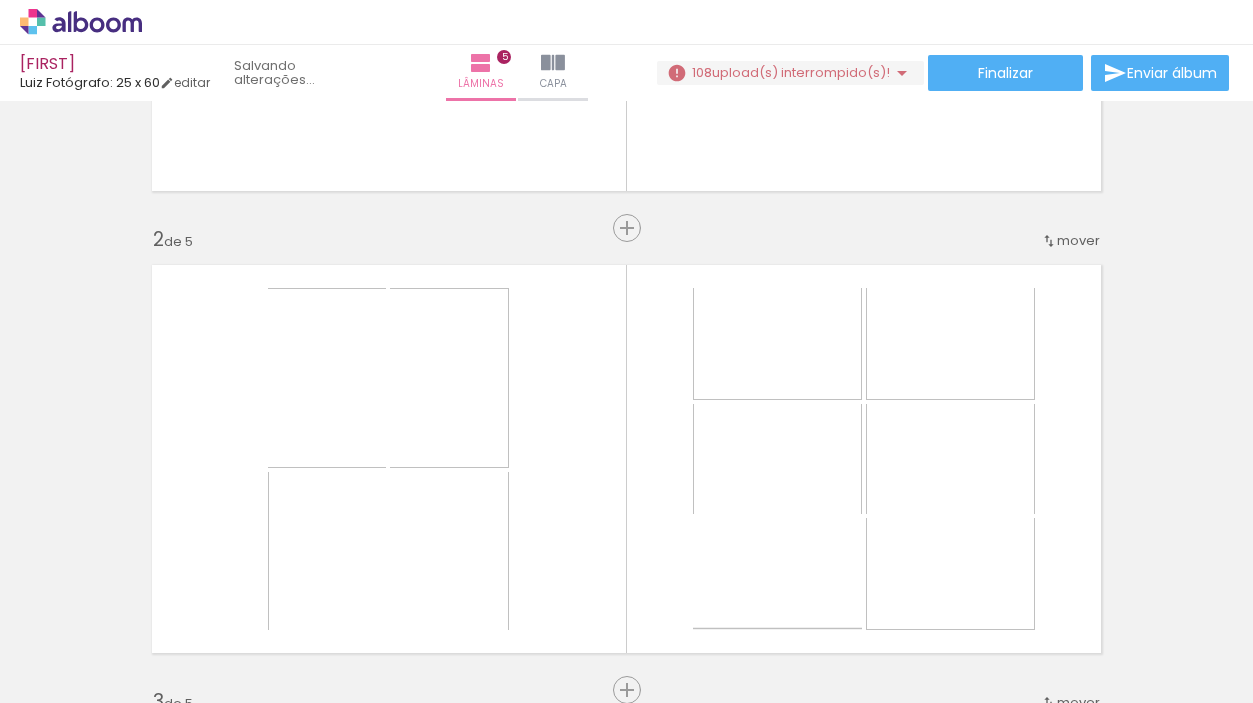 click at bounding box center (156, 595) 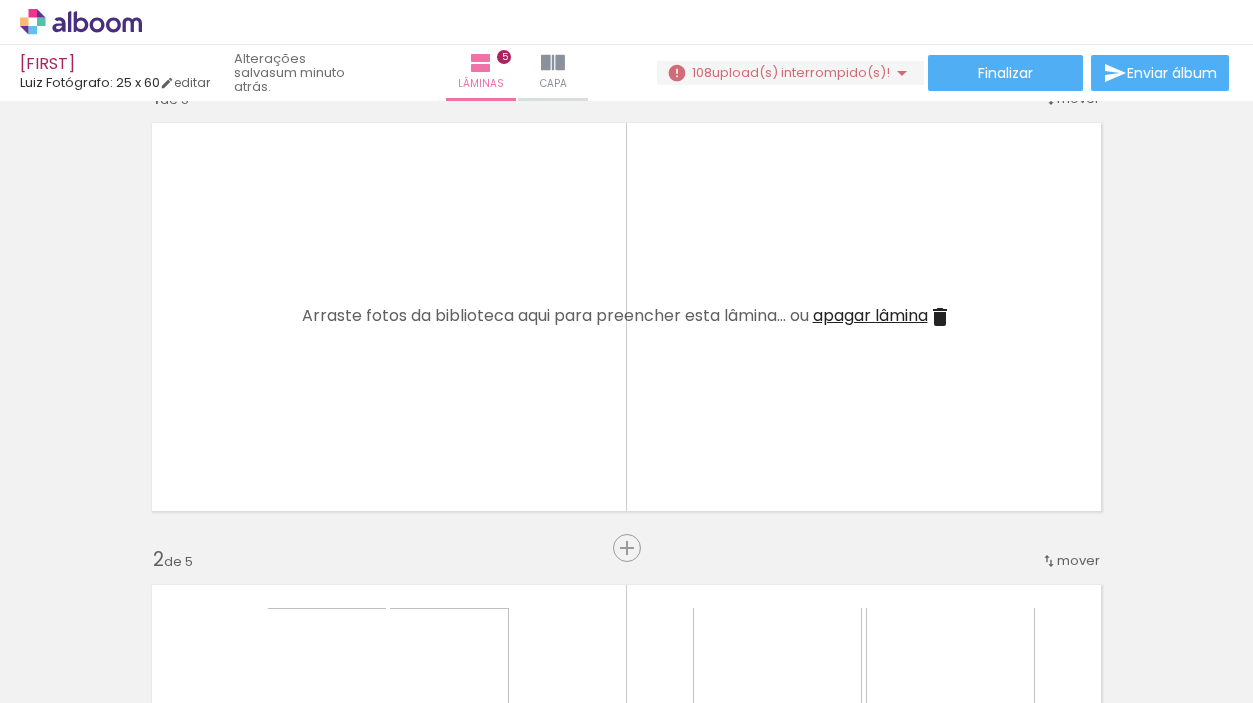 scroll, scrollTop: 0, scrollLeft: 0, axis: both 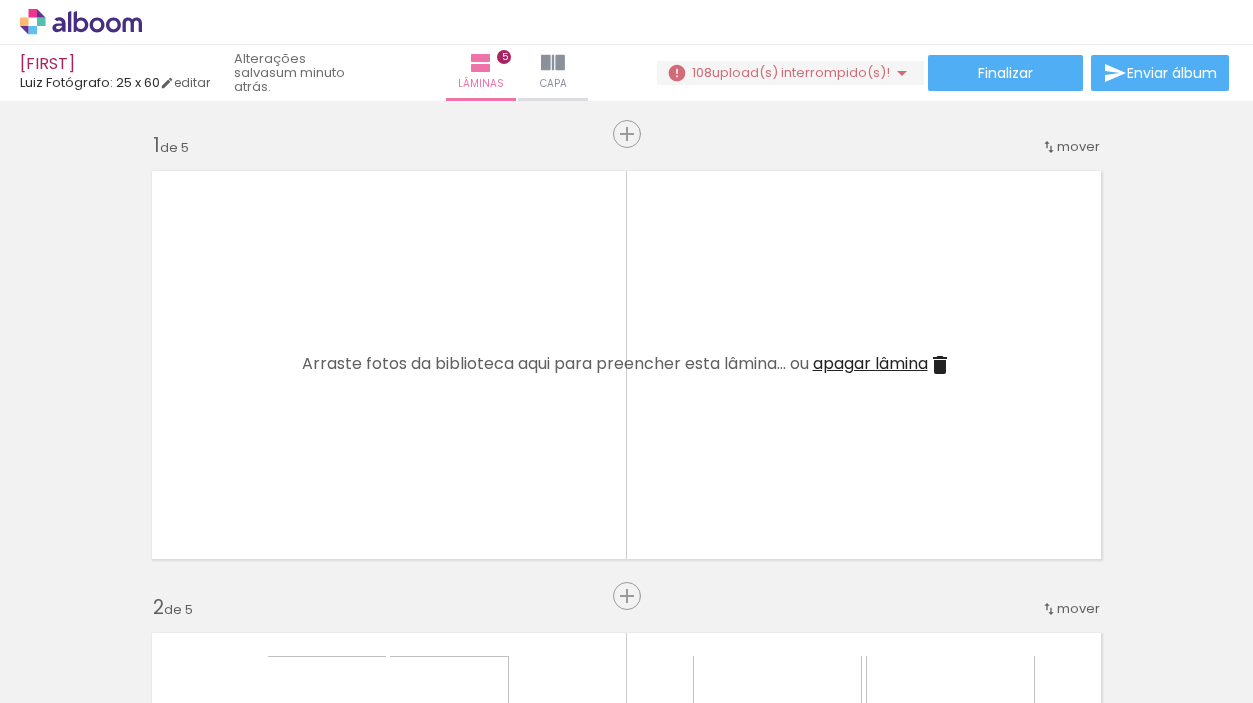 click on "apagar lâmina" at bounding box center (870, 363) 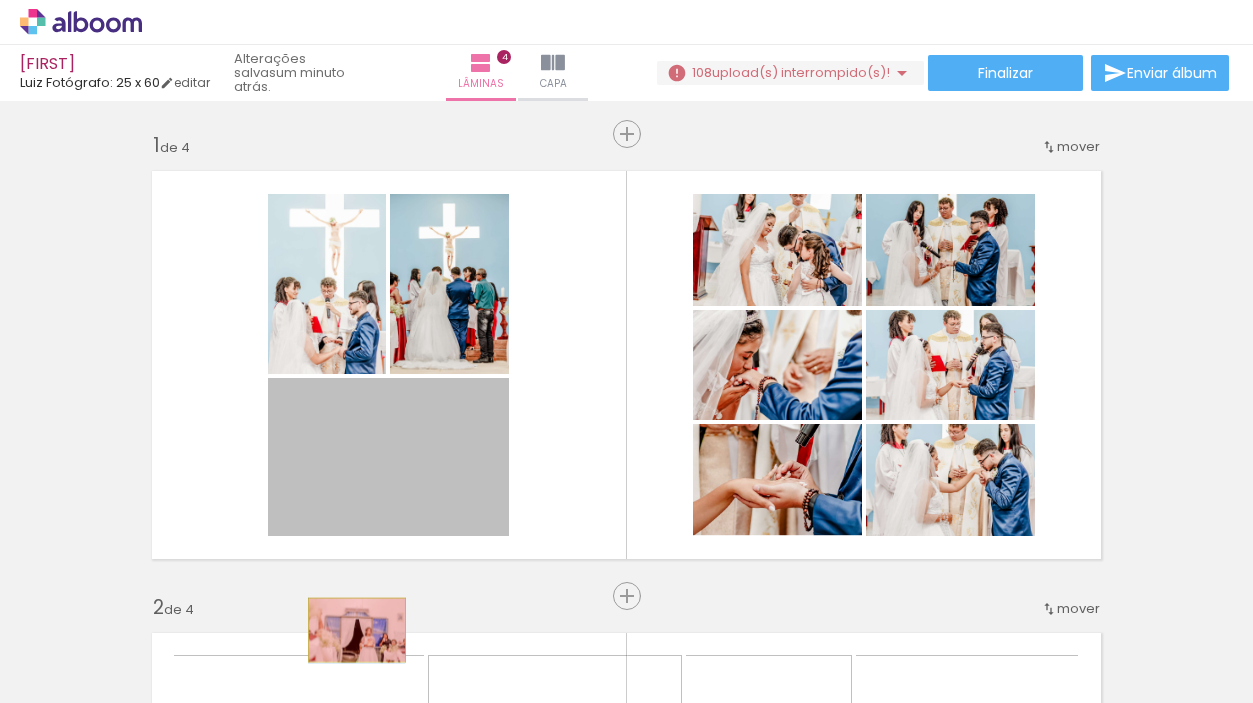drag, startPoint x: 327, startPoint y: 460, endPoint x: 357, endPoint y: 630, distance: 172.62677 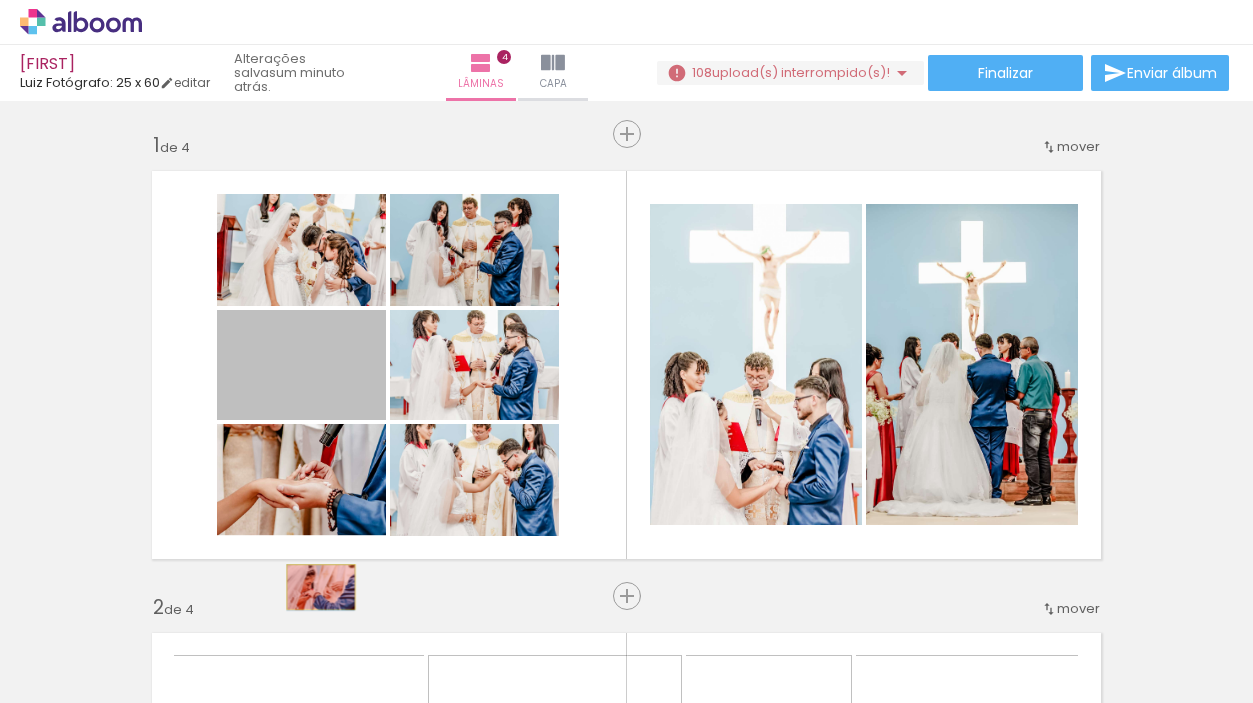 drag, startPoint x: 302, startPoint y: 395, endPoint x: 321, endPoint y: 587, distance: 192.93782 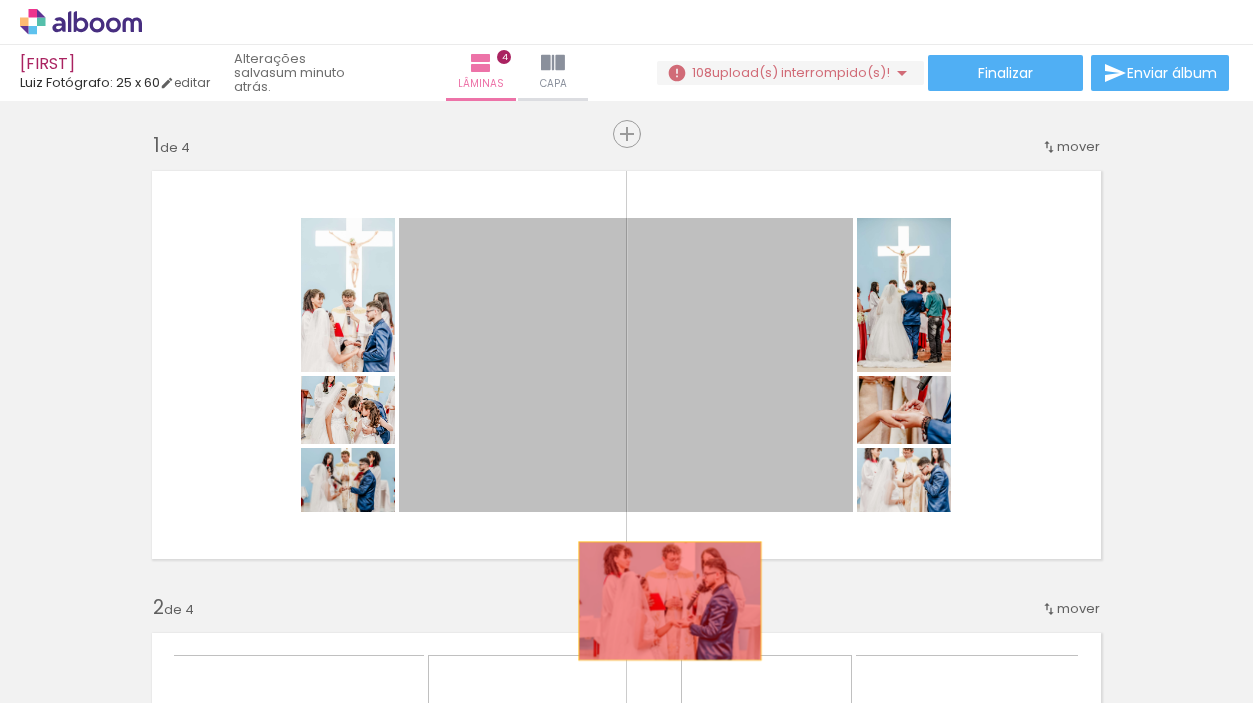 drag, startPoint x: 709, startPoint y: 382, endPoint x: 670, endPoint y: 605, distance: 226.38463 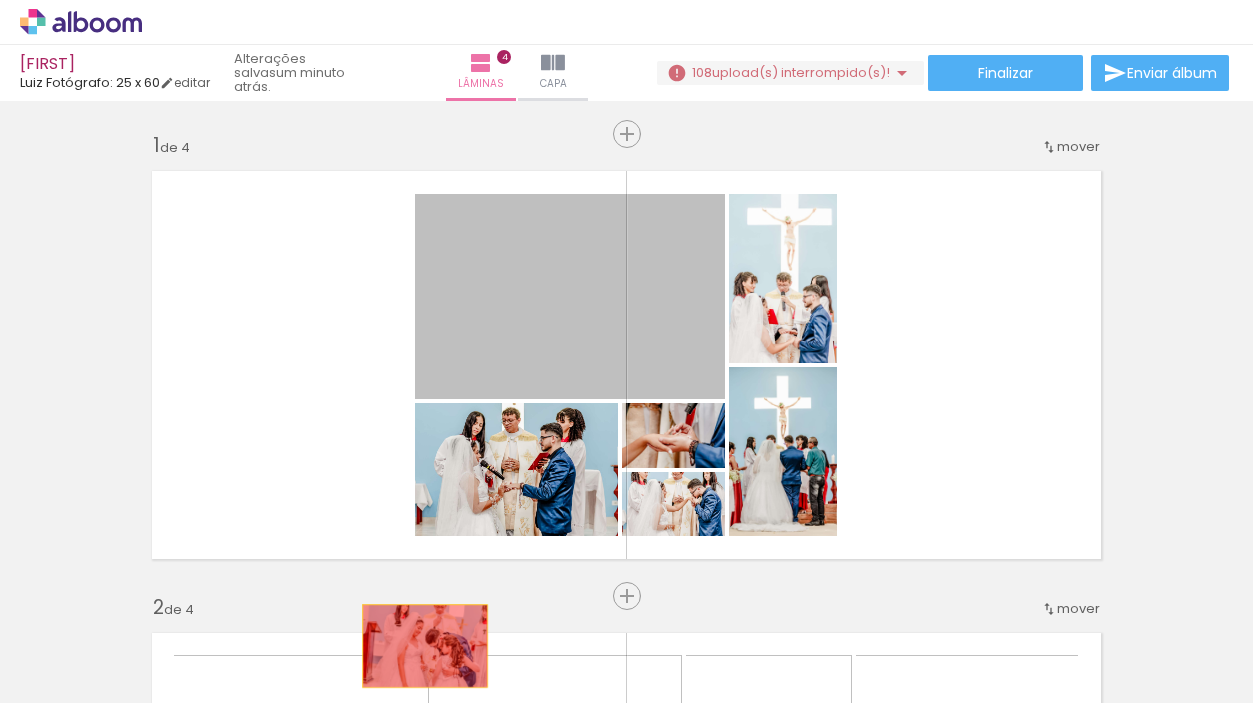 drag, startPoint x: 502, startPoint y: 323, endPoint x: 425, endPoint y: 646, distance: 332.0512 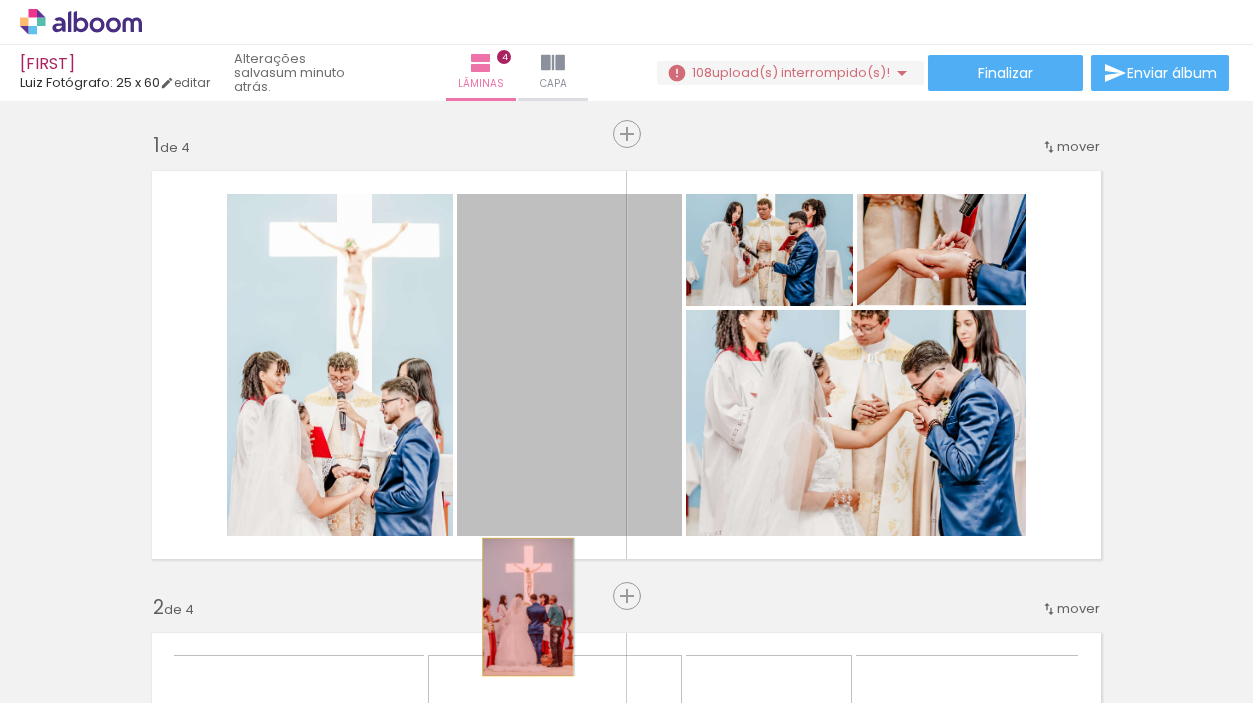 drag, startPoint x: 527, startPoint y: 408, endPoint x: 528, endPoint y: 607, distance: 199.00252 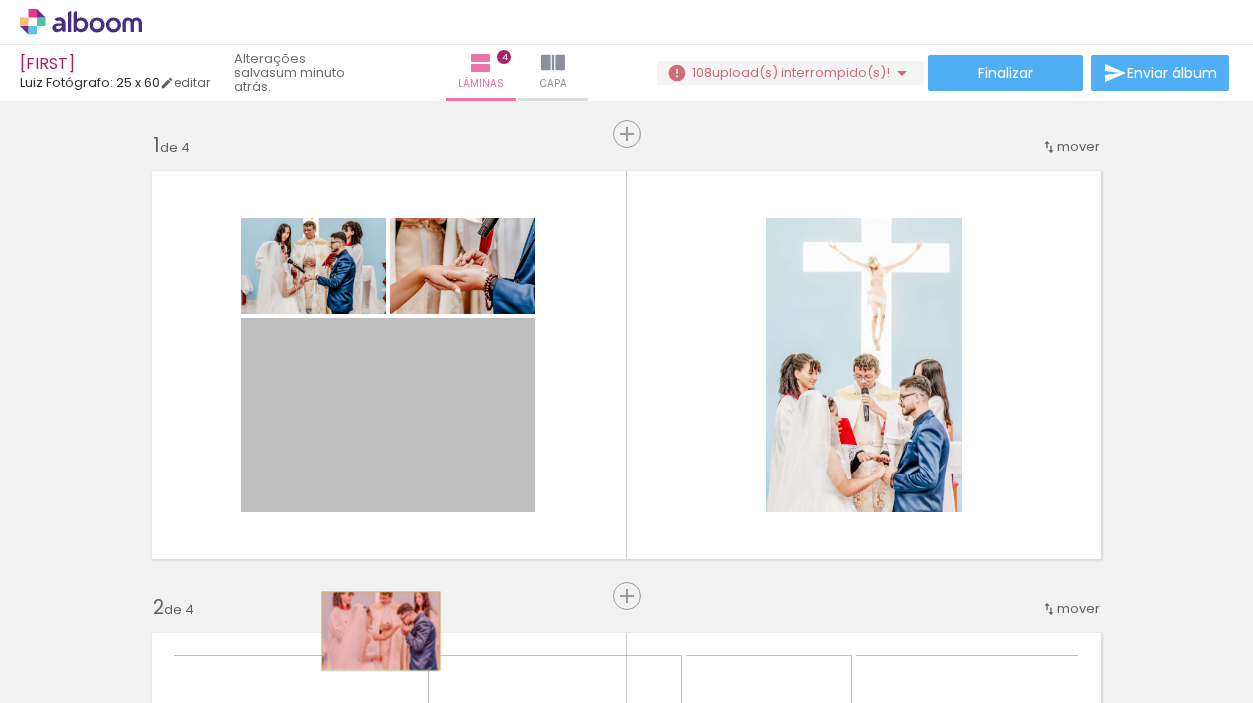 drag, startPoint x: 377, startPoint y: 364, endPoint x: 381, endPoint y: 631, distance: 267.02997 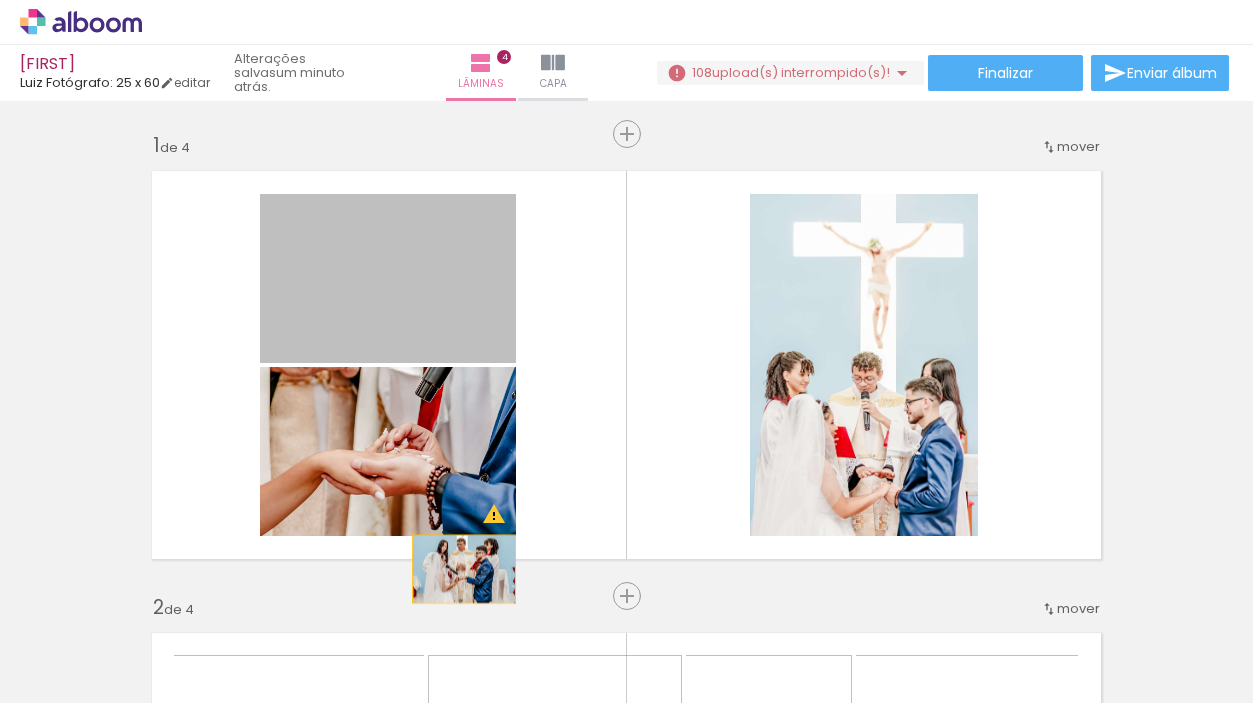 drag, startPoint x: 441, startPoint y: 306, endPoint x: 464, endPoint y: 569, distance: 264.00378 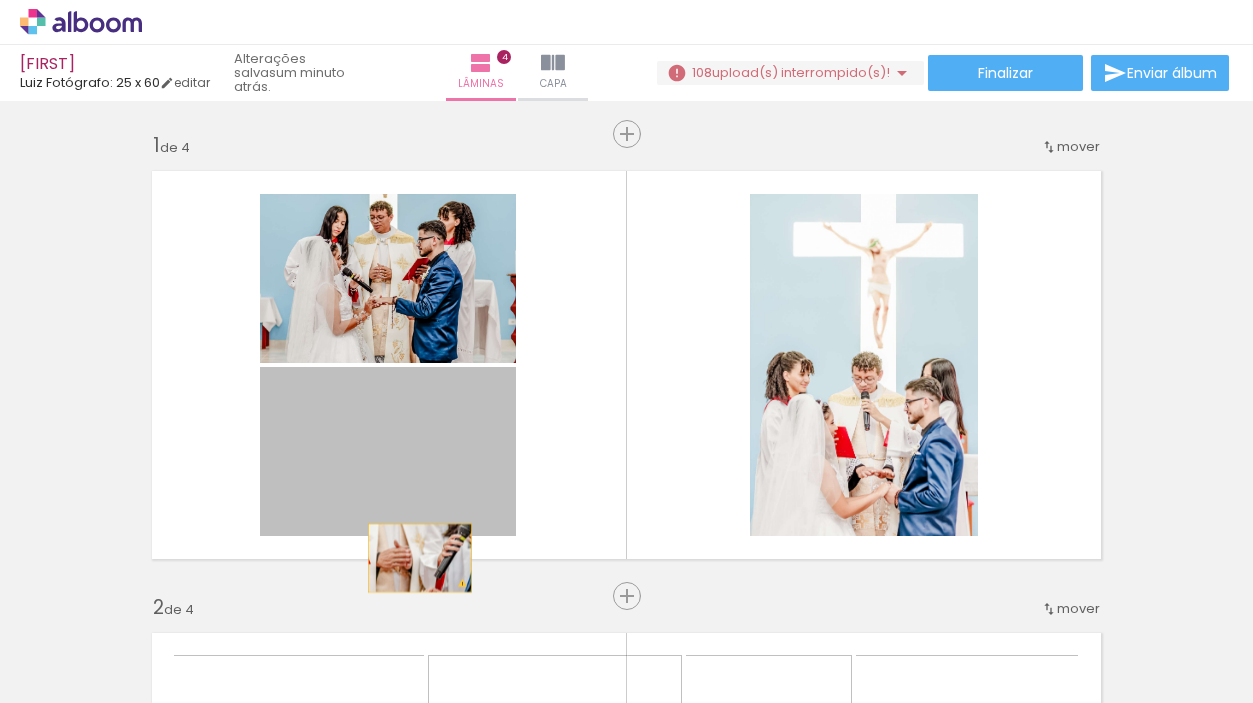 drag, startPoint x: 408, startPoint y: 440, endPoint x: 420, endPoint y: 558, distance: 118.6086 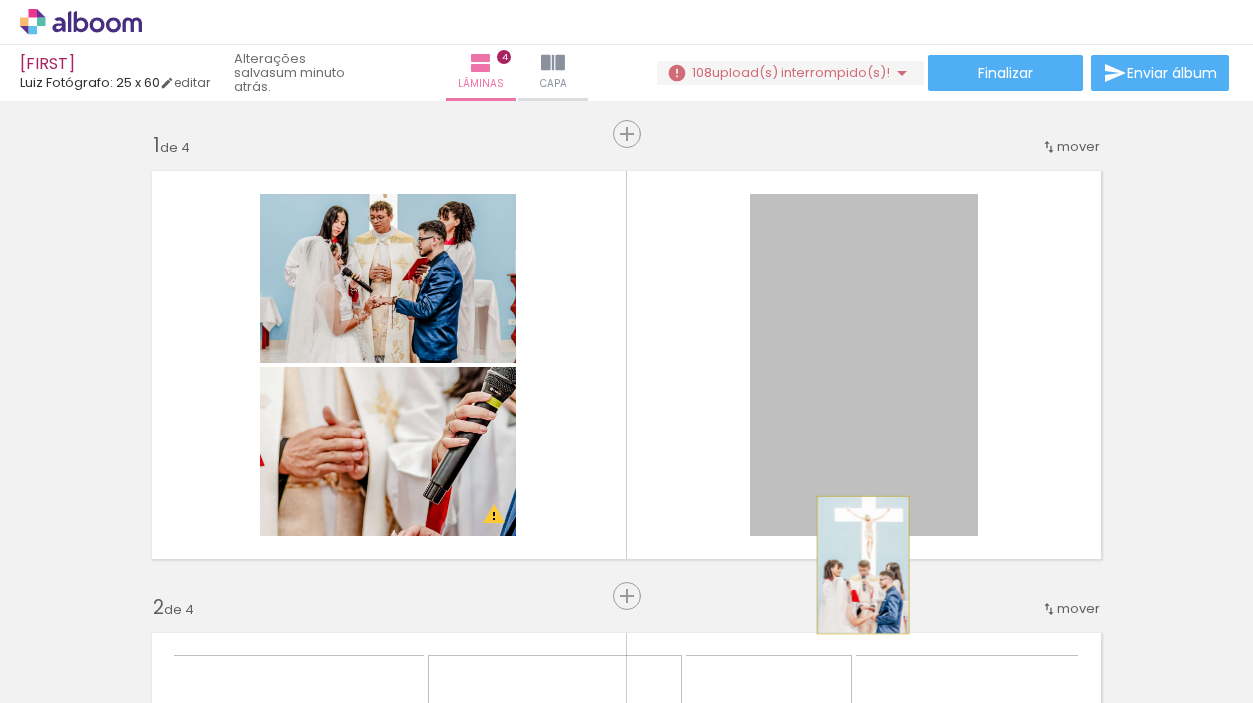 drag, startPoint x: 934, startPoint y: 361, endPoint x: 863, endPoint y: 565, distance: 216.00232 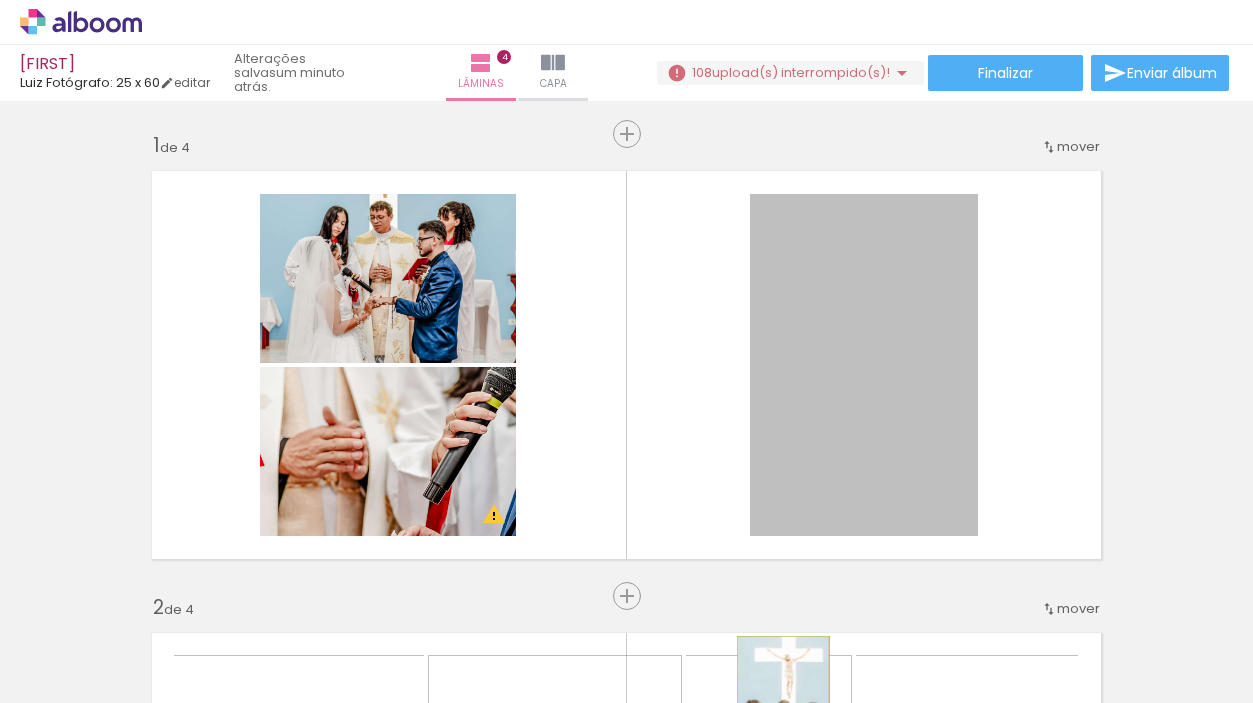 drag, startPoint x: 823, startPoint y: 379, endPoint x: 783, endPoint y: 705, distance: 328.44482 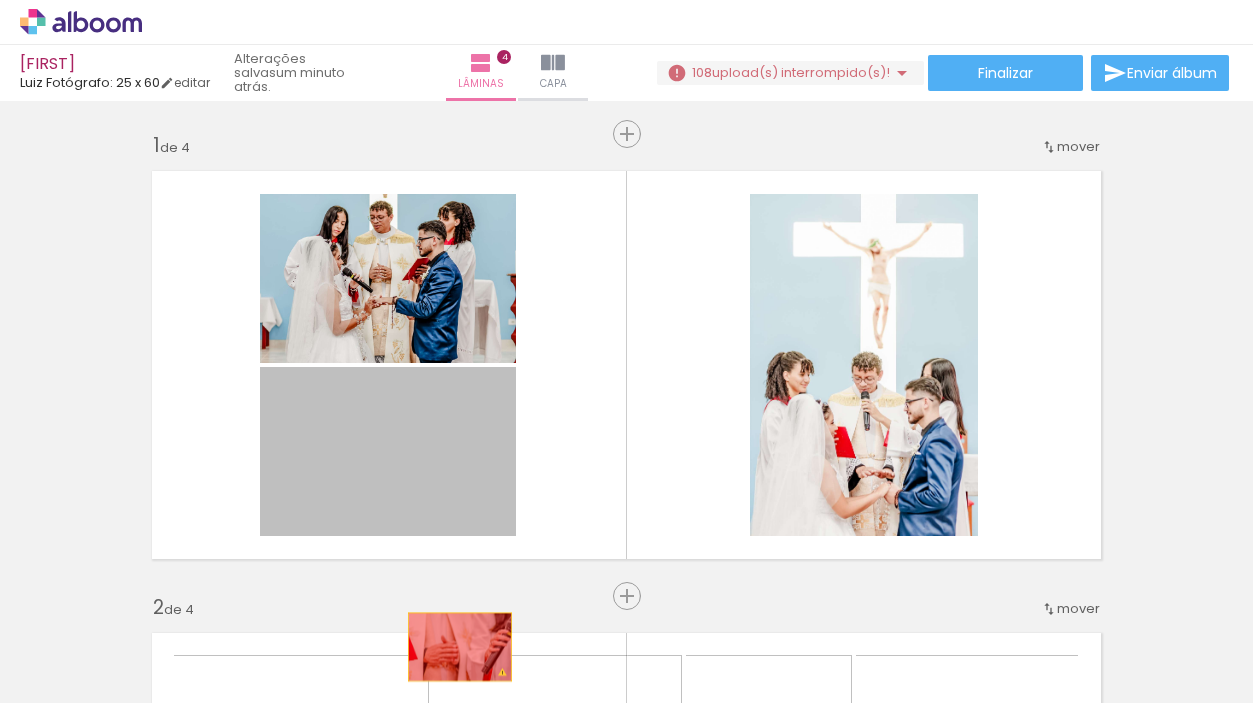 drag, startPoint x: 433, startPoint y: 424, endPoint x: 460, endPoint y: 647, distance: 224.62859 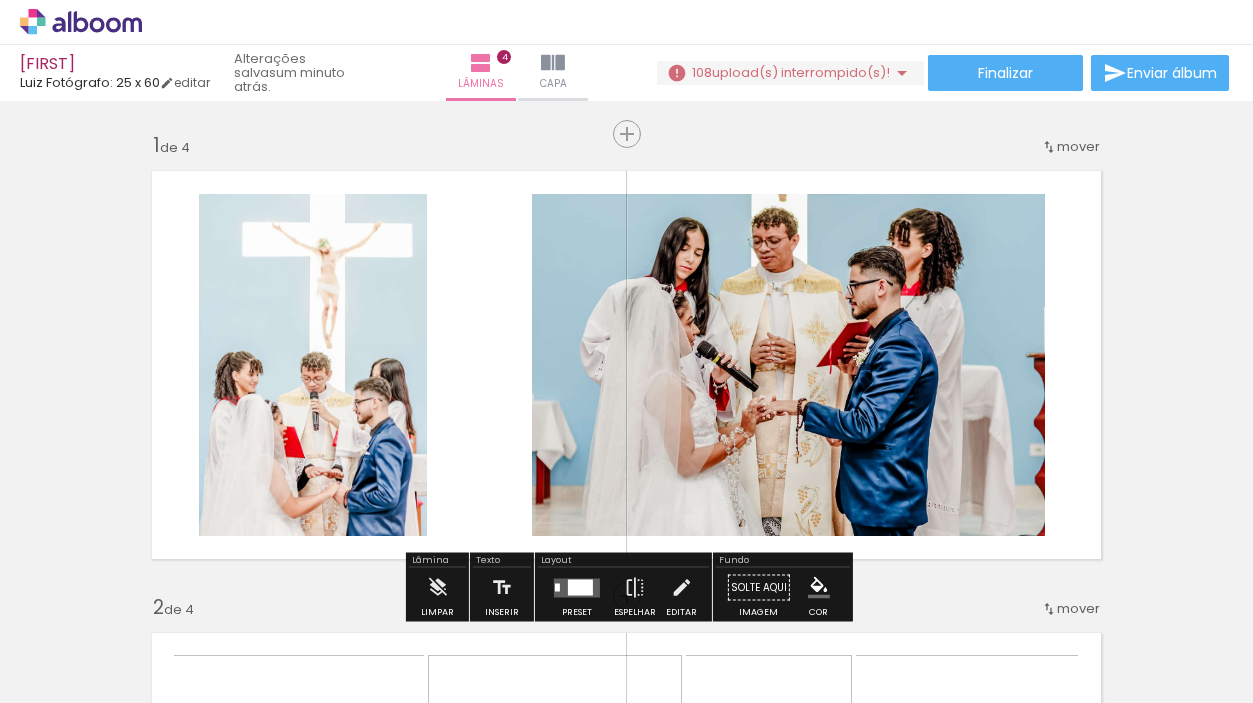 drag, startPoint x: 445, startPoint y: 297, endPoint x: 400, endPoint y: 645, distance: 350.89743 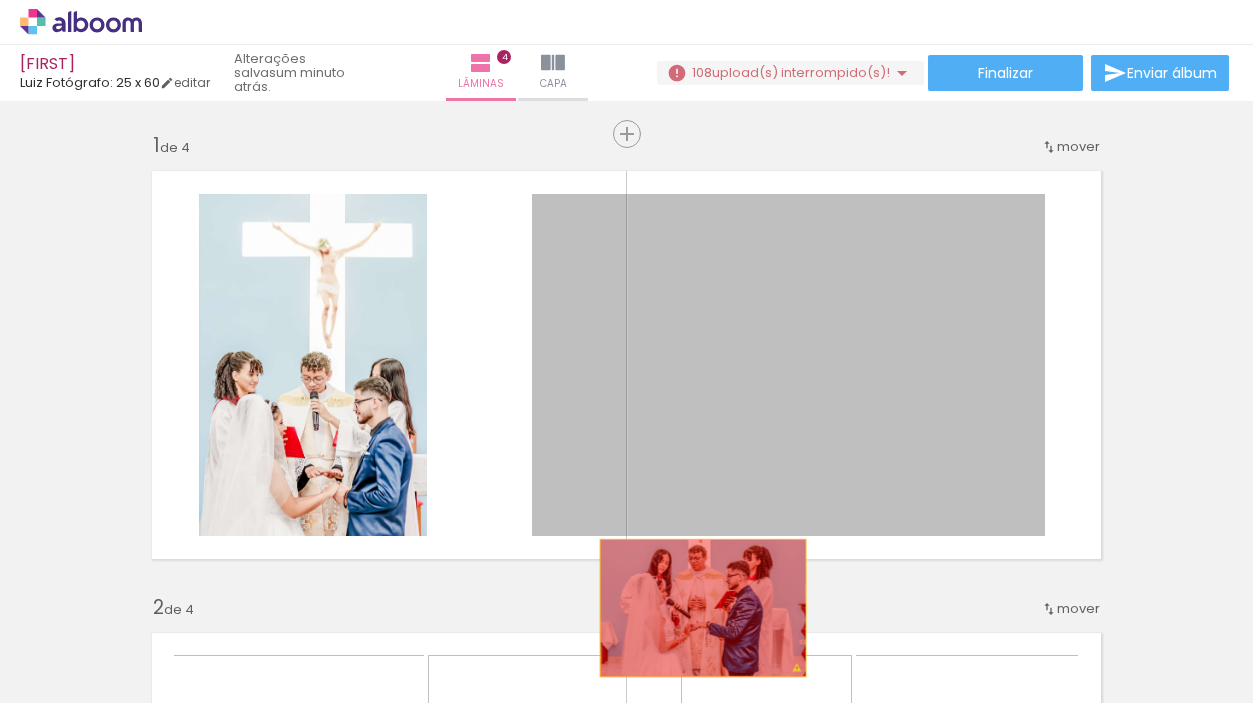 drag, startPoint x: 755, startPoint y: 373, endPoint x: 703, endPoint y: 608, distance: 240.68445 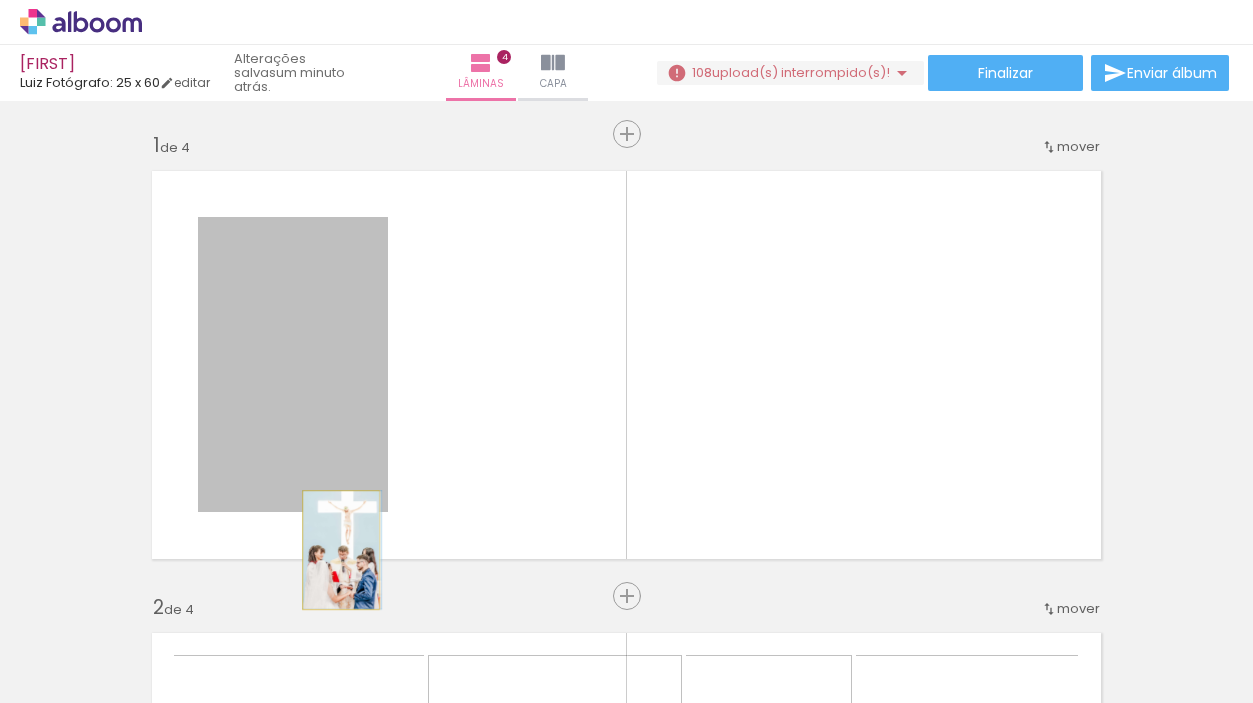 drag, startPoint x: 302, startPoint y: 348, endPoint x: 341, endPoint y: 550, distance: 205.73041 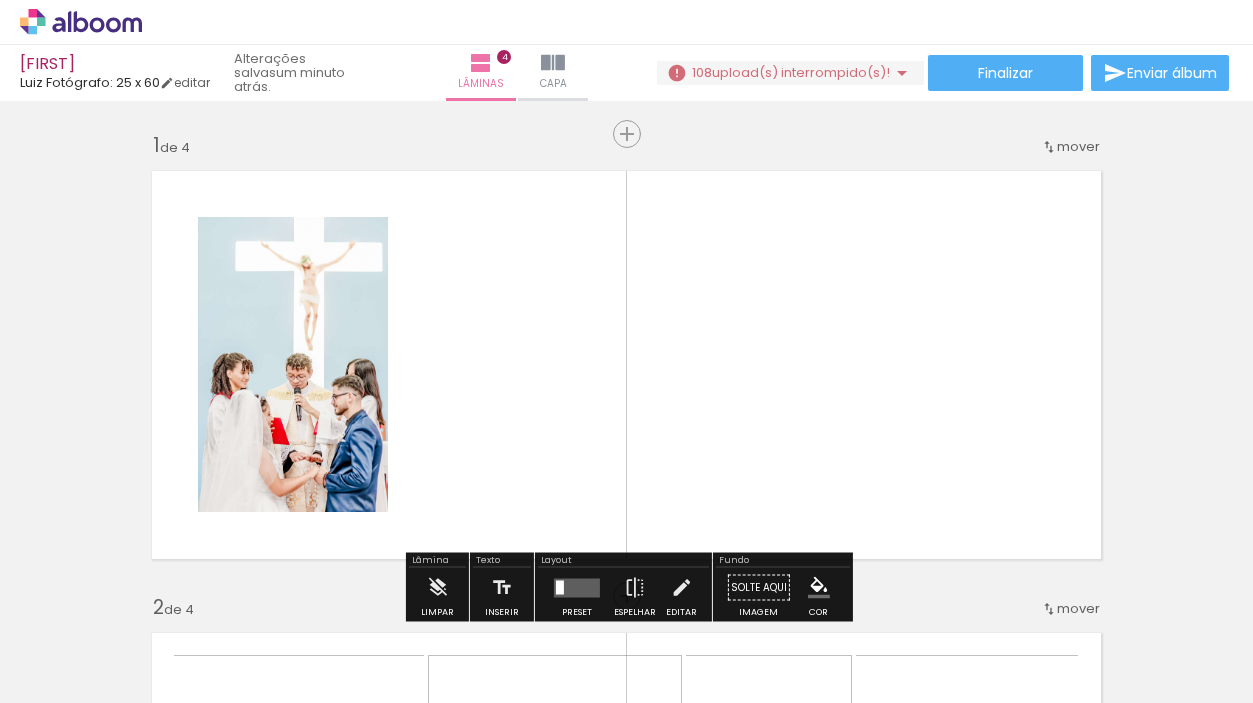drag, startPoint x: 163, startPoint y: 303, endPoint x: 182, endPoint y: 335, distance: 37.215588 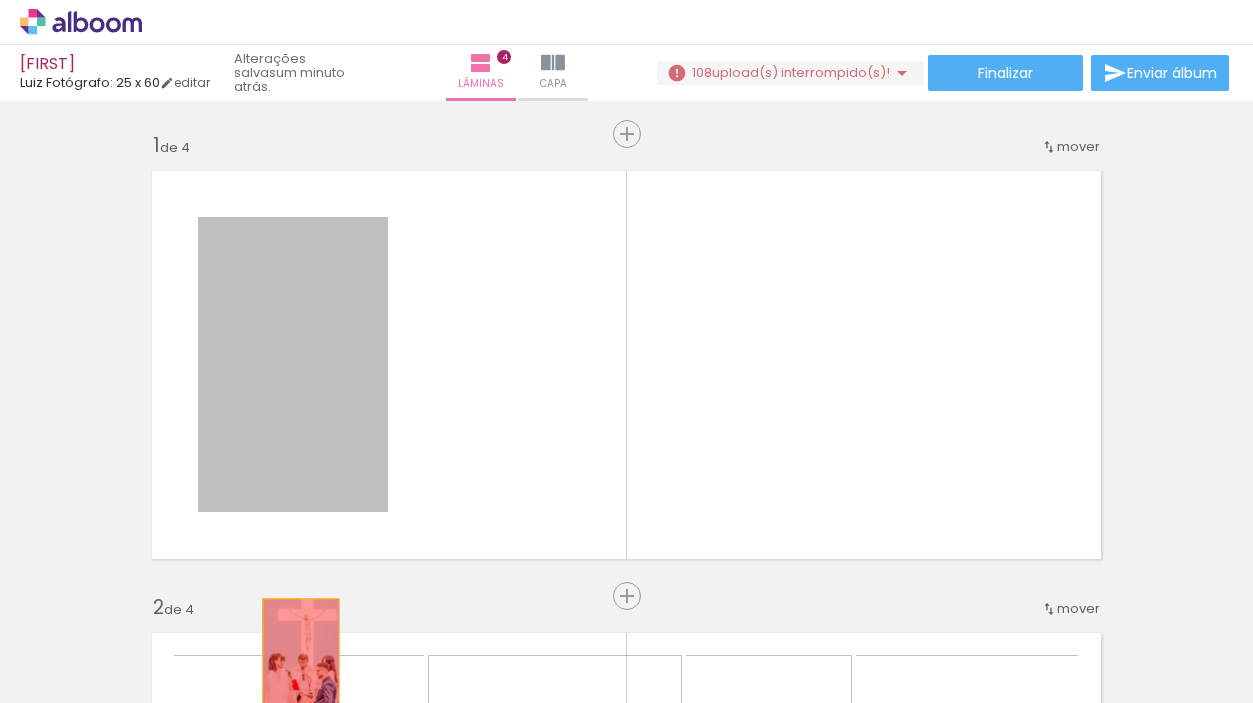 drag, startPoint x: 262, startPoint y: 315, endPoint x: 301, endPoint y: 658, distance: 345.21008 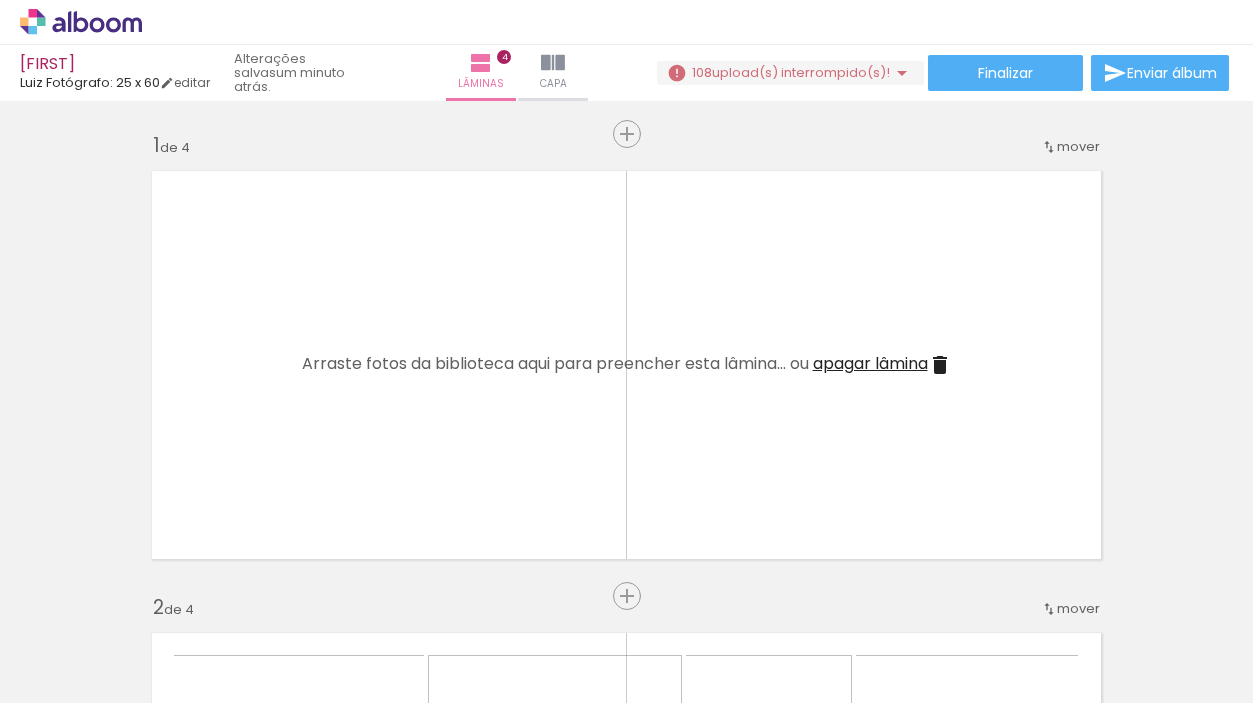 click on "apagar lâmina" at bounding box center [870, 363] 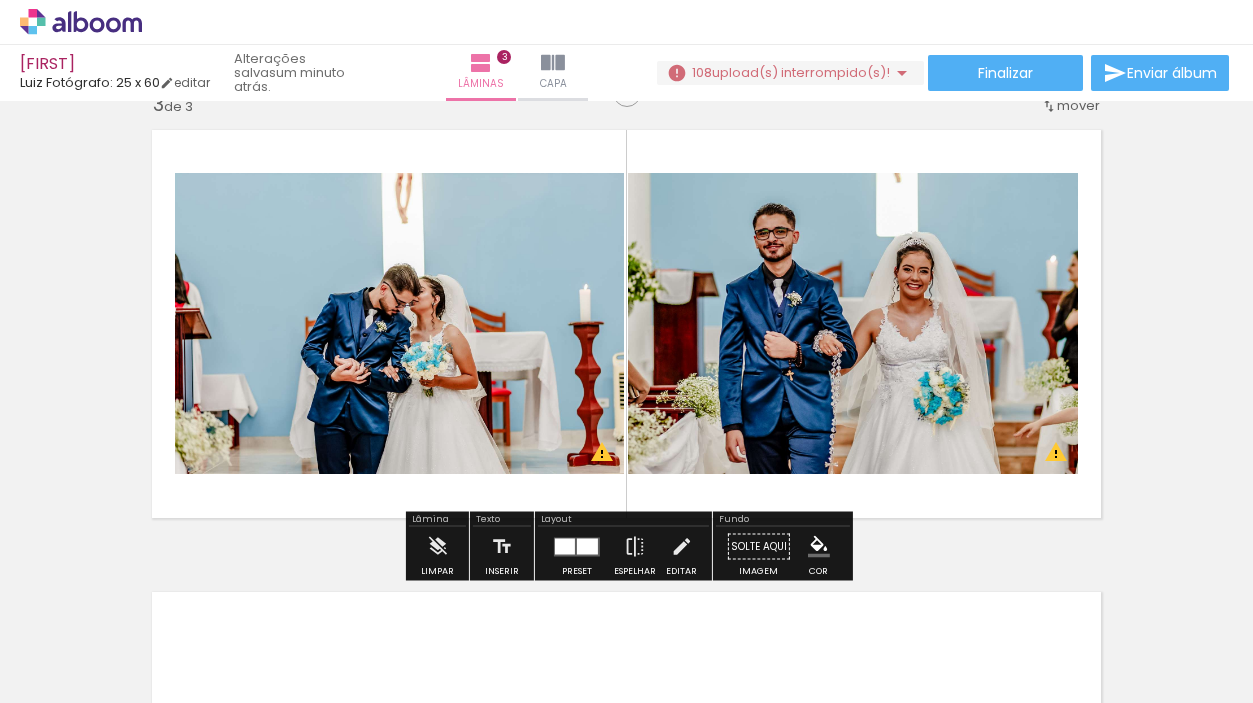 scroll, scrollTop: 920, scrollLeft: 0, axis: vertical 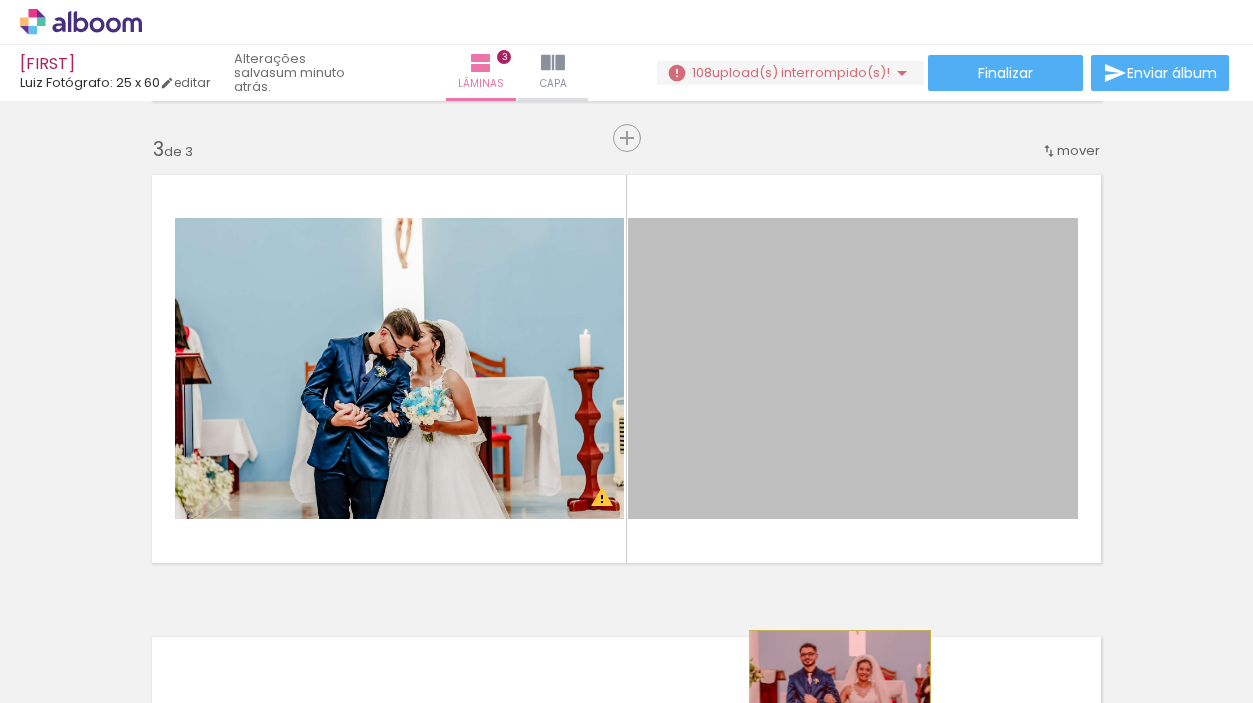 drag, startPoint x: 927, startPoint y: 368, endPoint x: 840, endPoint y: 691, distance: 334.5116 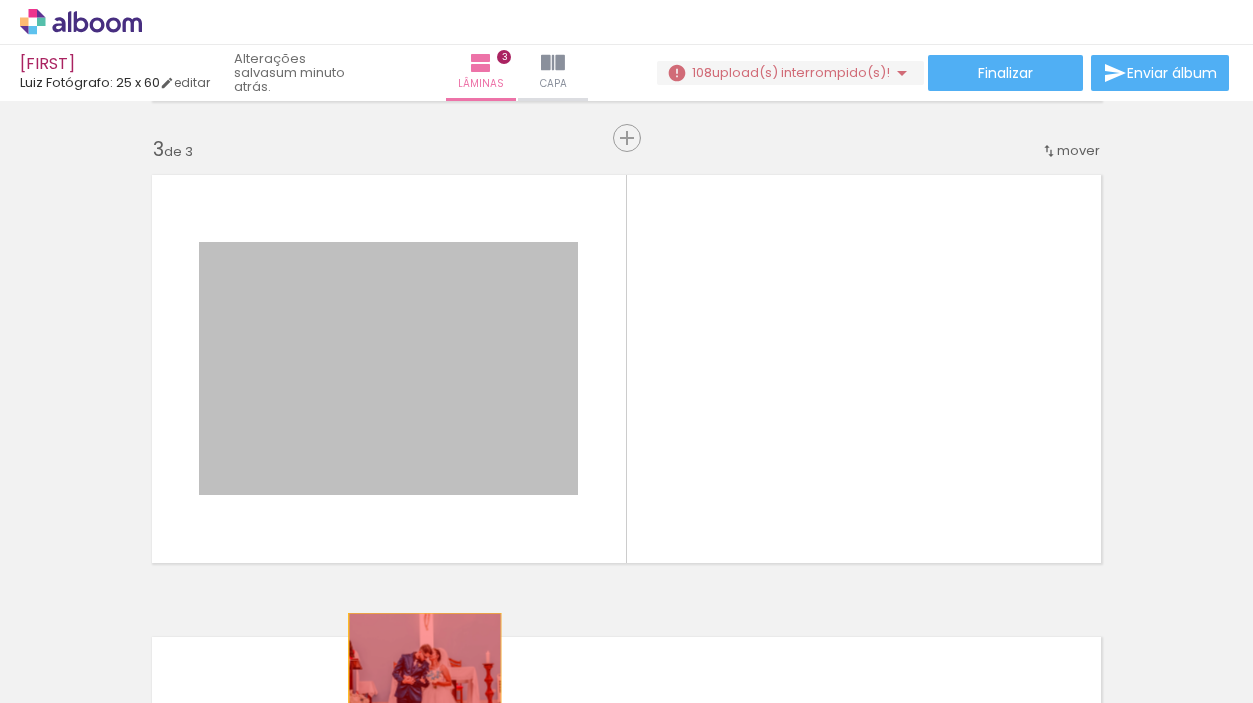 drag, startPoint x: 414, startPoint y: 363, endPoint x: 425, endPoint y: 664, distance: 301.20093 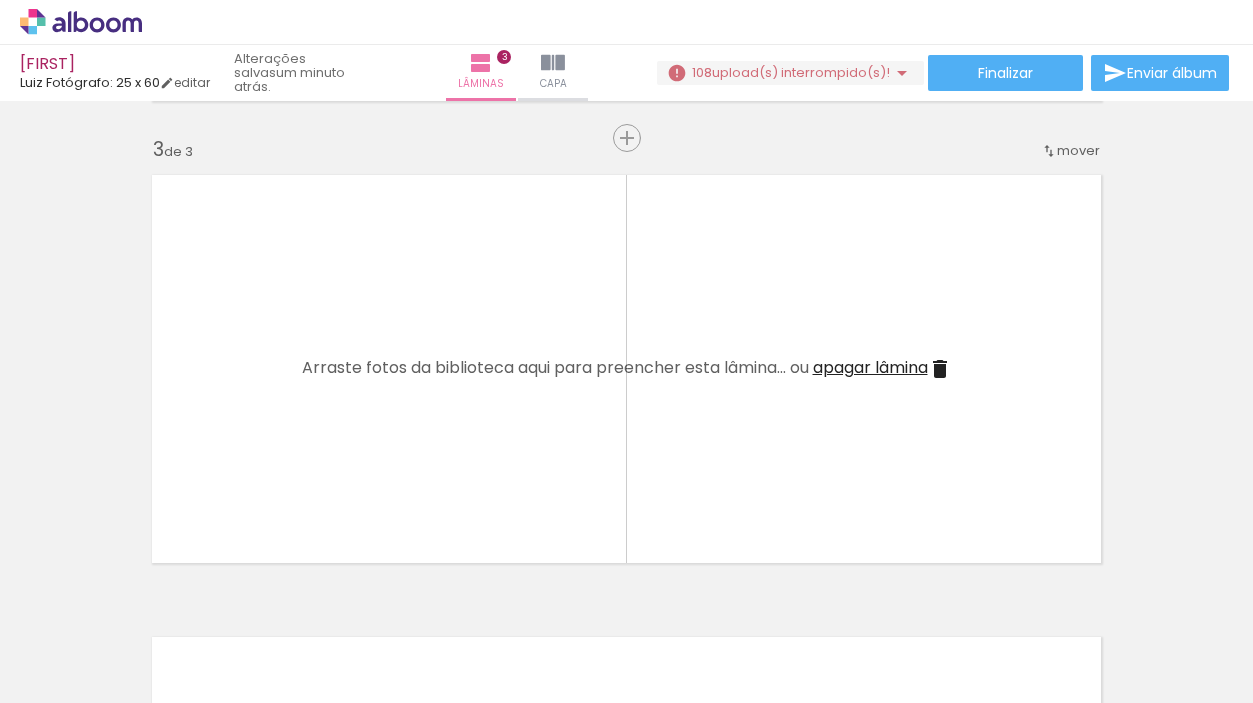 click on "apagar lâmina" at bounding box center (870, 367) 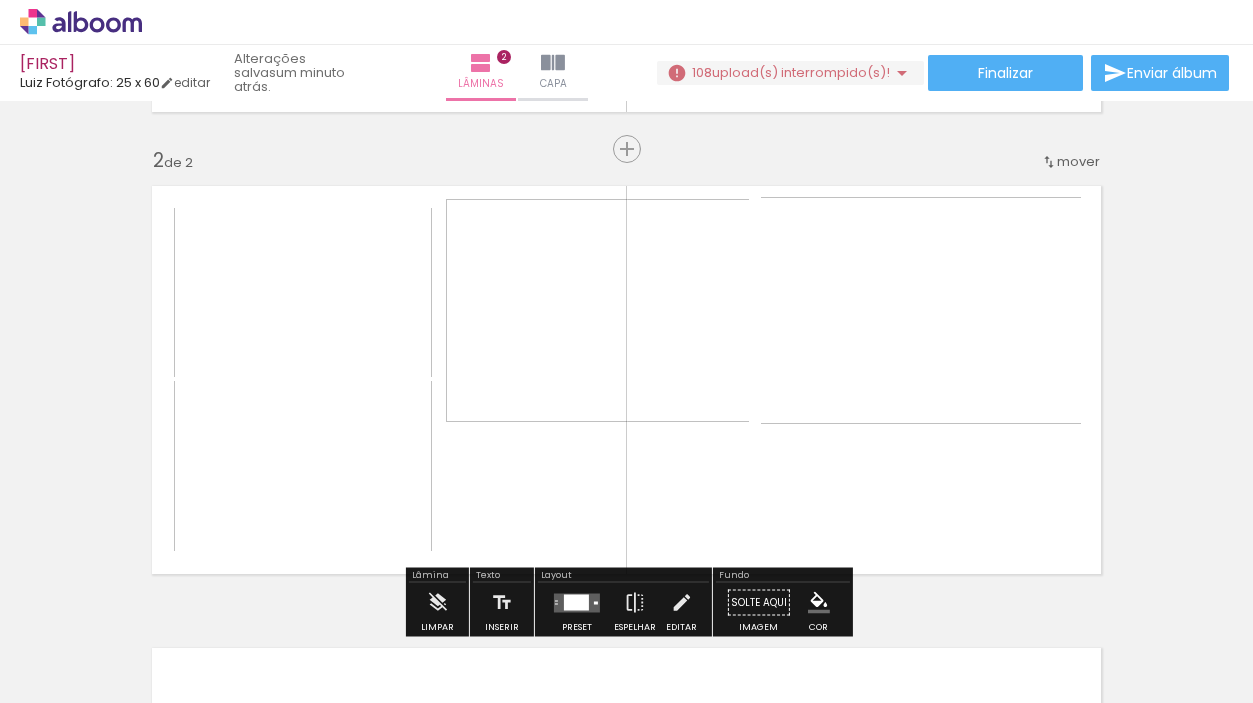 scroll, scrollTop: 452, scrollLeft: 0, axis: vertical 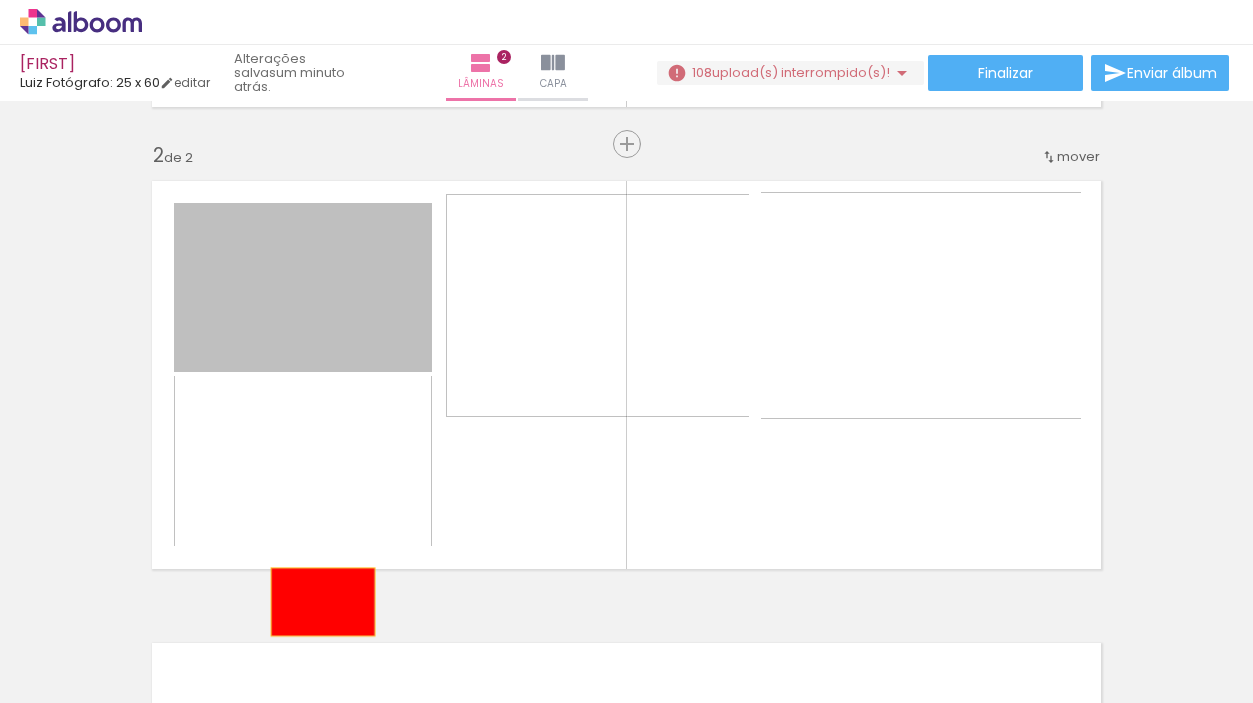 drag, startPoint x: 255, startPoint y: 278, endPoint x: 323, endPoint y: 605, distance: 333.9955 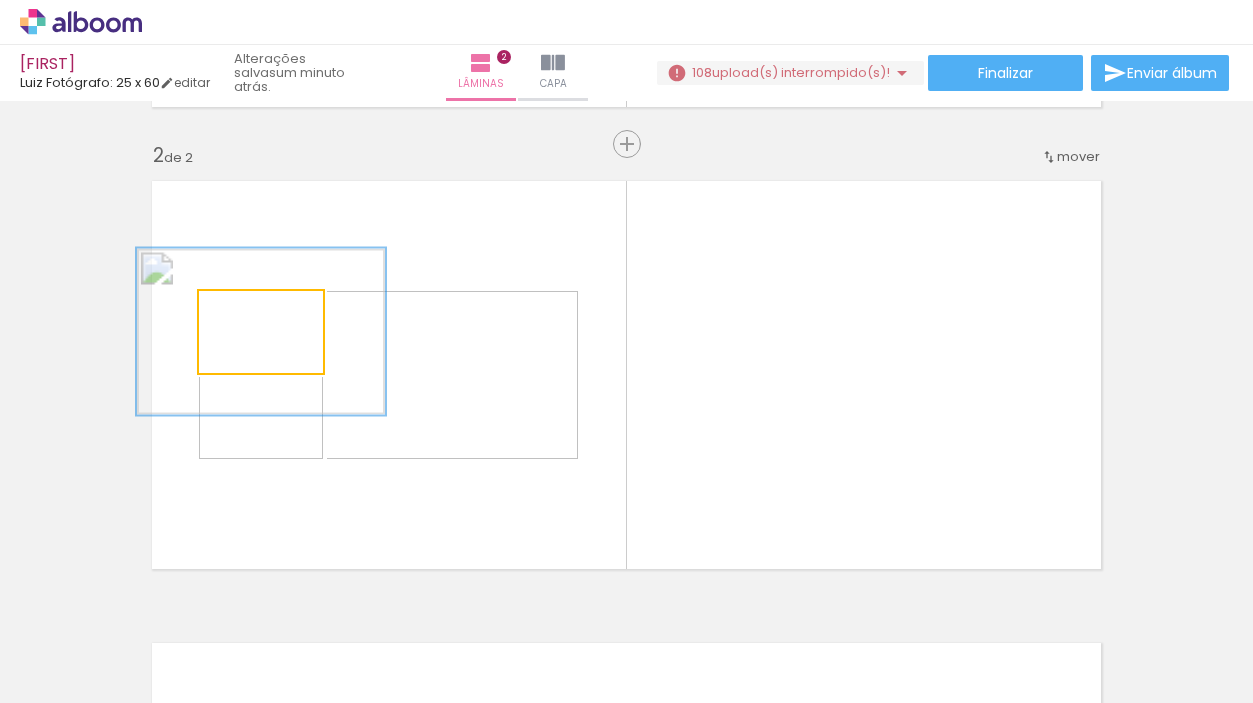 drag, startPoint x: 265, startPoint y: 319, endPoint x: 309, endPoint y: 567, distance: 251.87299 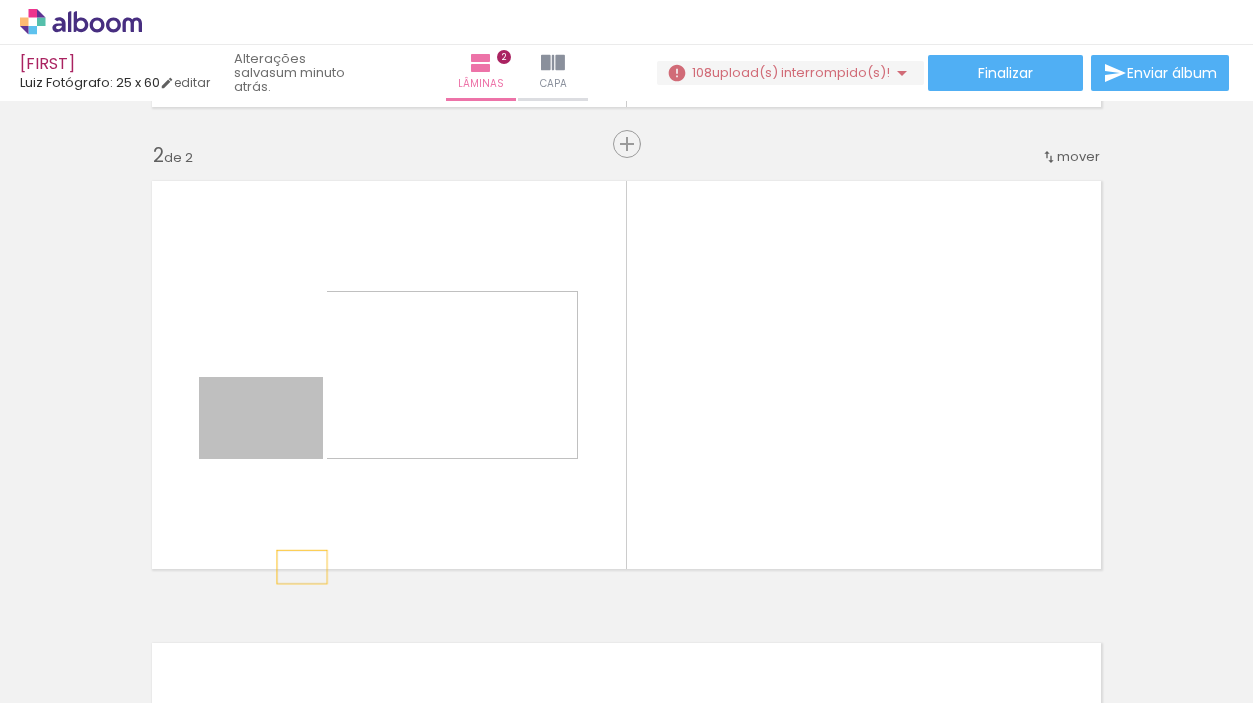drag, startPoint x: 249, startPoint y: 378, endPoint x: 302, endPoint y: 567, distance: 196.2906 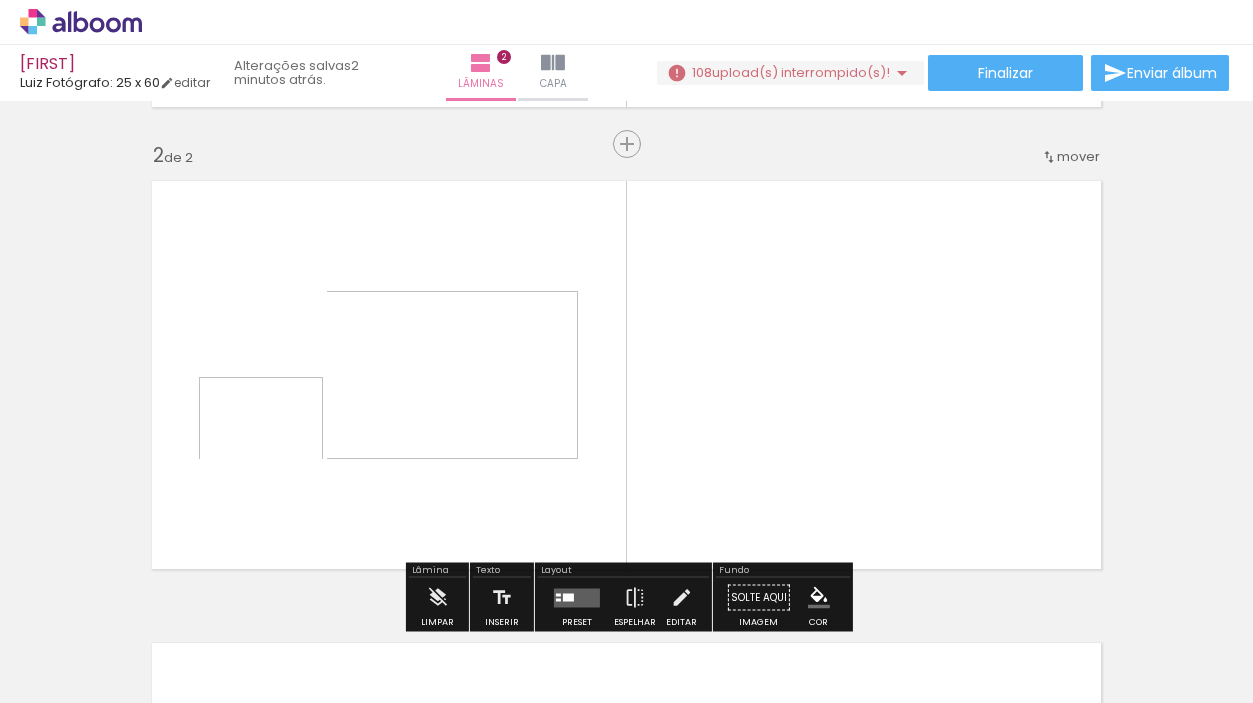drag, startPoint x: 417, startPoint y: 259, endPoint x: 410, endPoint y: 343, distance: 84.29116 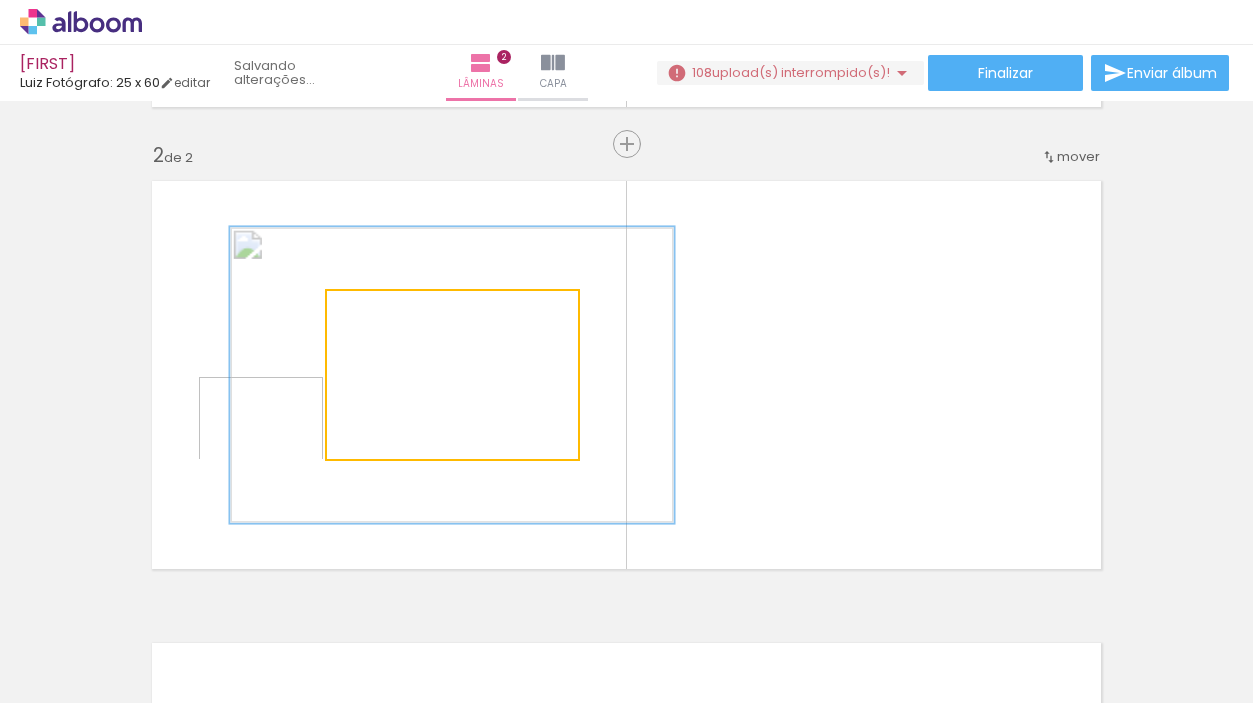 click at bounding box center (413, 312) 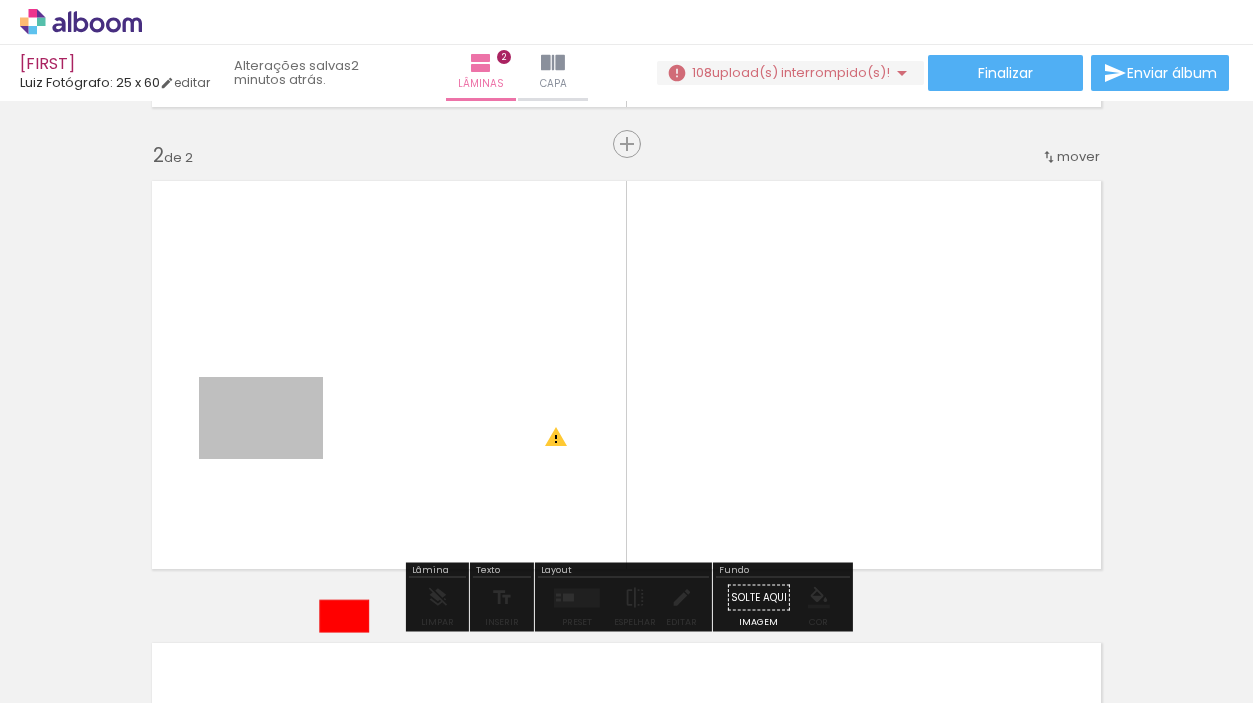 drag, startPoint x: 278, startPoint y: 414, endPoint x: 344, endPoint y: 616, distance: 212.50882 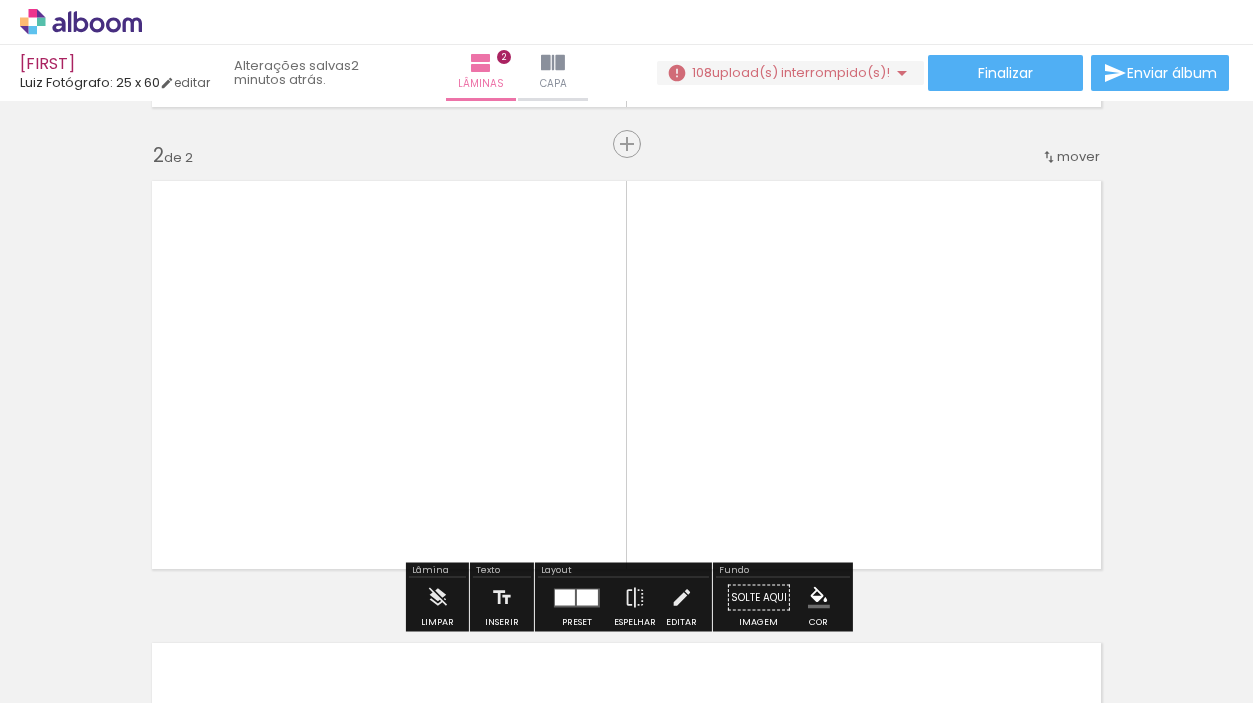 click 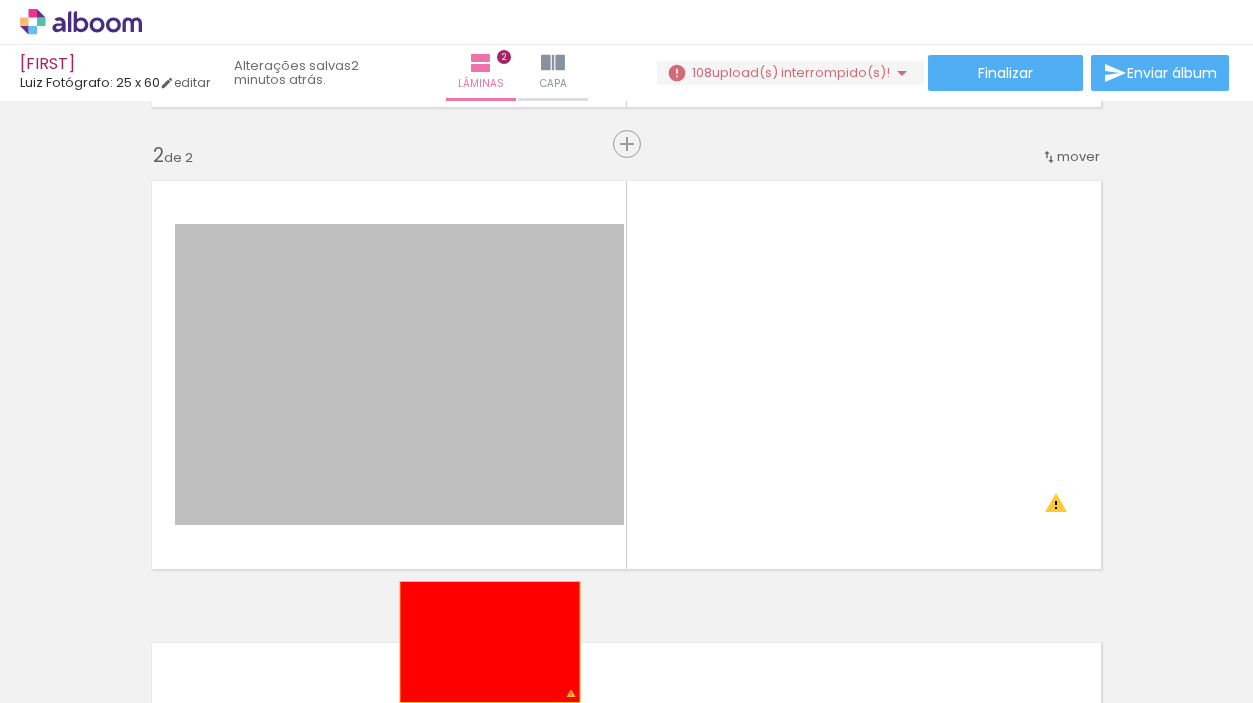 drag, startPoint x: 492, startPoint y: 441, endPoint x: 490, endPoint y: 642, distance: 201.00995 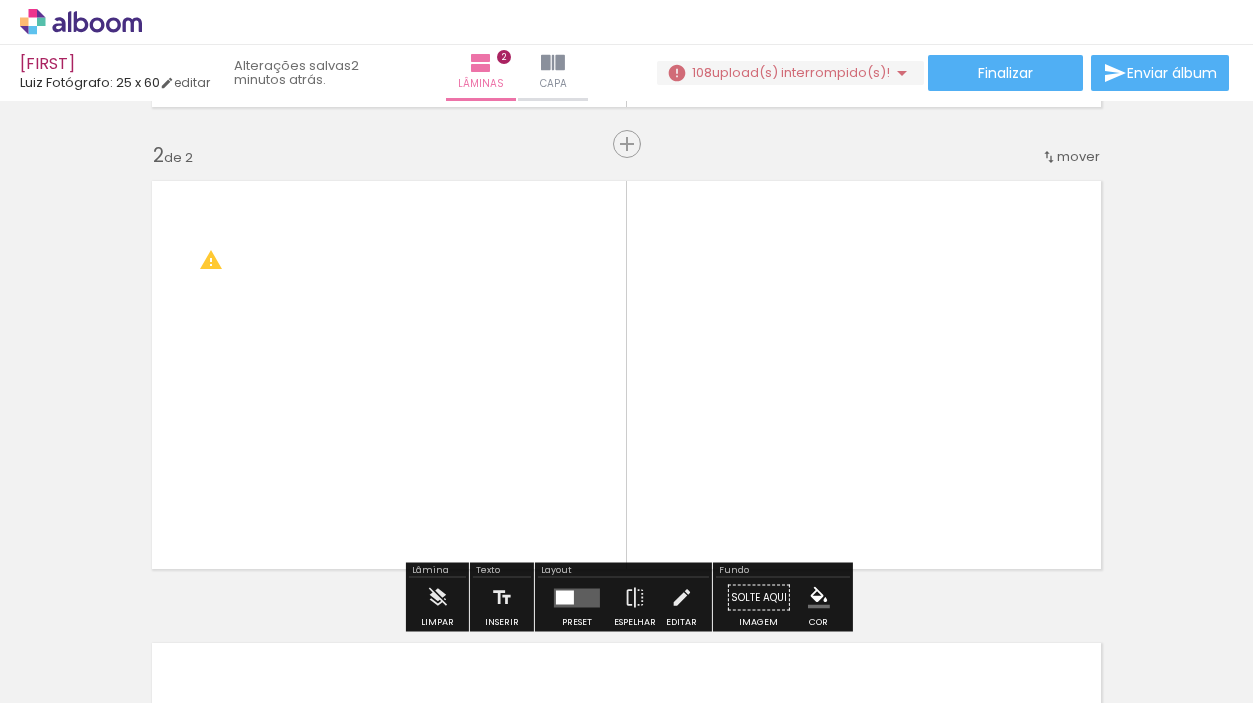 drag, startPoint x: 848, startPoint y: 376, endPoint x: 832, endPoint y: 449, distance: 74.73286 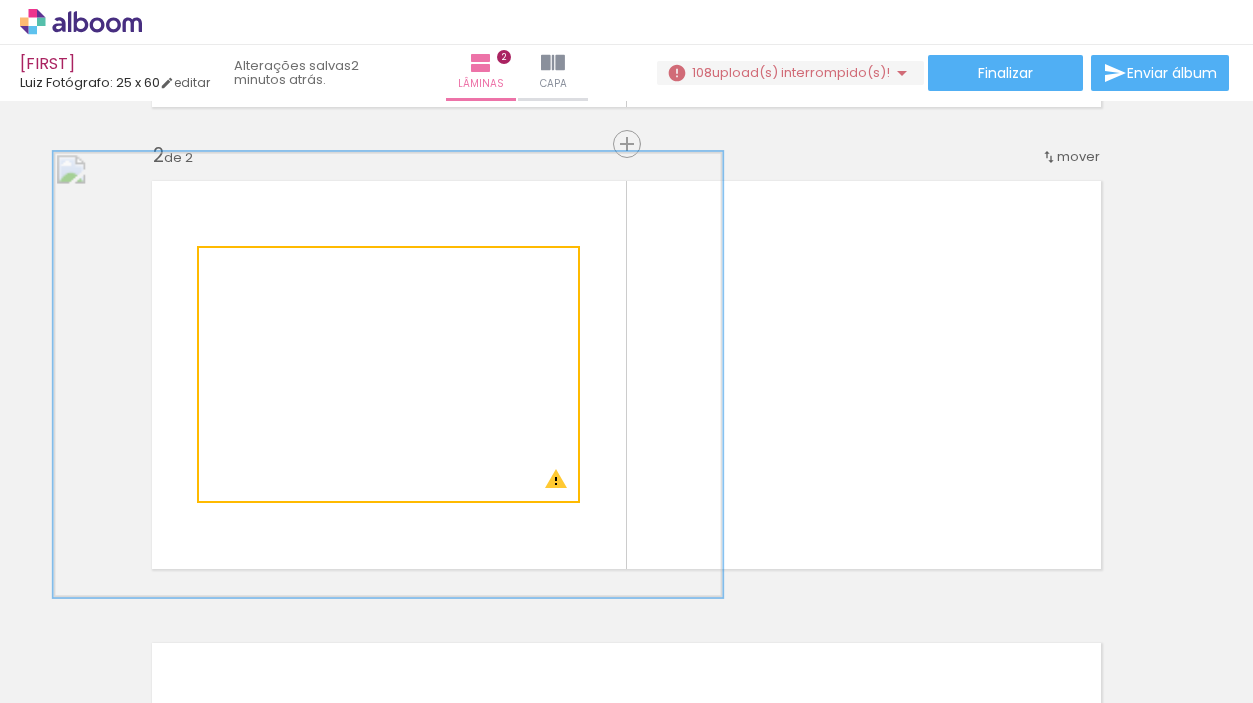drag, startPoint x: 316, startPoint y: 275, endPoint x: 317, endPoint y: 286, distance: 11.045361 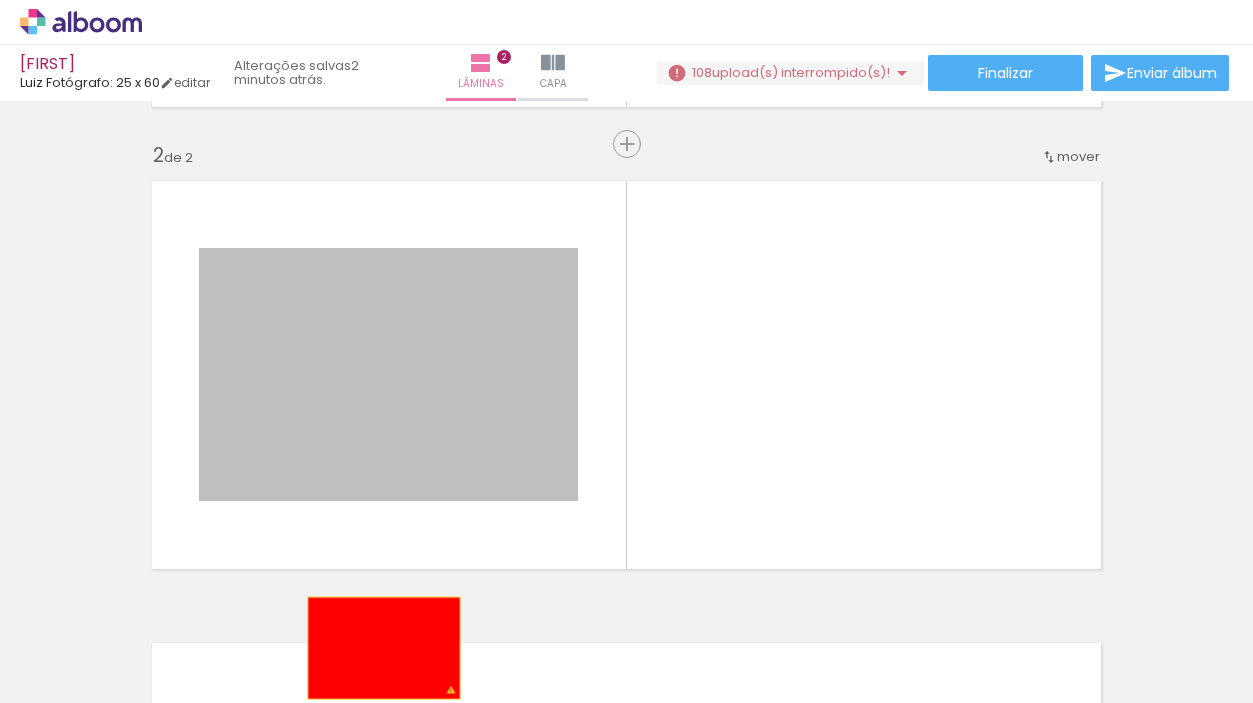 drag, startPoint x: 357, startPoint y: 396, endPoint x: 384, endPoint y: 648, distance: 253.4423 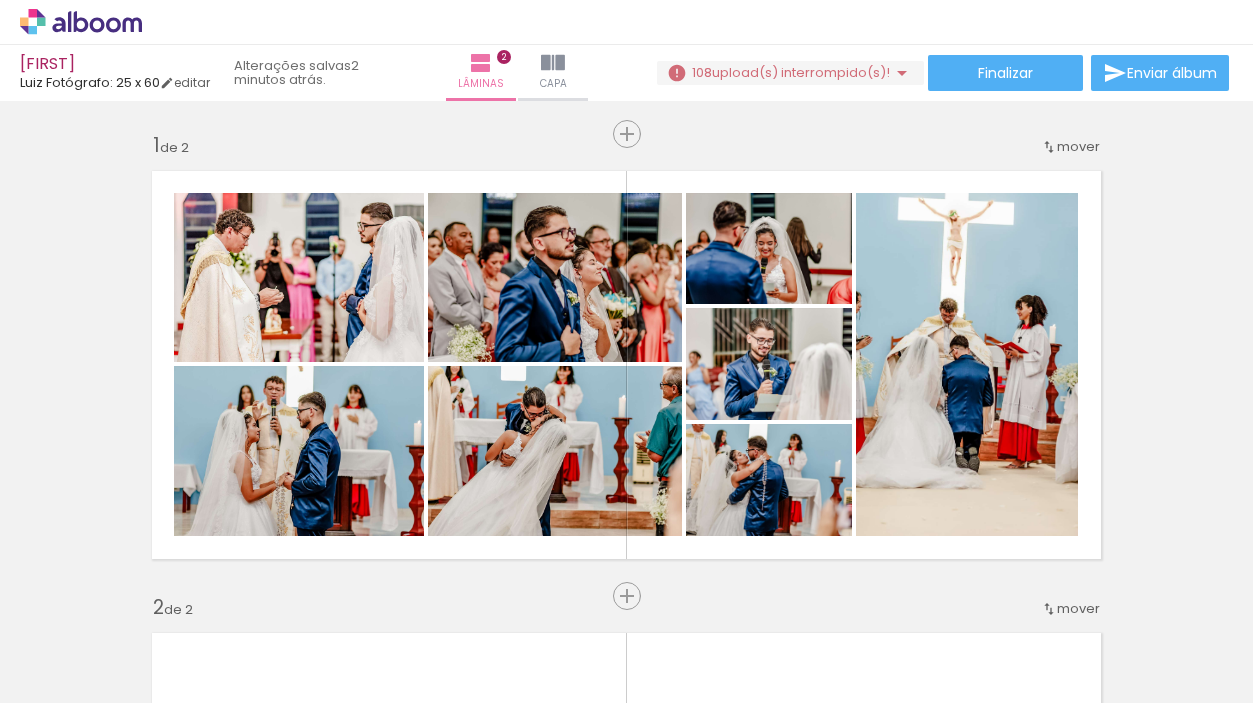 scroll, scrollTop: 0, scrollLeft: 0, axis: both 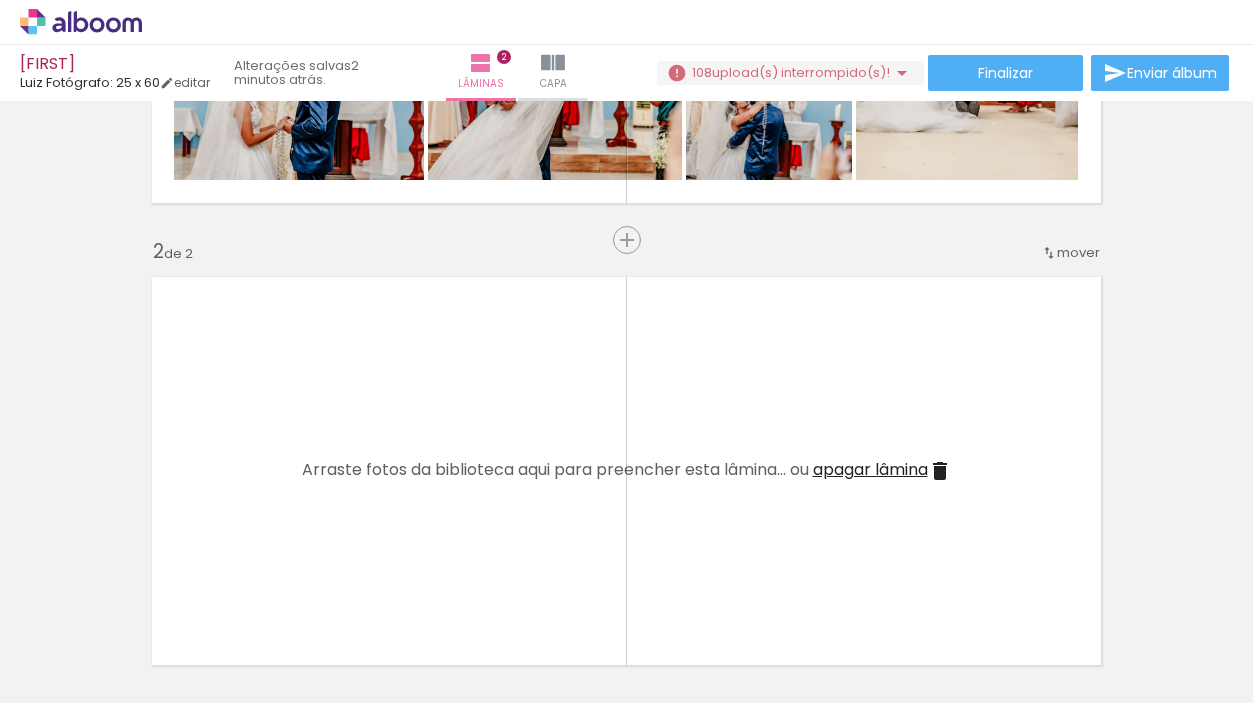 click on "apagar lâmina" at bounding box center (870, 469) 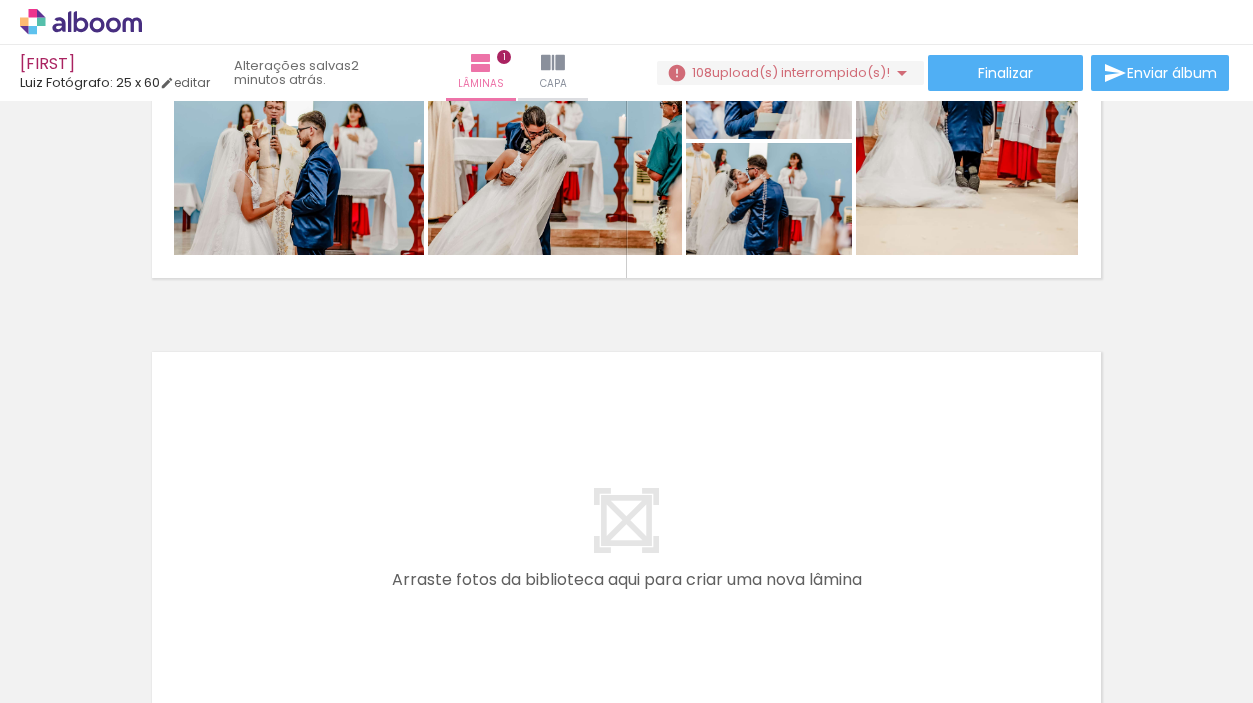 scroll, scrollTop: 241, scrollLeft: 0, axis: vertical 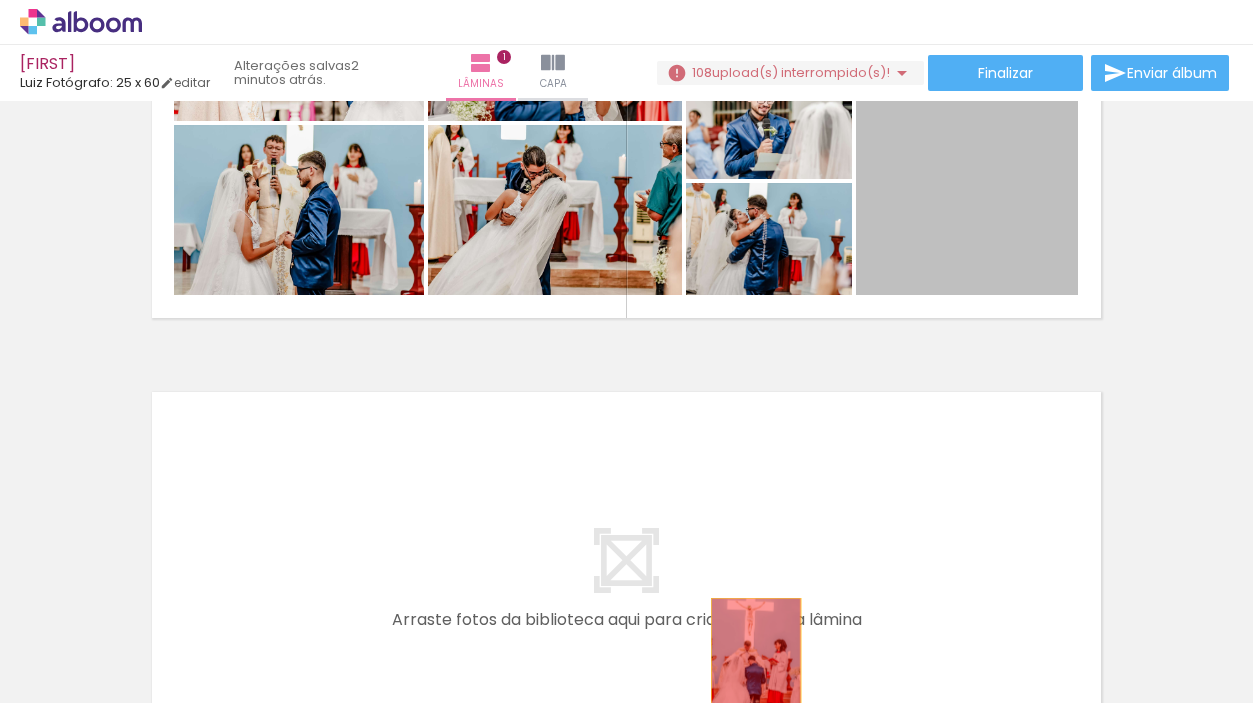 drag, startPoint x: 945, startPoint y: 233, endPoint x: 756, endPoint y: 667, distance: 473.36774 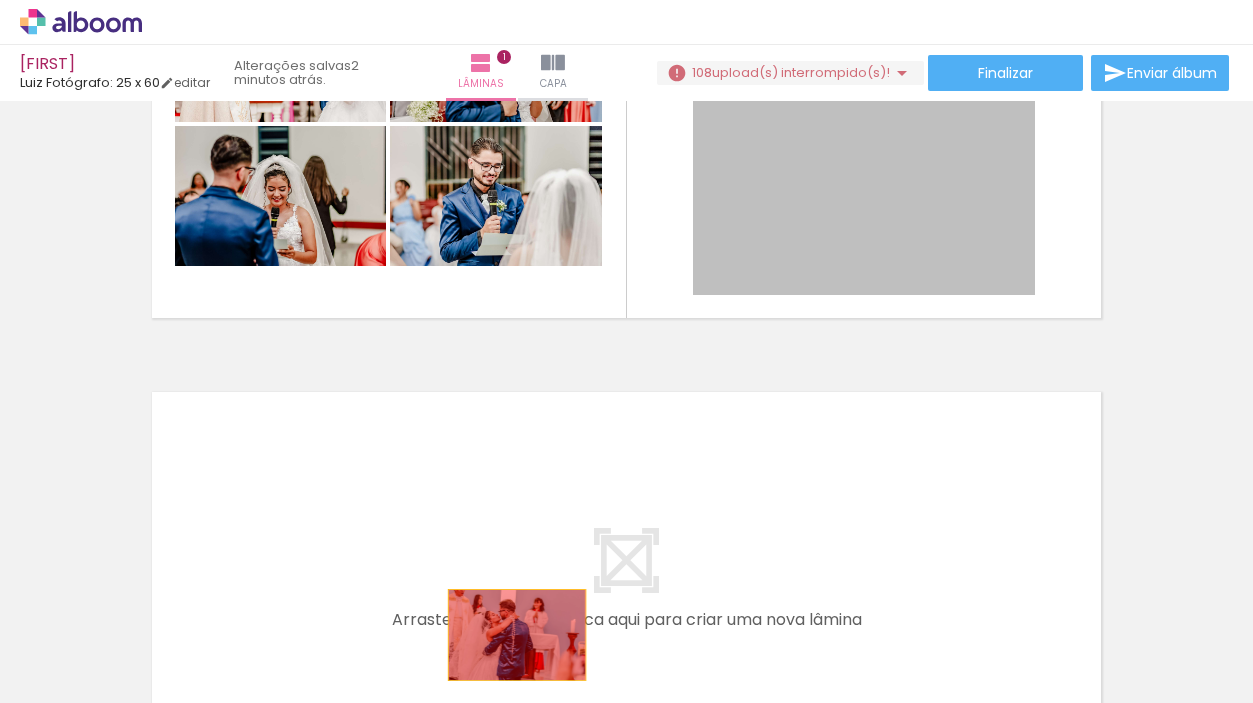 drag, startPoint x: 813, startPoint y: 164, endPoint x: 516, endPoint y: 638, distance: 559.36127 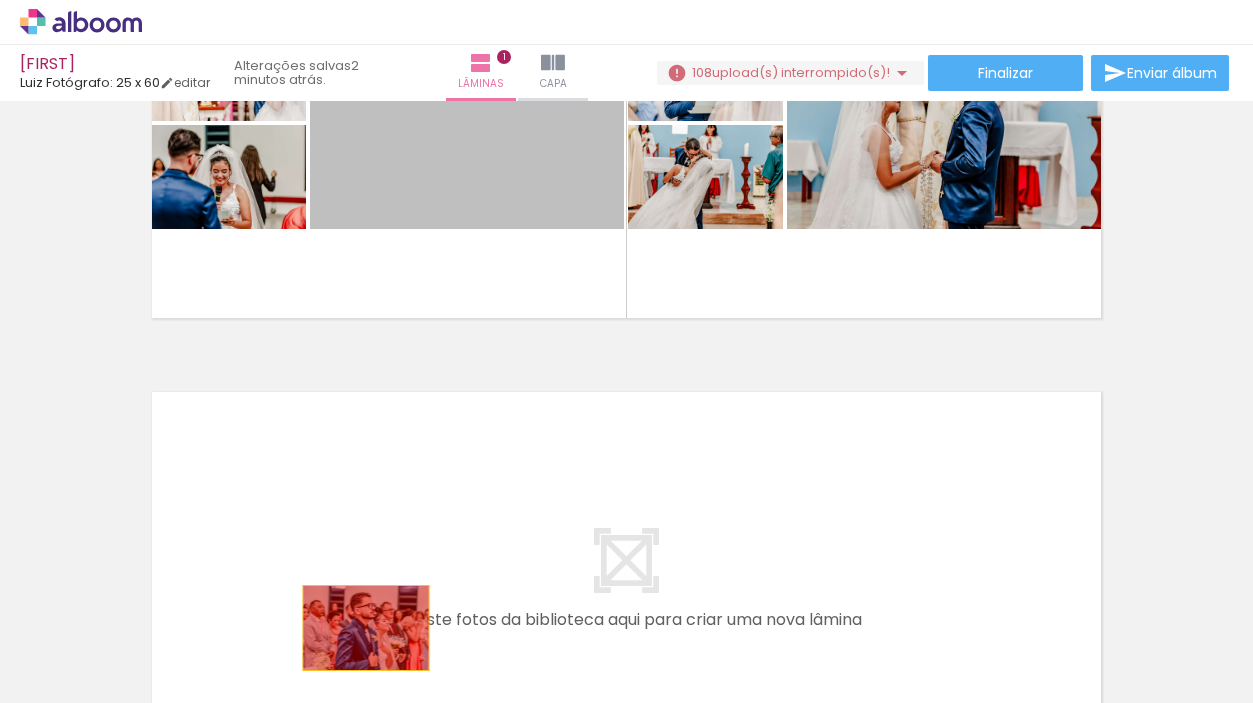 drag, startPoint x: 501, startPoint y: 179, endPoint x: 366, endPoint y: 628, distance: 468.85605 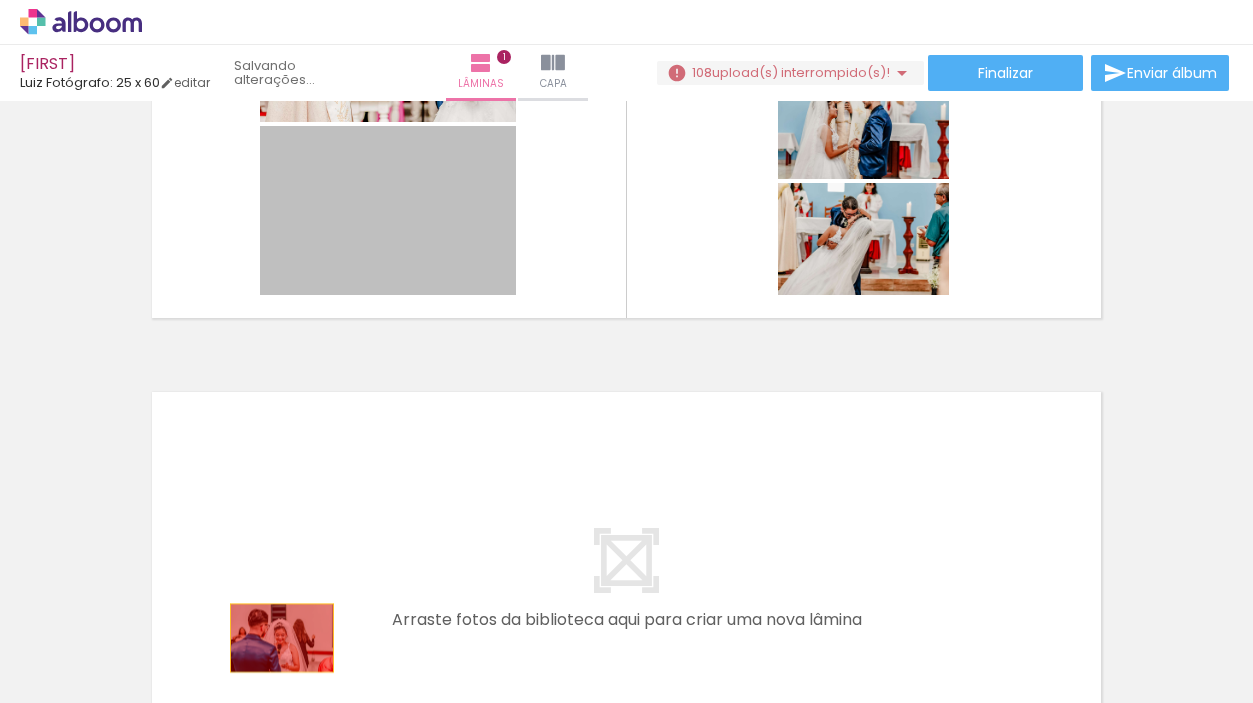 drag, startPoint x: 310, startPoint y: 191, endPoint x: 282, endPoint y: 638, distance: 447.8761 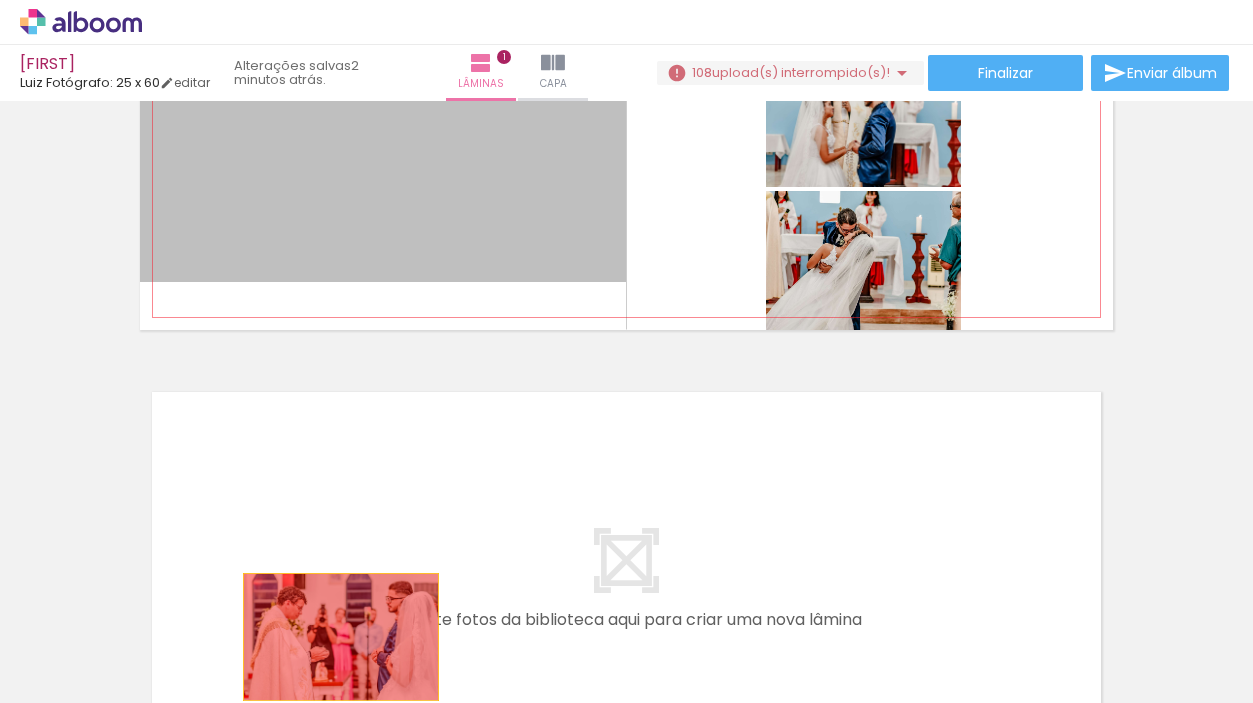 drag, startPoint x: 351, startPoint y: 252, endPoint x: 341, endPoint y: 637, distance: 385.12985 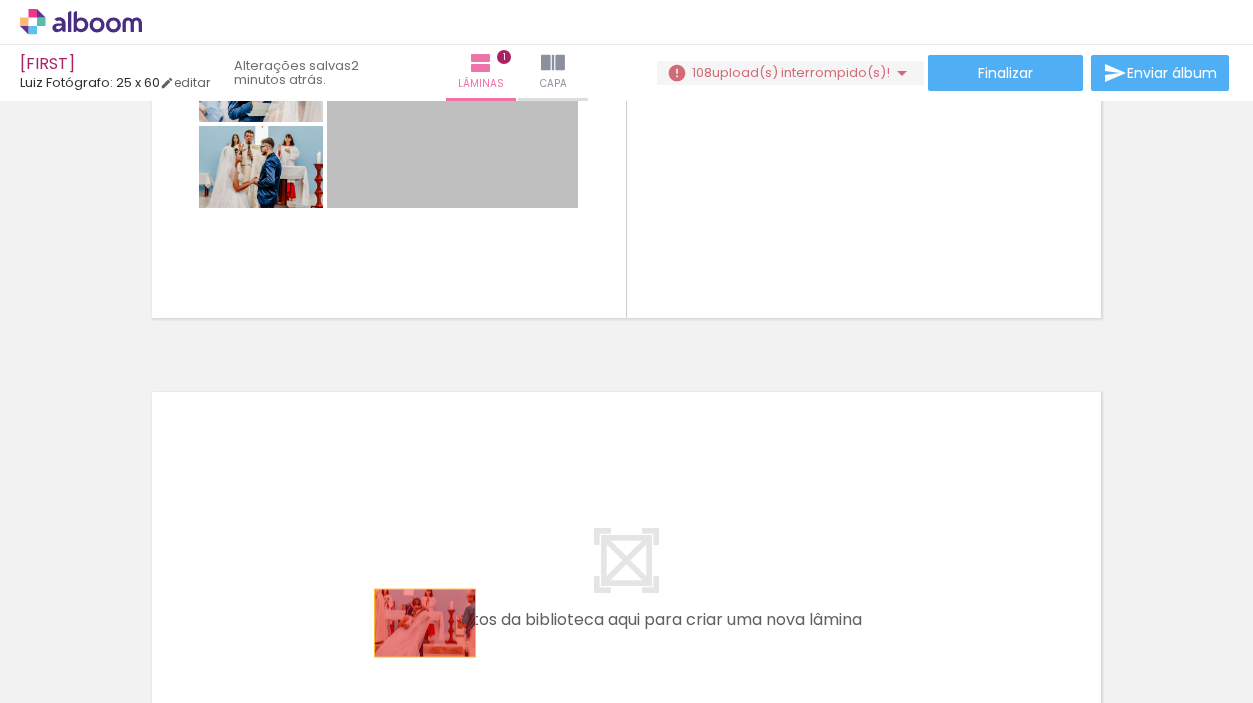 drag, startPoint x: 461, startPoint y: 152, endPoint x: 425, endPoint y: 623, distance: 472.37378 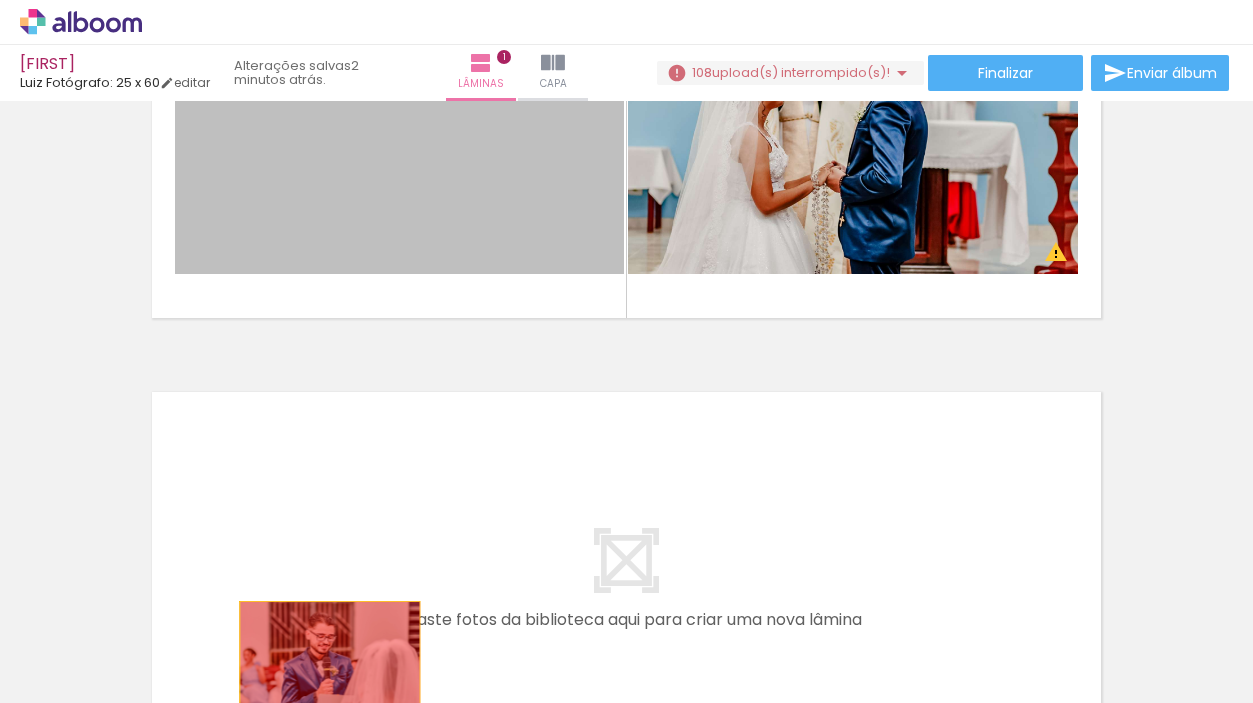 drag, startPoint x: 353, startPoint y: 147, endPoint x: 330, endPoint y: 662, distance: 515.51337 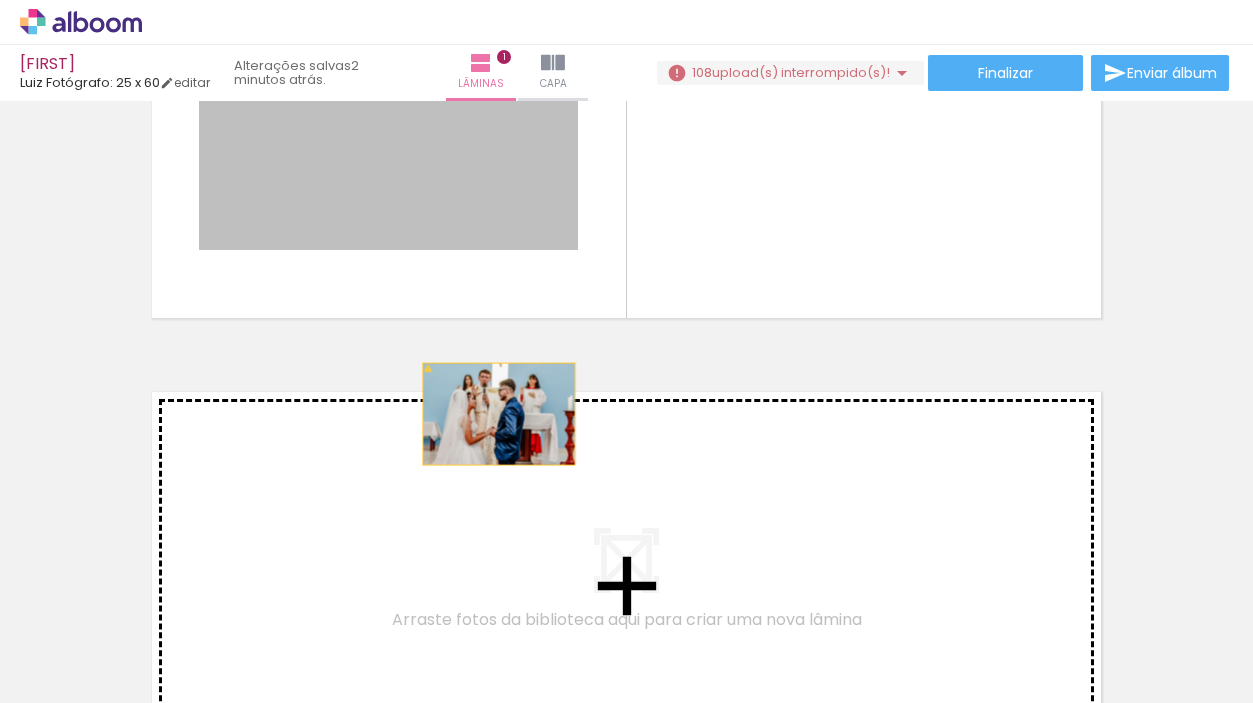 drag, startPoint x: 485, startPoint y: 151, endPoint x: 499, endPoint y: 414, distance: 263.37234 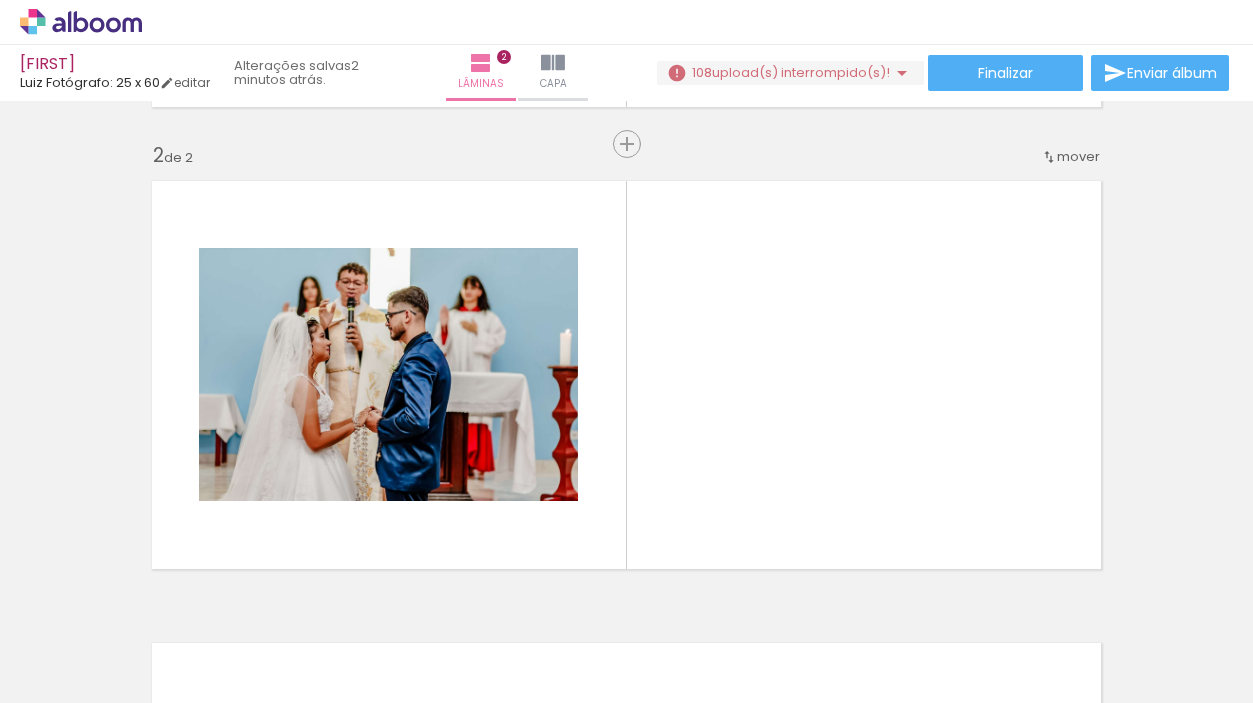 scroll, scrollTop: 487, scrollLeft: 0, axis: vertical 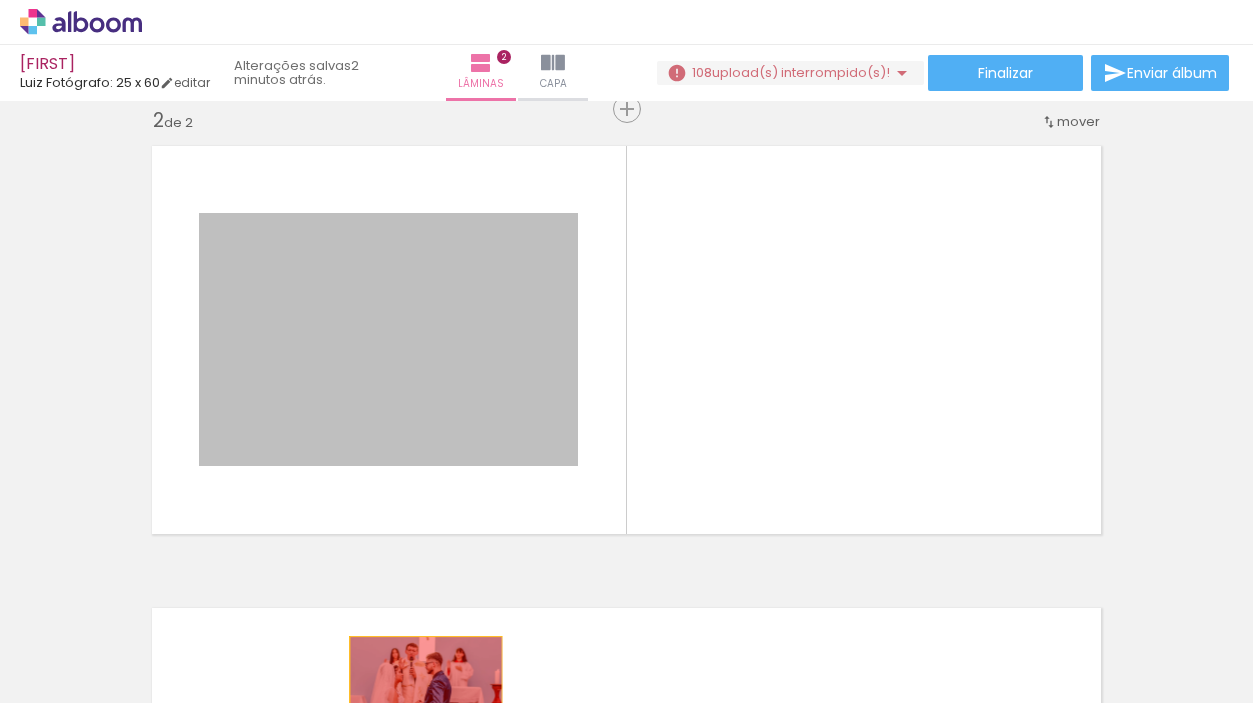 drag, startPoint x: 439, startPoint y: 298, endPoint x: 426, endPoint y: 687, distance: 389.21716 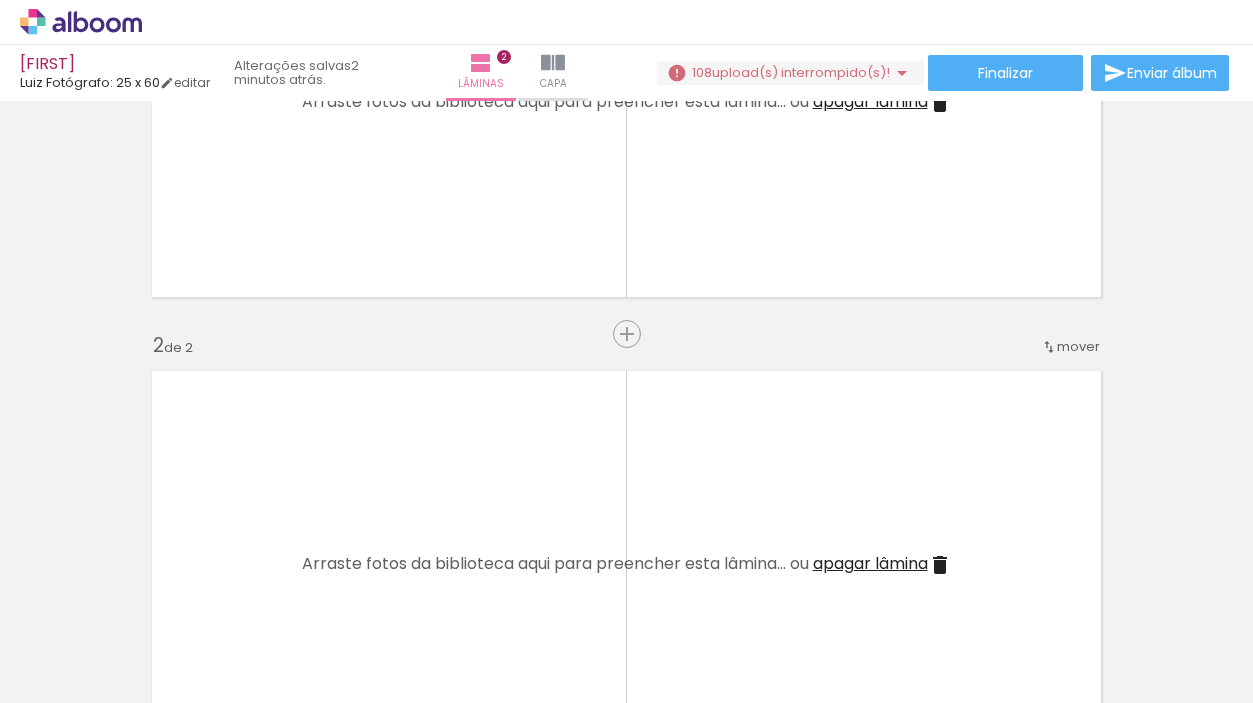 scroll, scrollTop: 0, scrollLeft: 0, axis: both 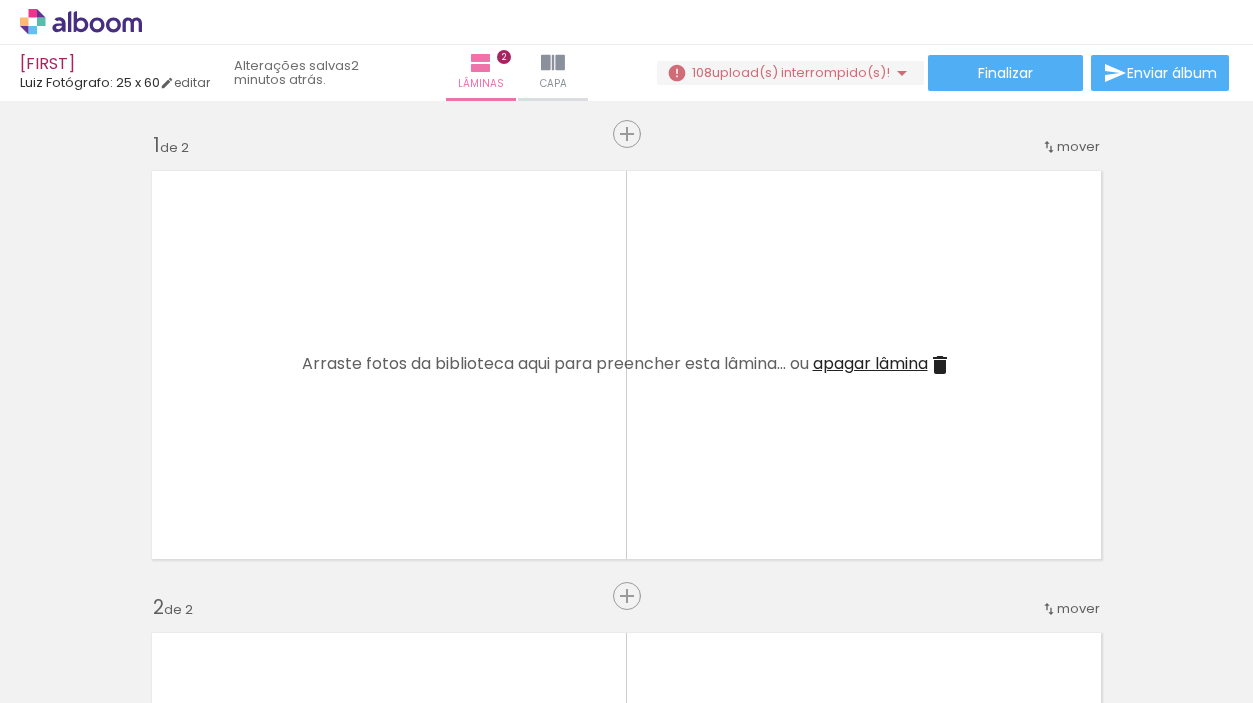 click at bounding box center [940, 365] 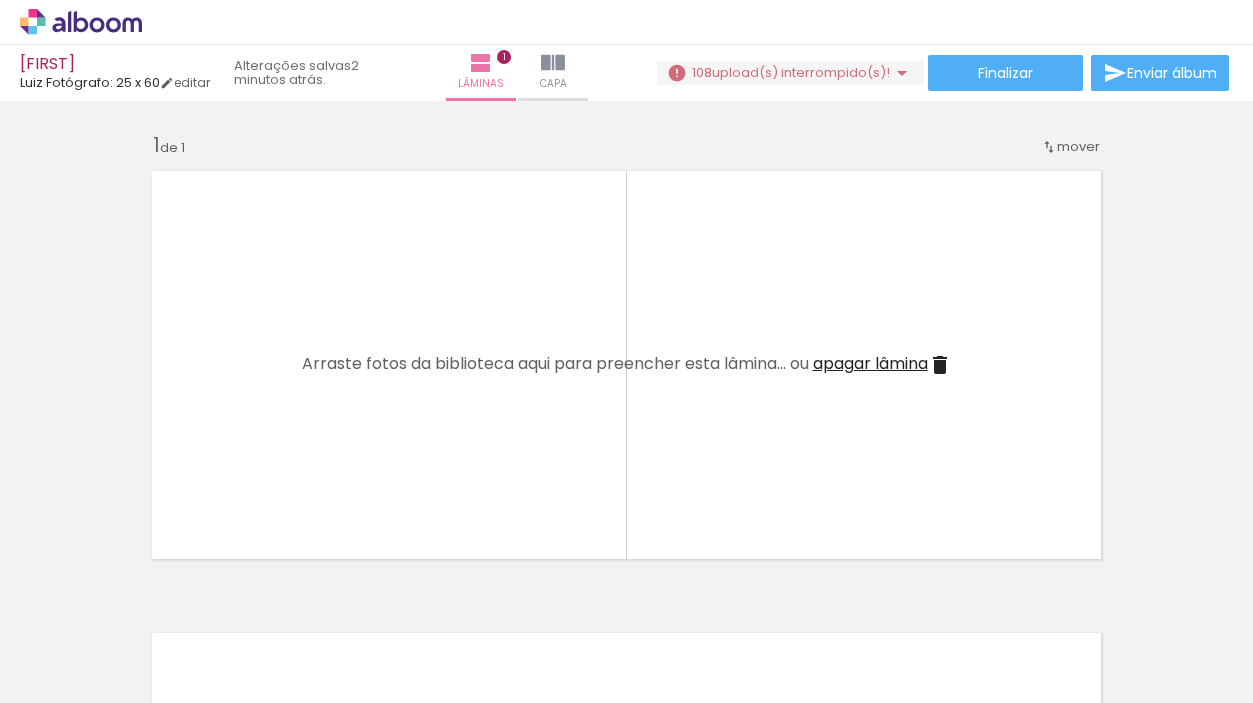 click at bounding box center (156, 595) 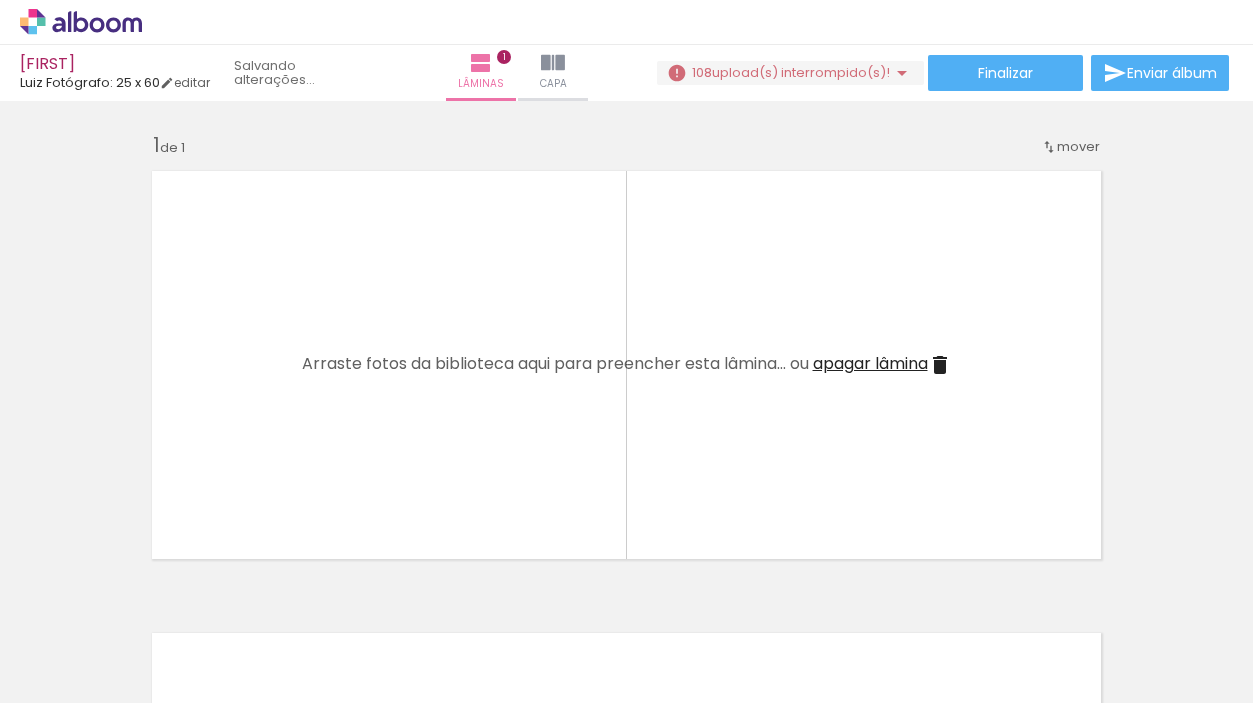 click at bounding box center [156, 595] 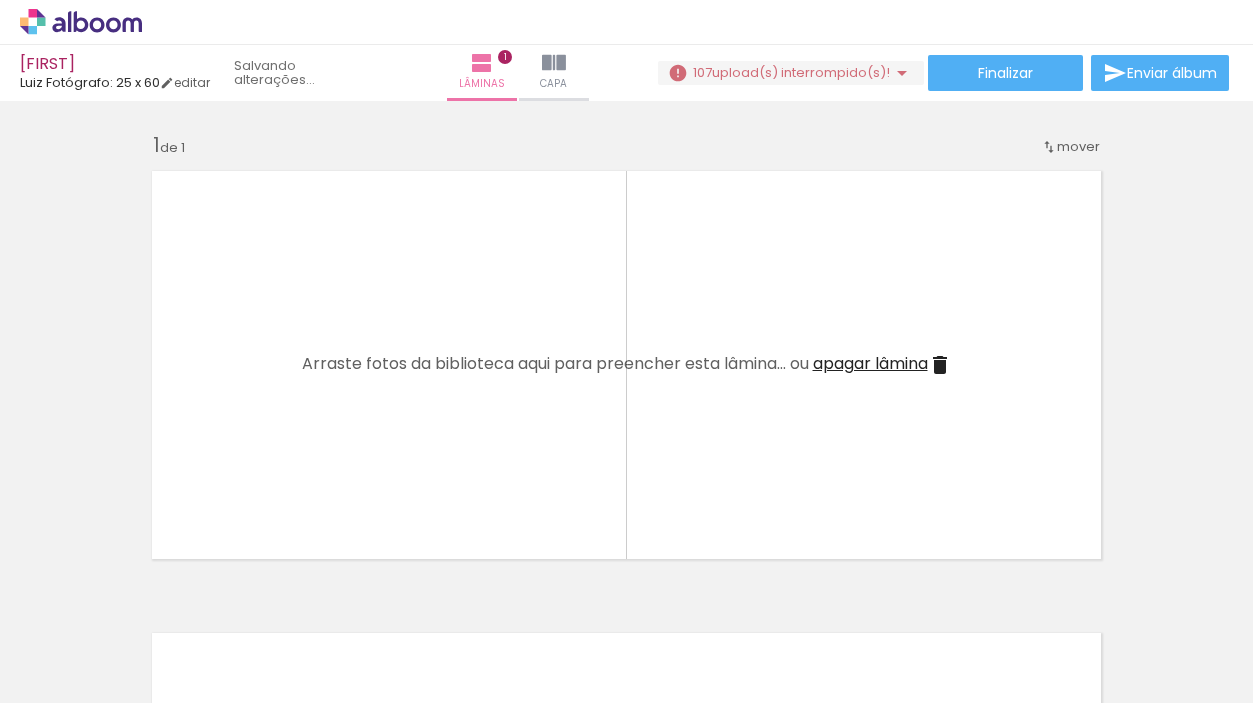 click at bounding box center (156, 595) 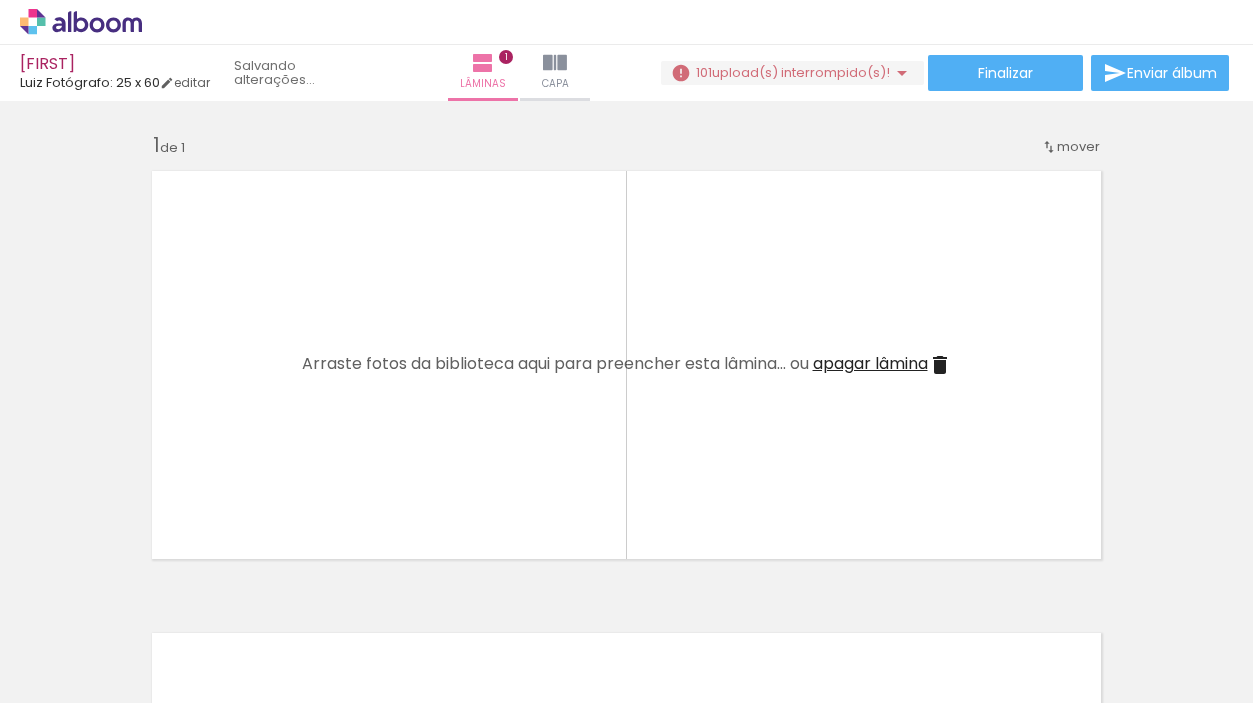 click at bounding box center (156, 595) 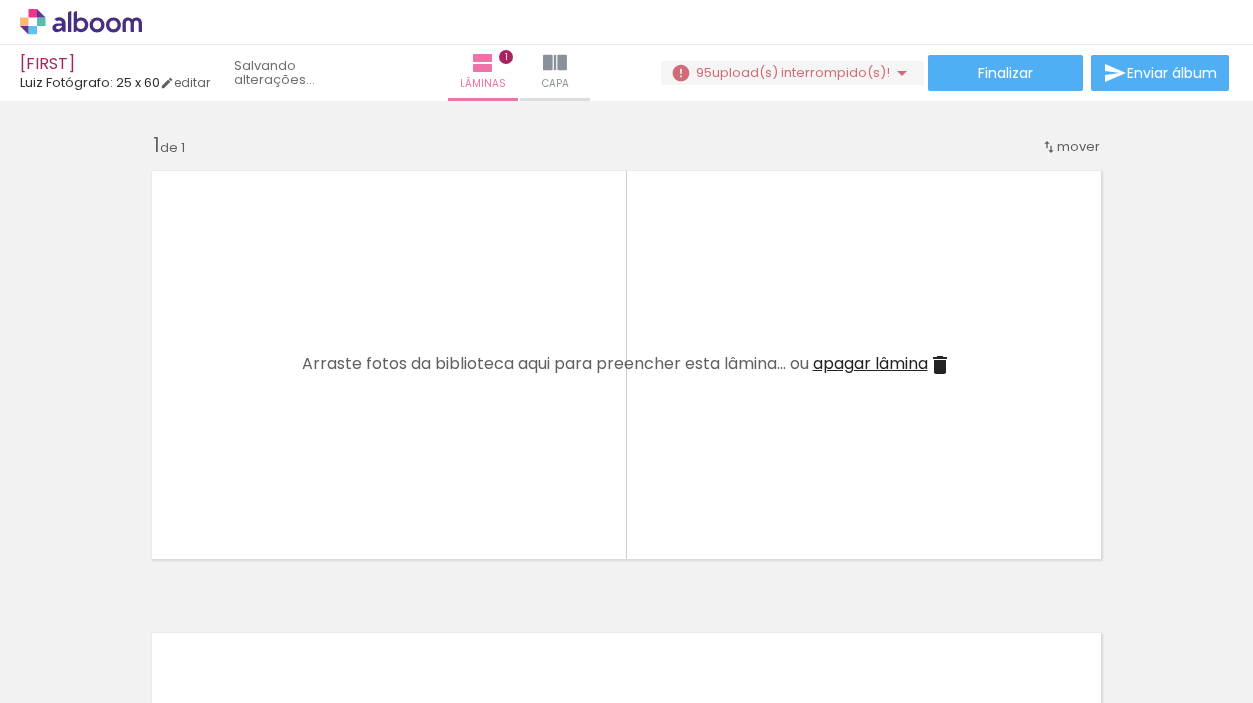 click at bounding box center [156, 595] 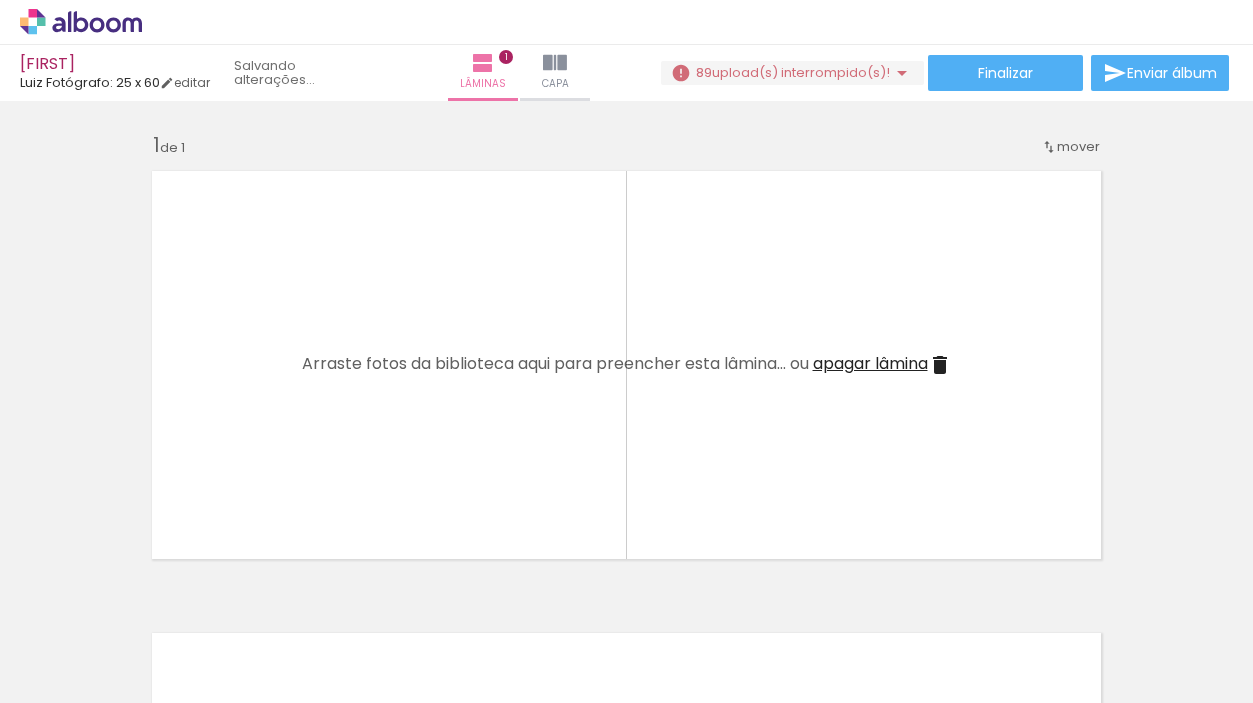 click at bounding box center [156, 595] 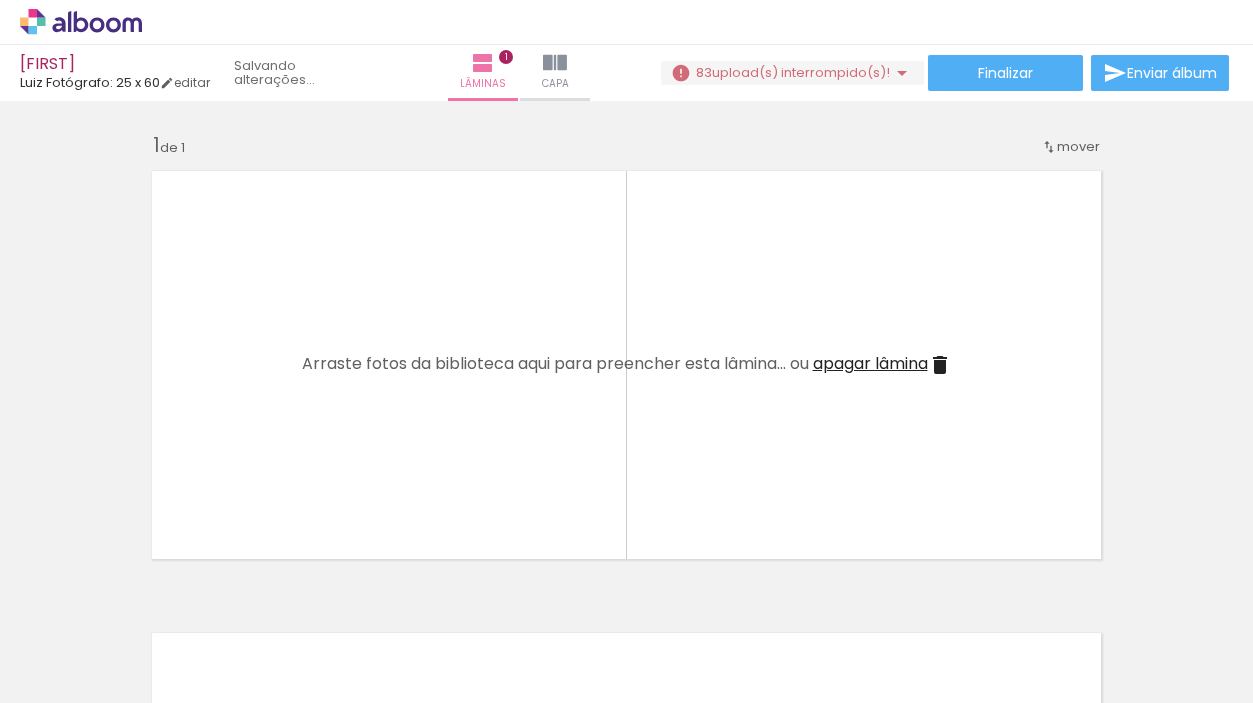 click at bounding box center [156, 595] 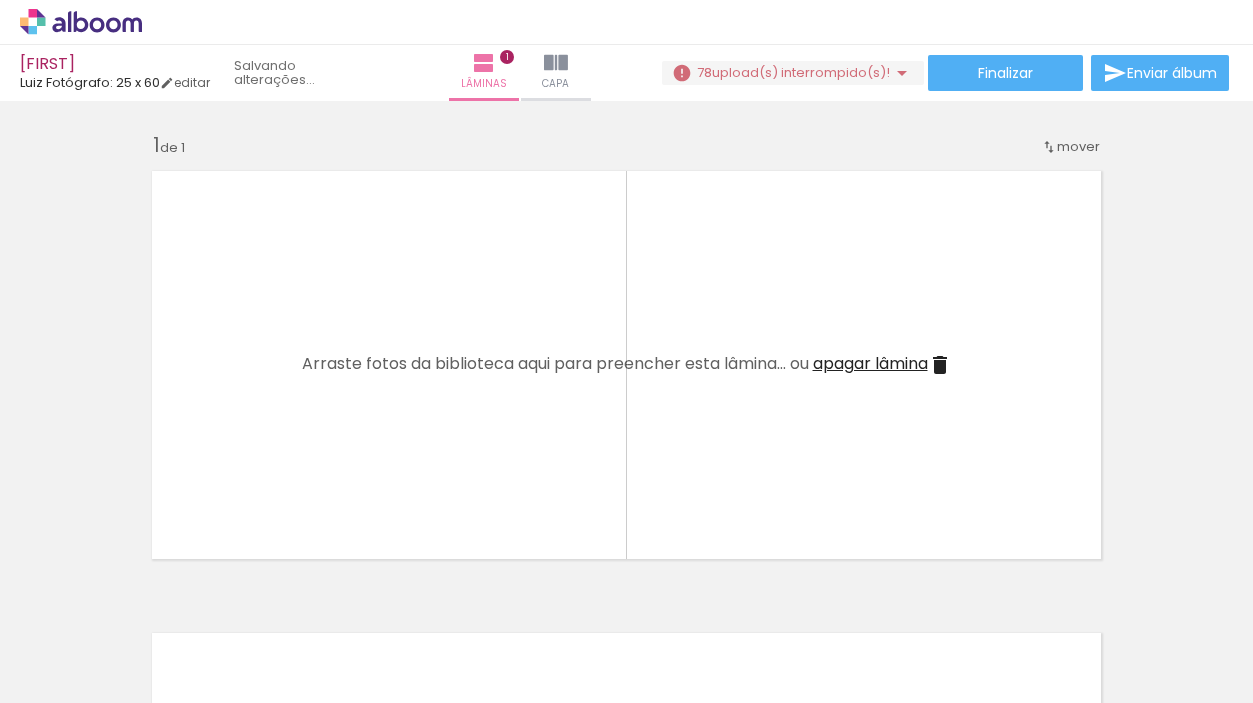 click at bounding box center (156, 595) 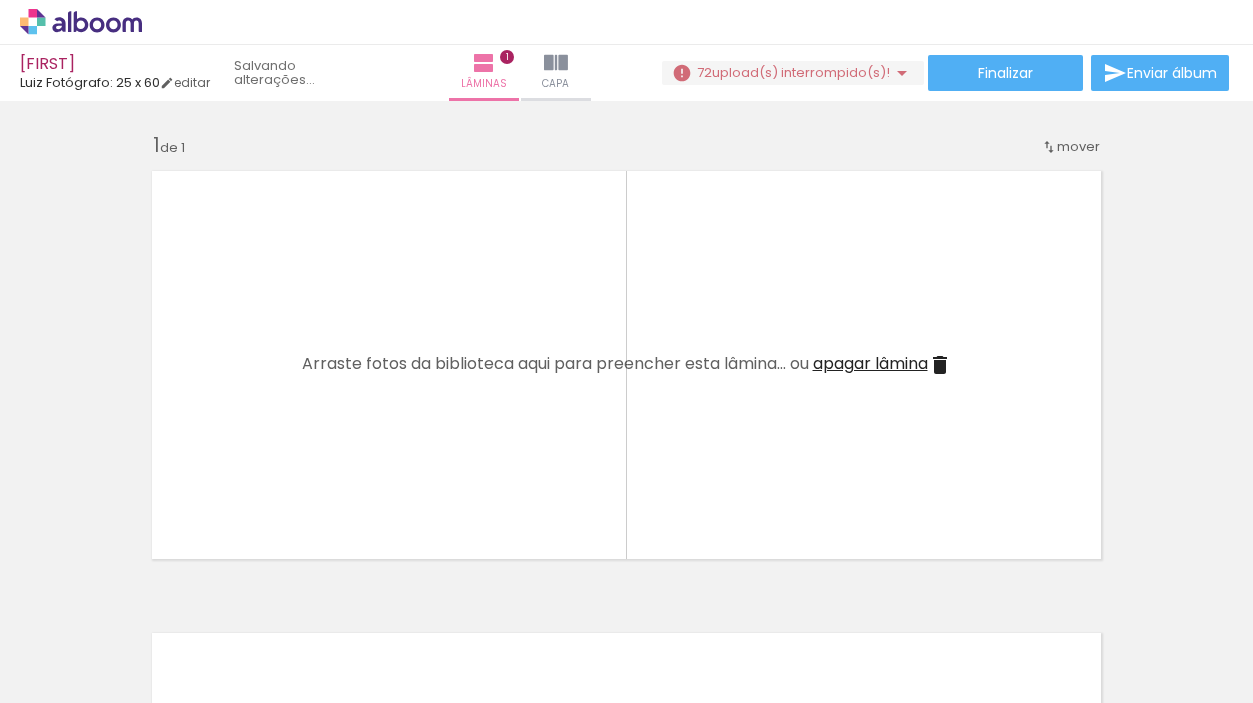 click at bounding box center (156, 595) 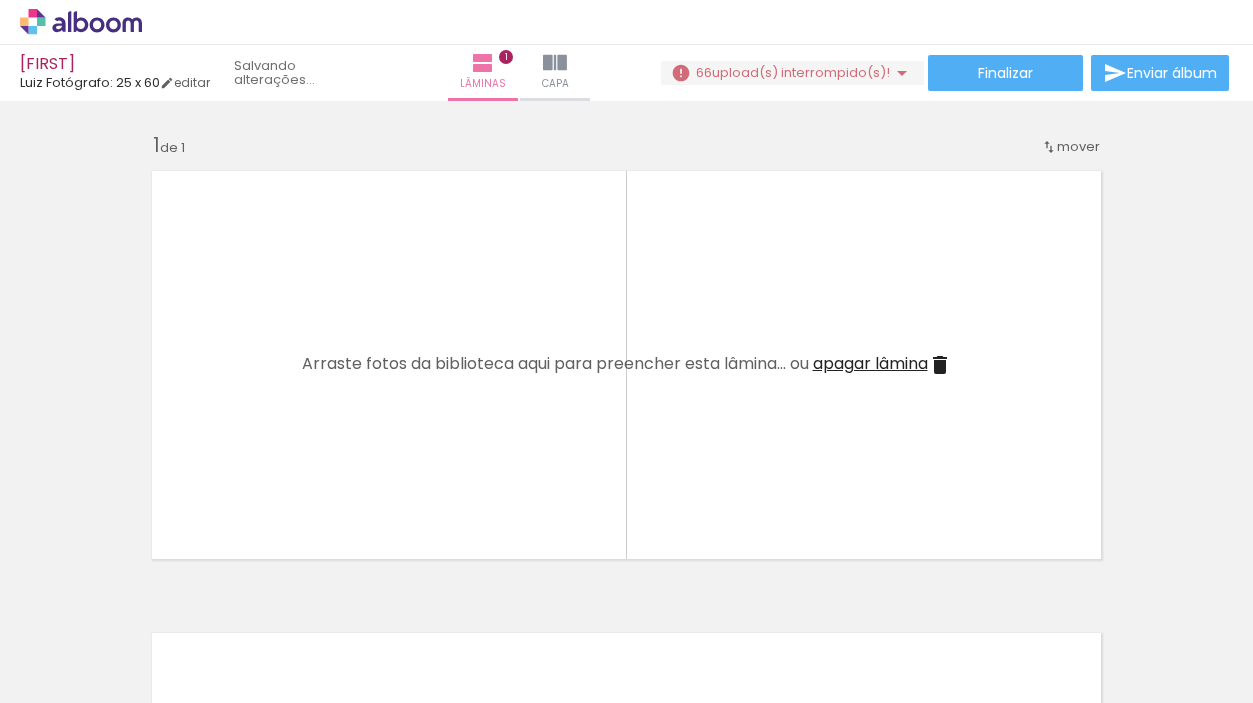 click at bounding box center (156, 595) 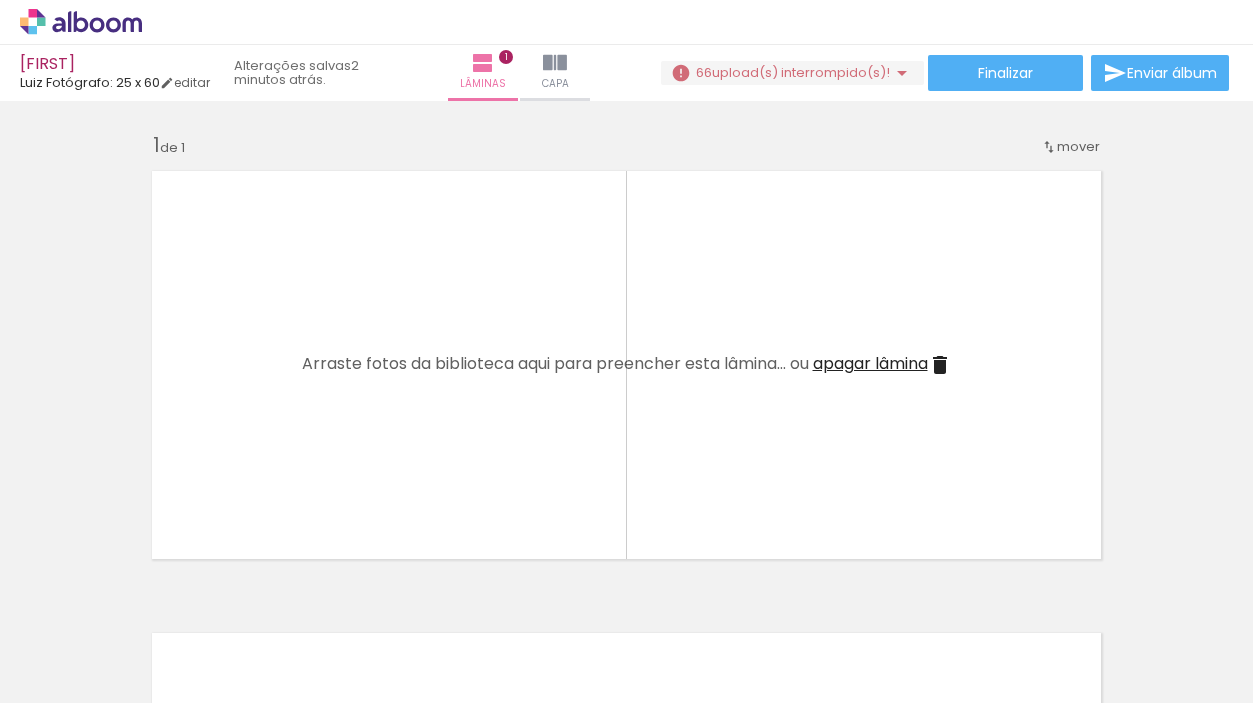 click at bounding box center [156, 595] 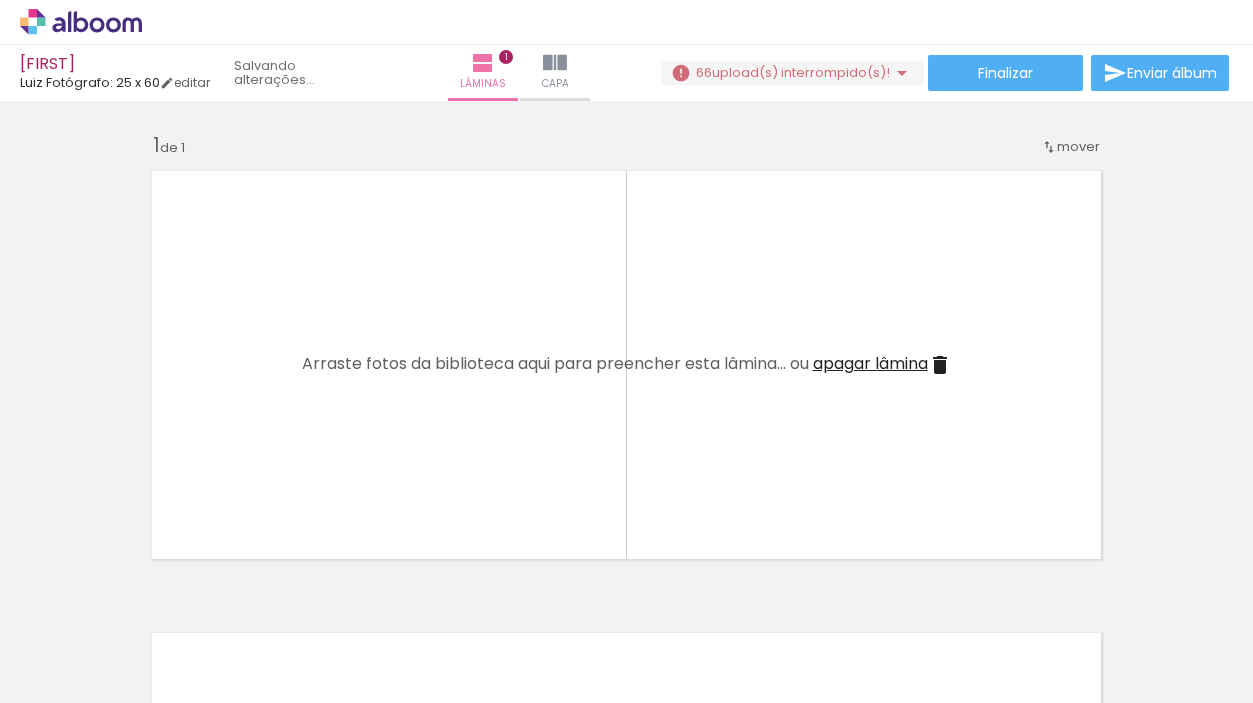 click at bounding box center [156, 595] 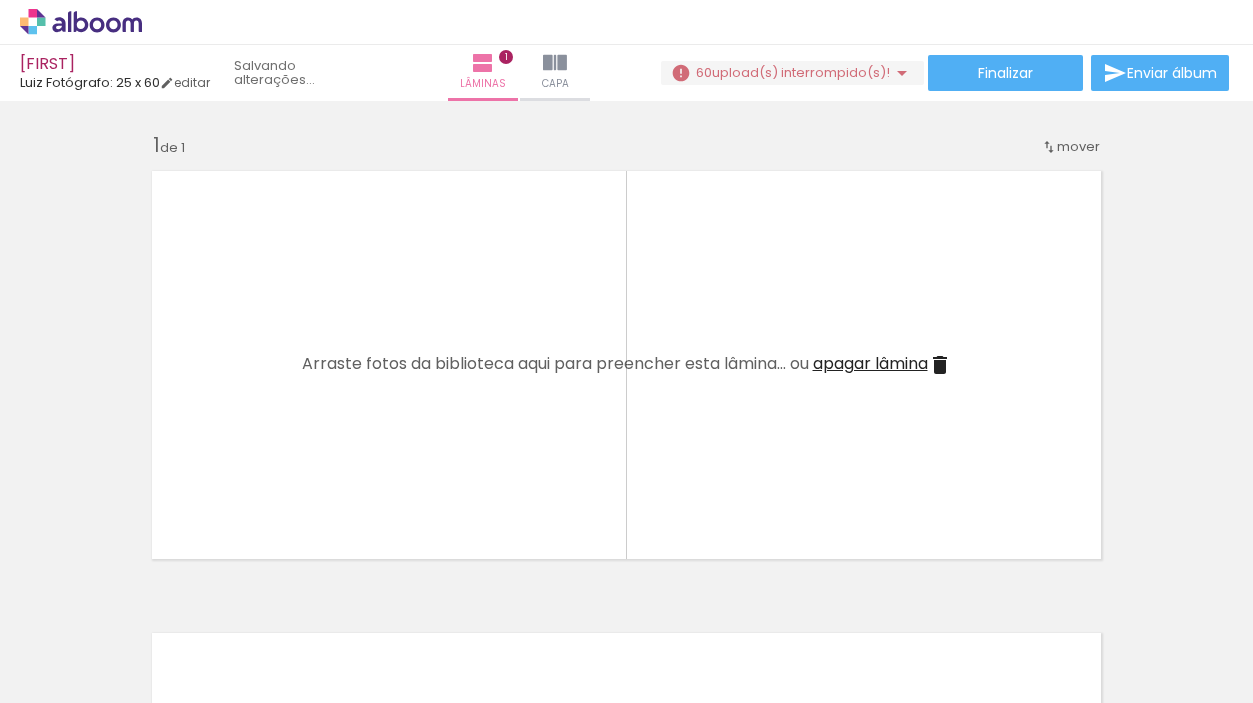 click at bounding box center (156, 595) 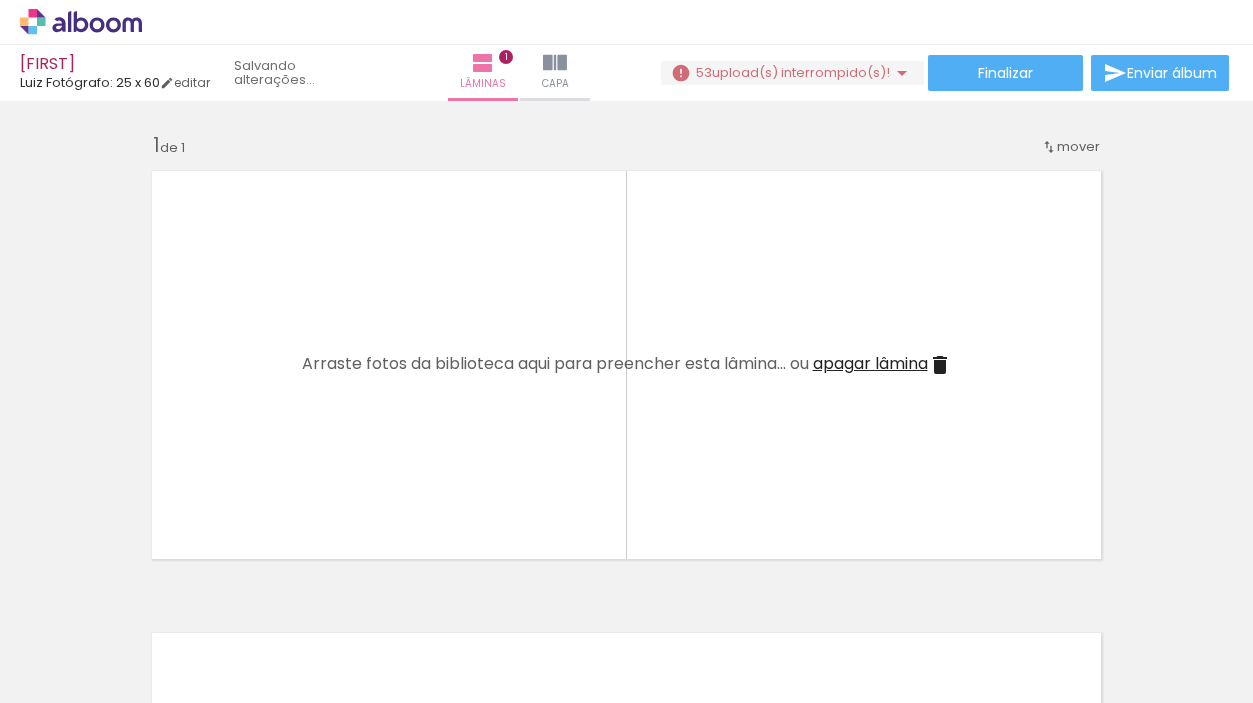 click at bounding box center [156, 595] 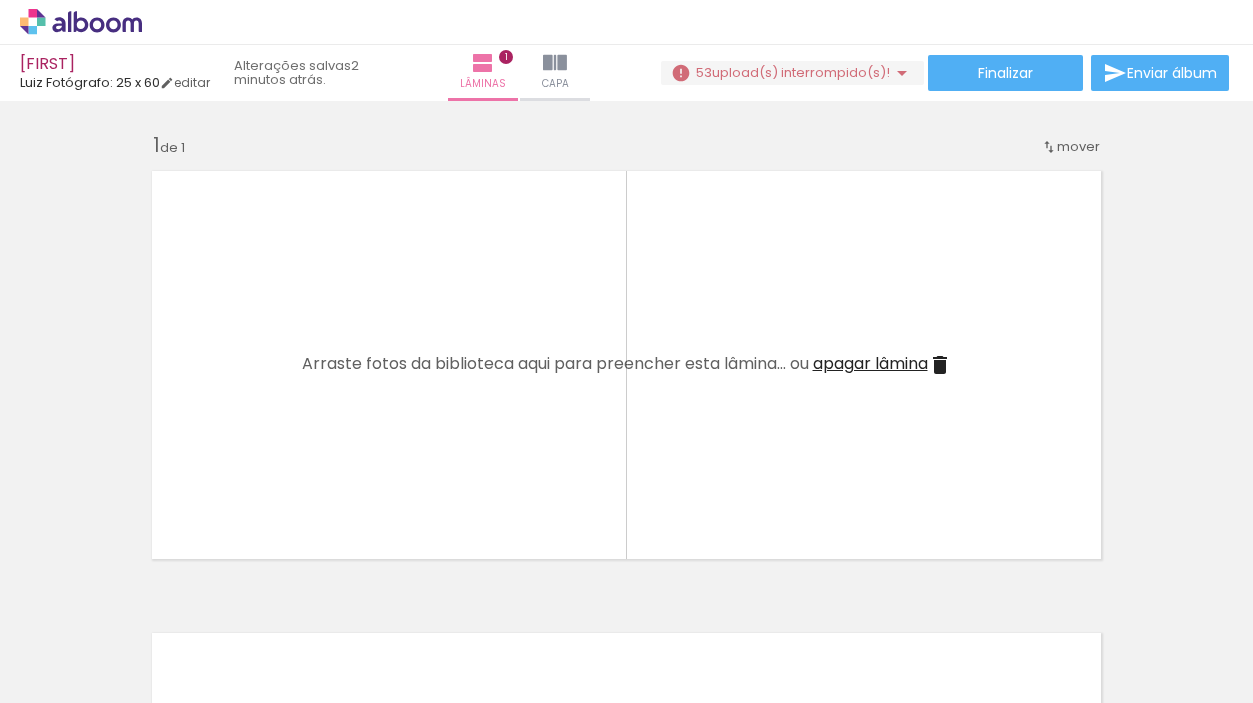 click at bounding box center [156, 595] 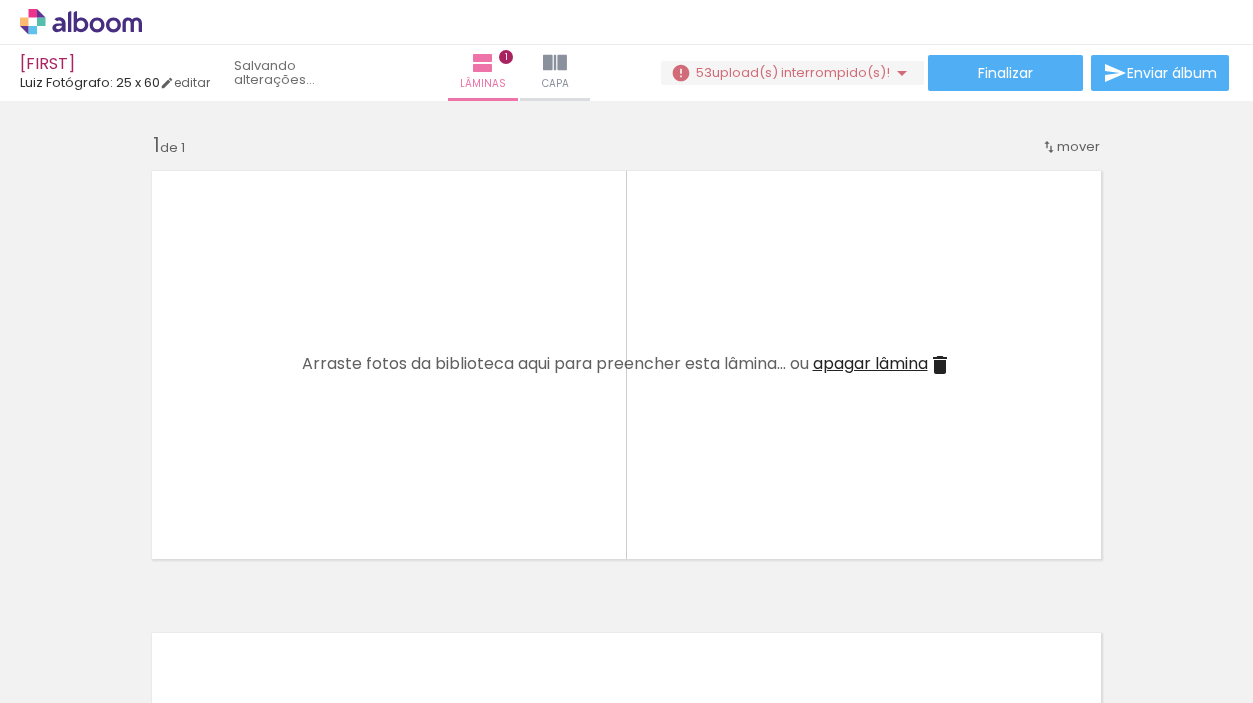 click at bounding box center [156, 595] 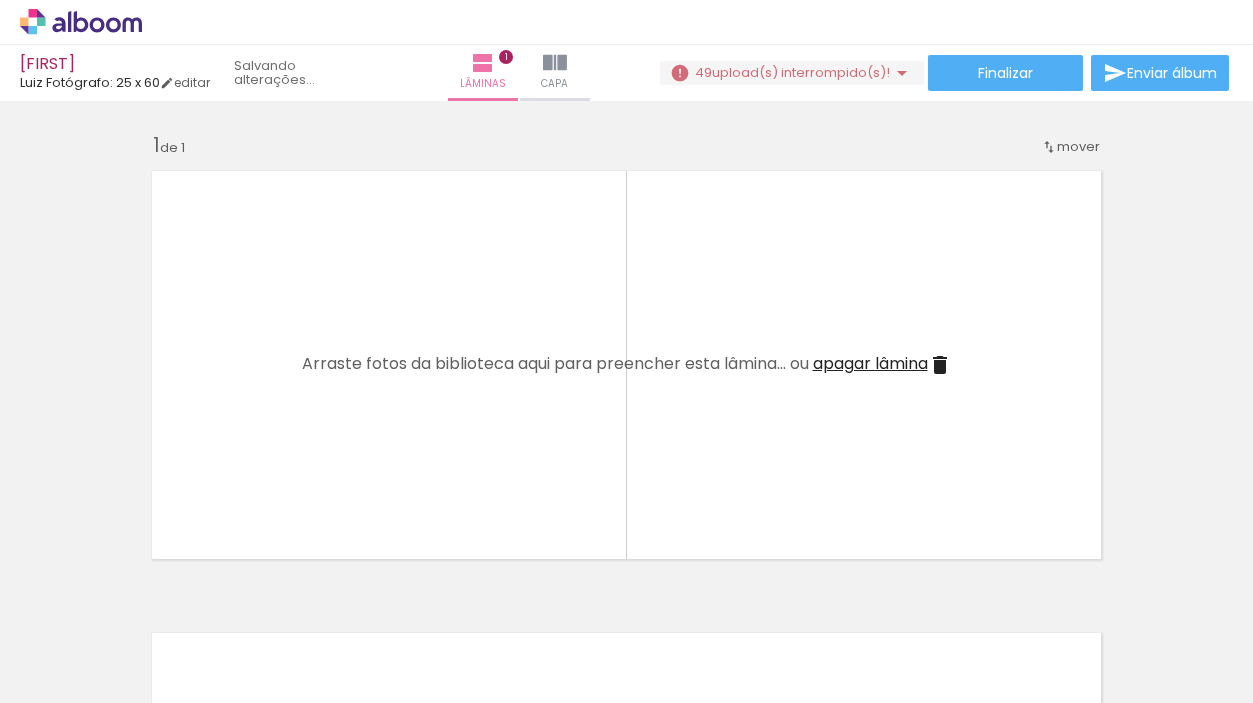 click at bounding box center [156, 595] 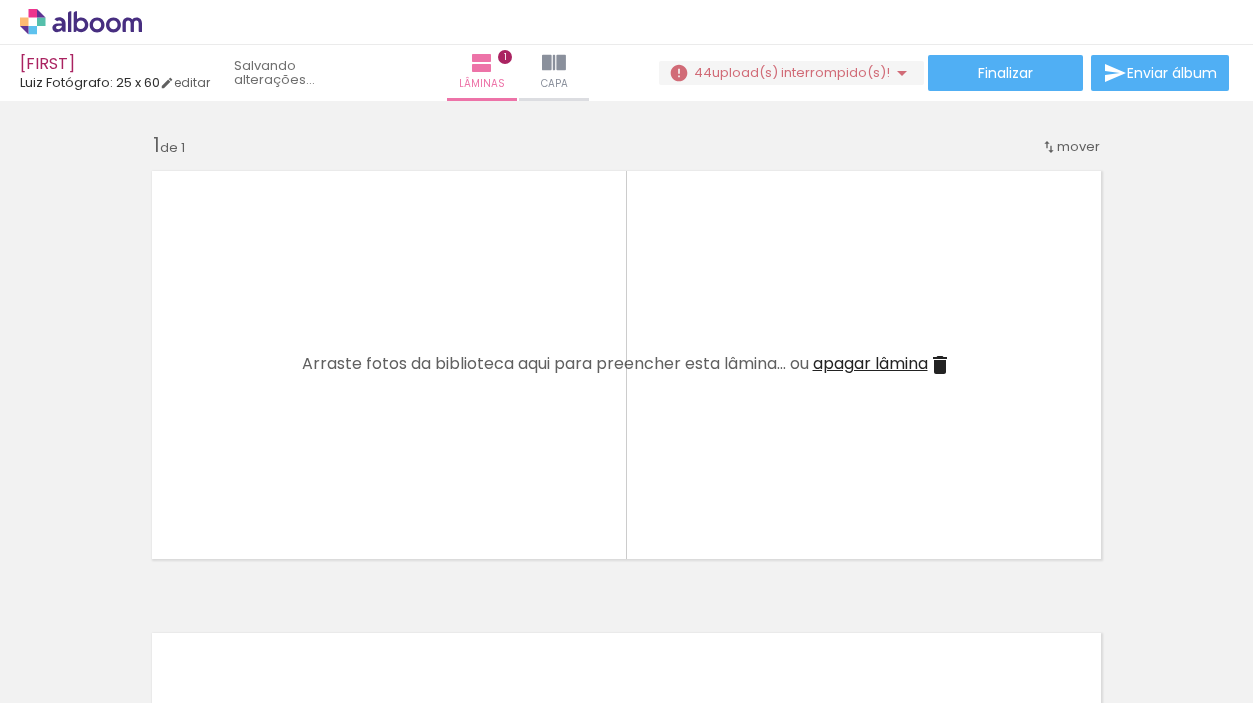 click at bounding box center [156, 595] 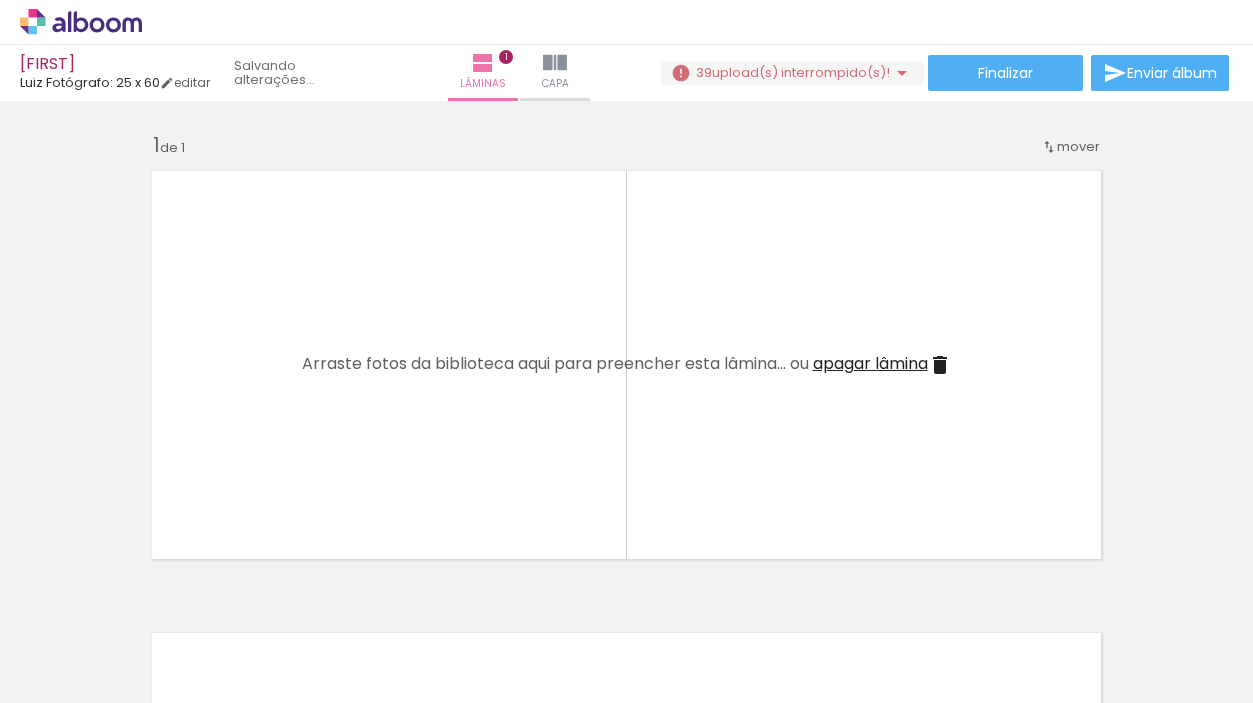 click at bounding box center [156, 595] 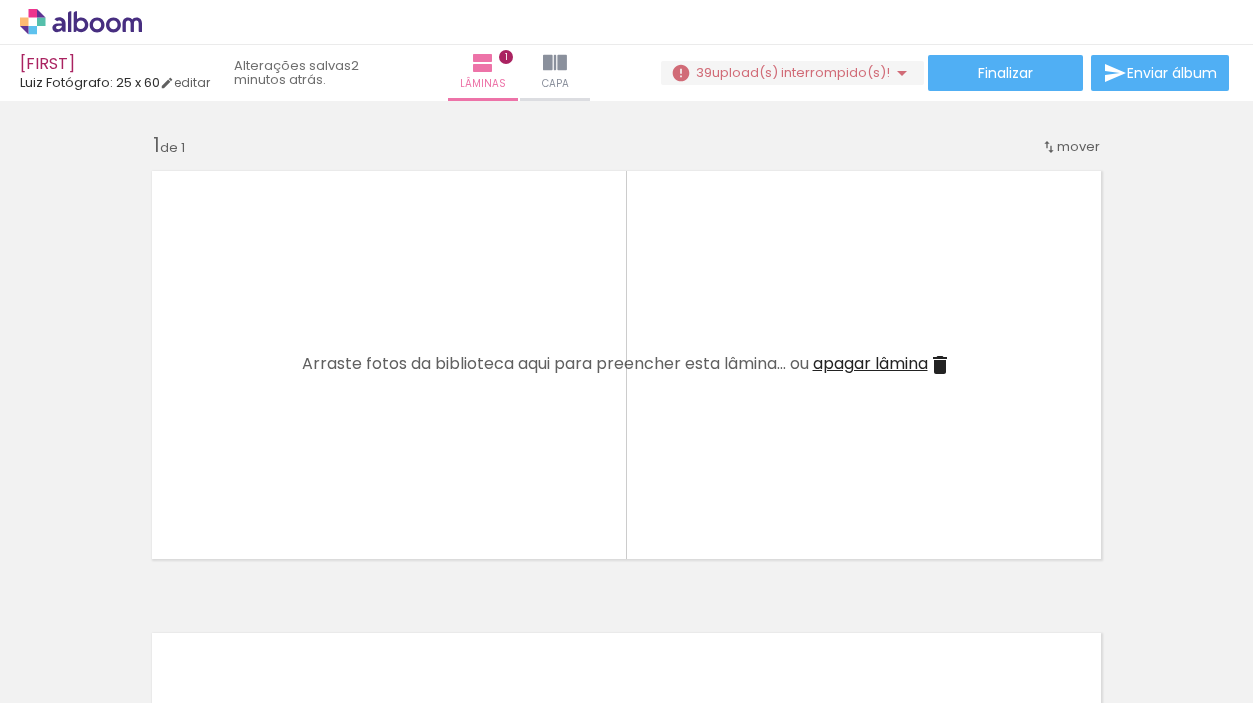 click at bounding box center [156, 595] 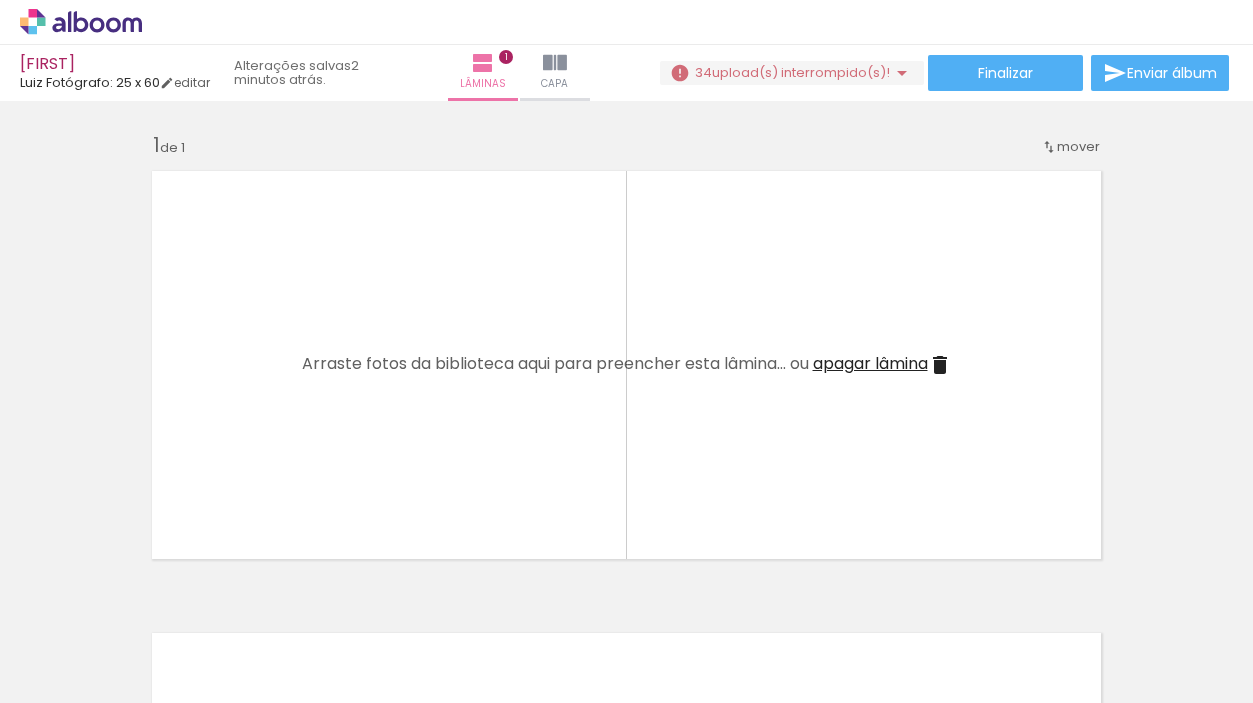 click at bounding box center [156, 595] 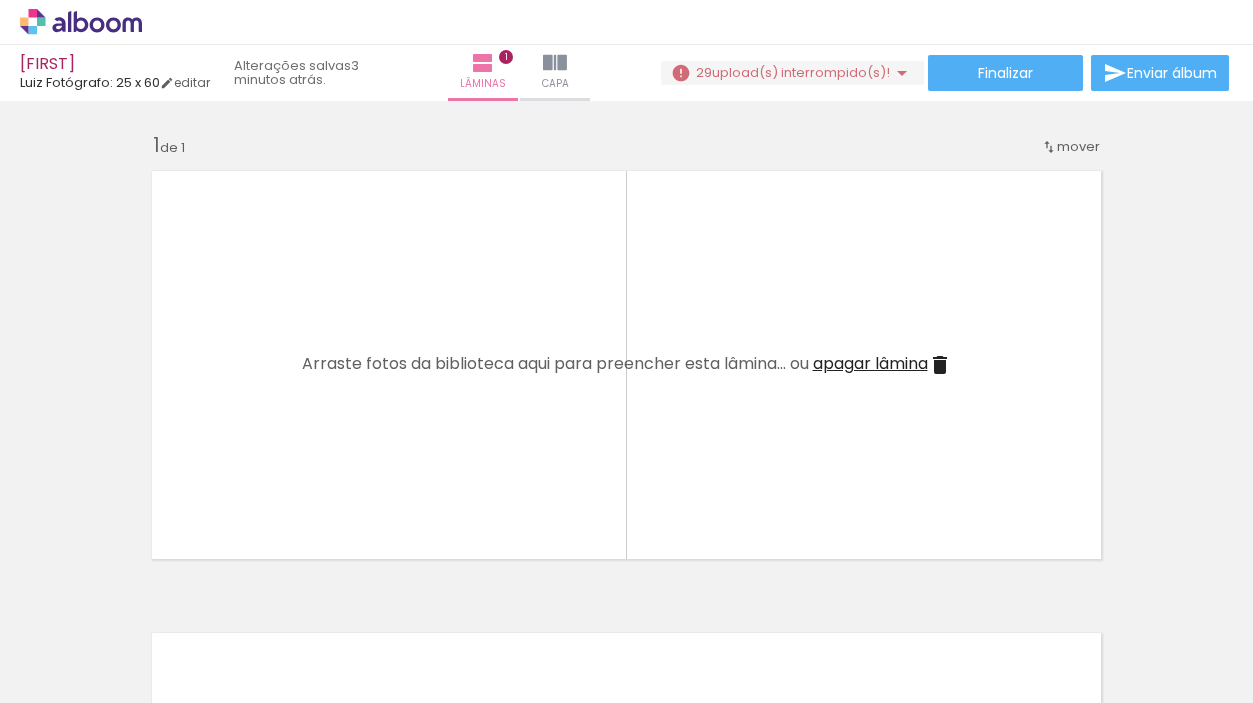 click at bounding box center [156, 595] 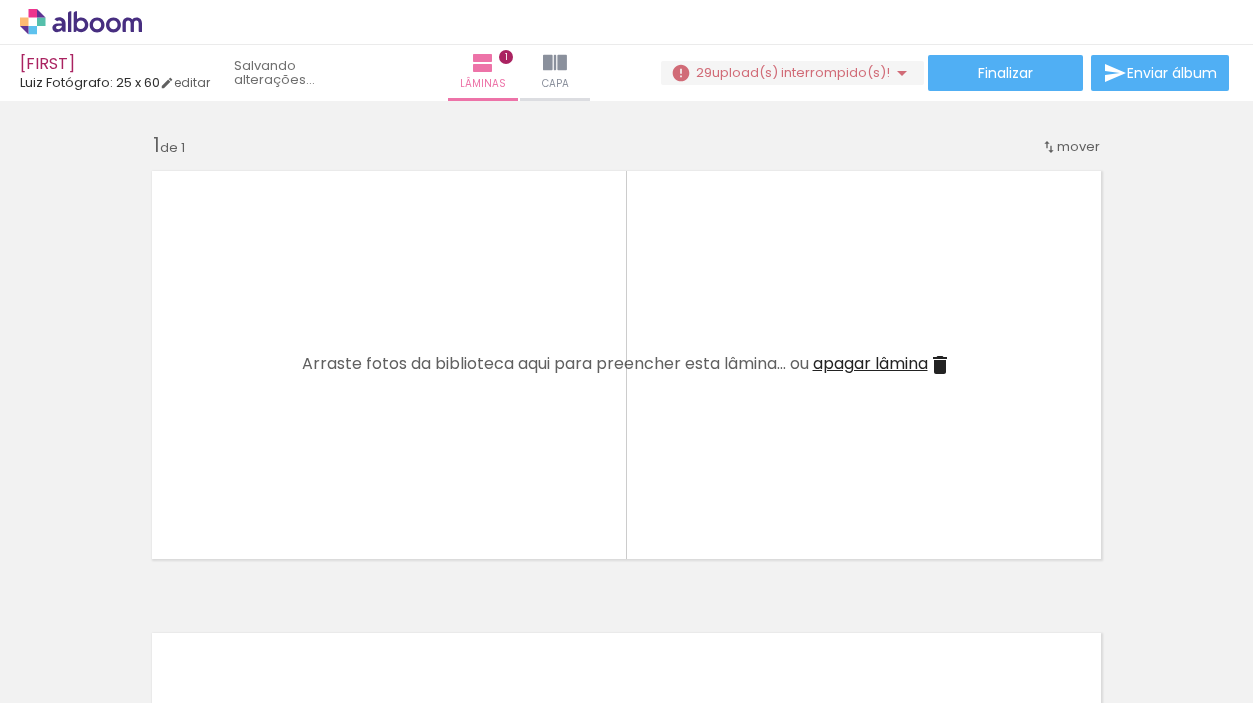 click at bounding box center [156, 595] 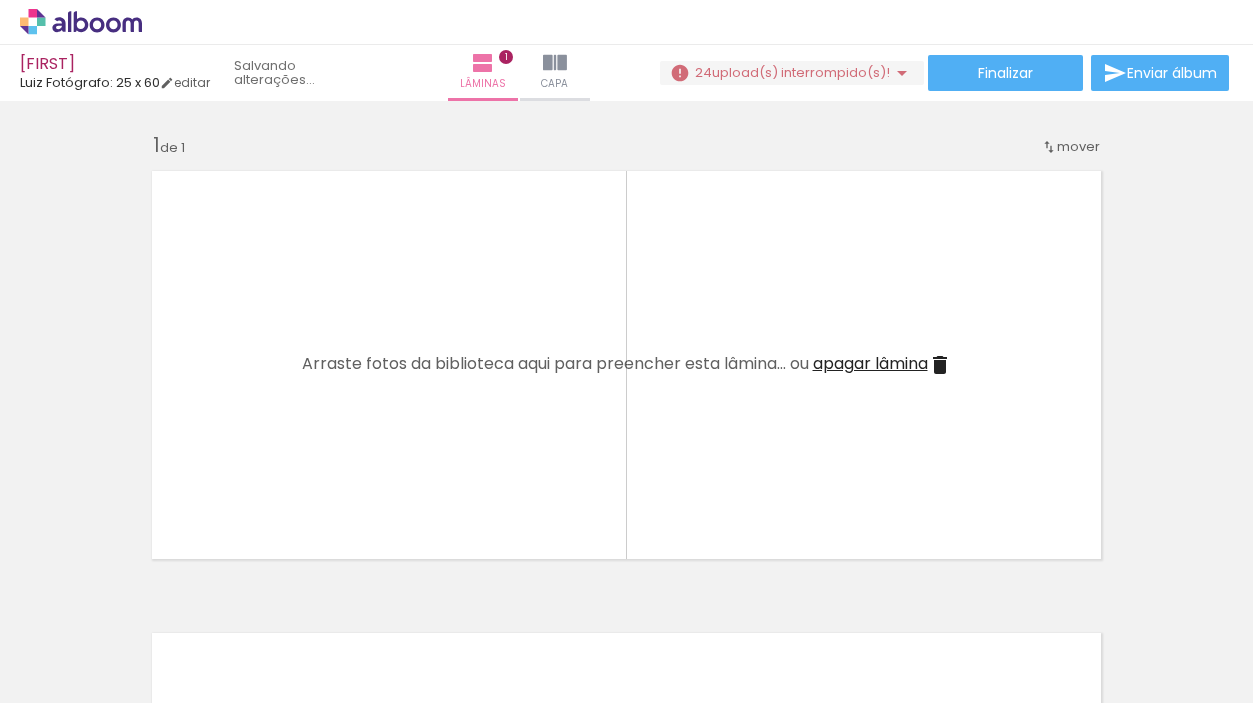 click at bounding box center (156, 595) 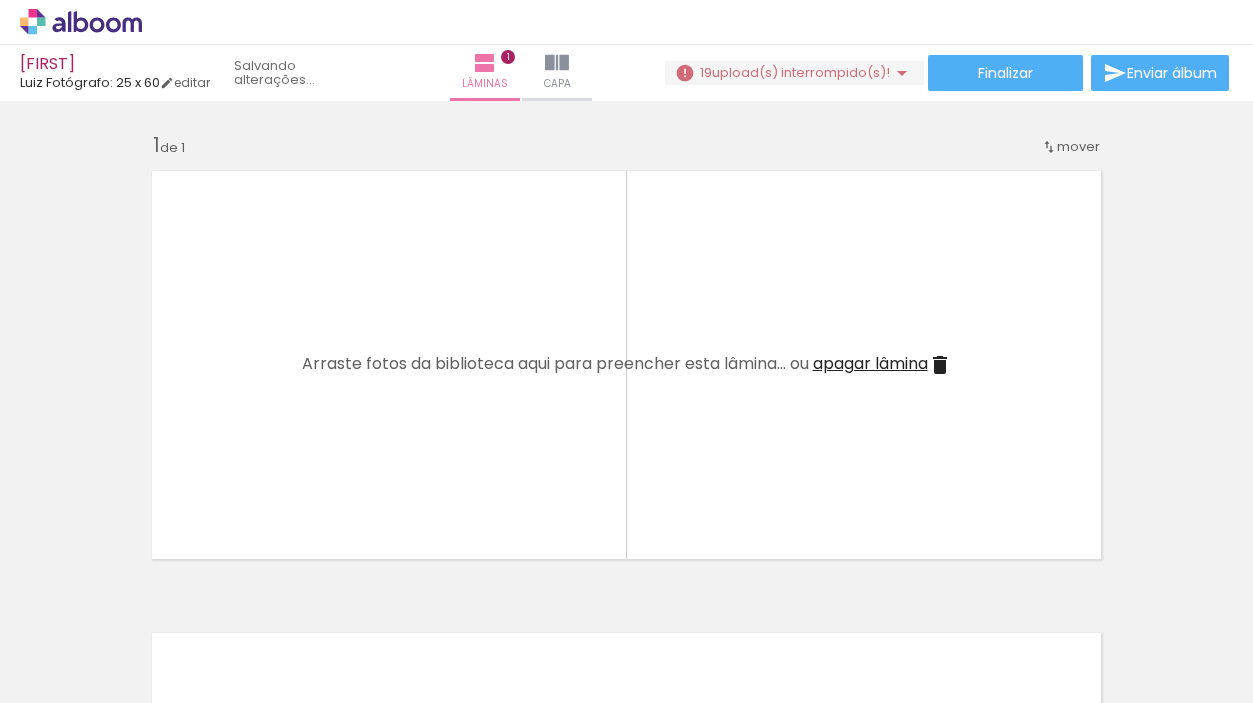 click at bounding box center (156, 595) 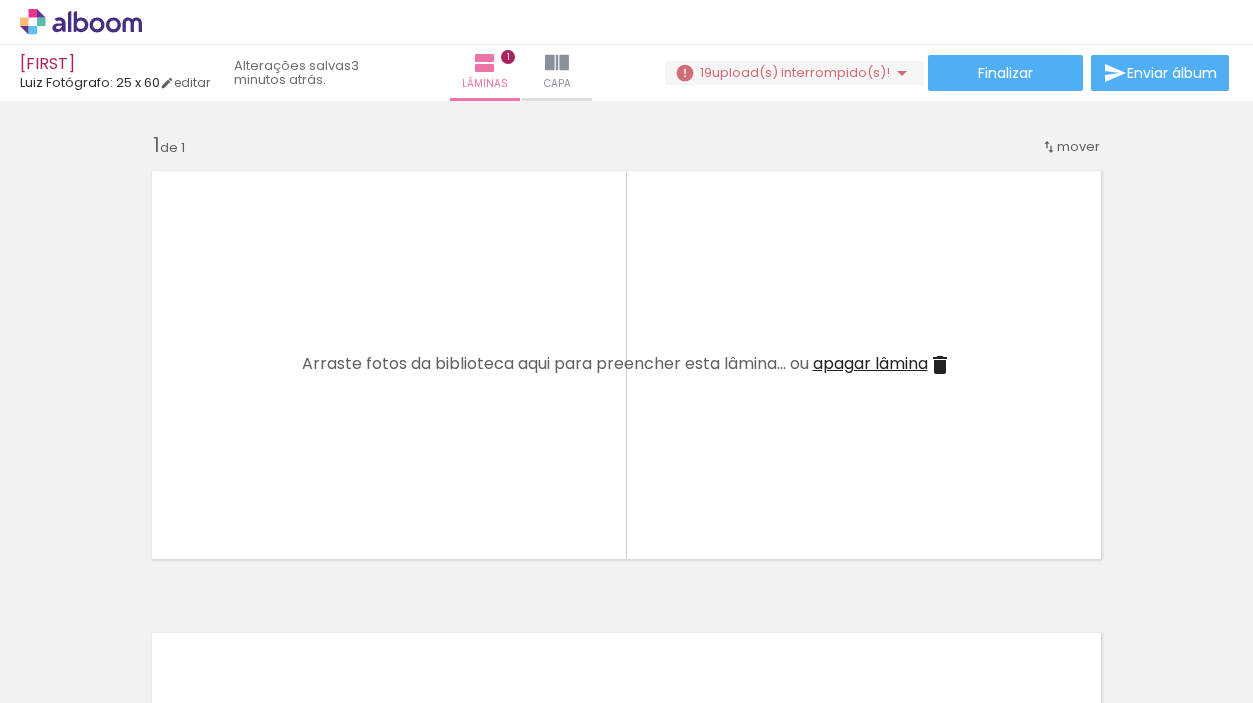 click at bounding box center (156, 595) 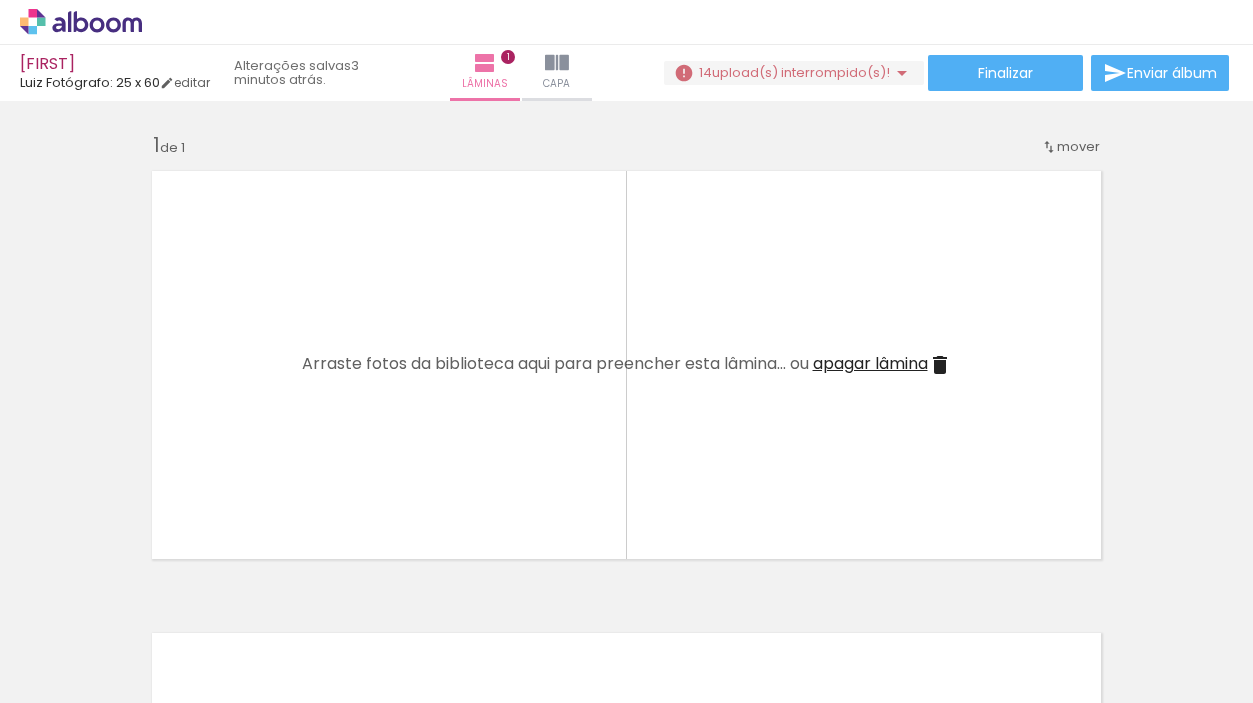 click at bounding box center [156, 595] 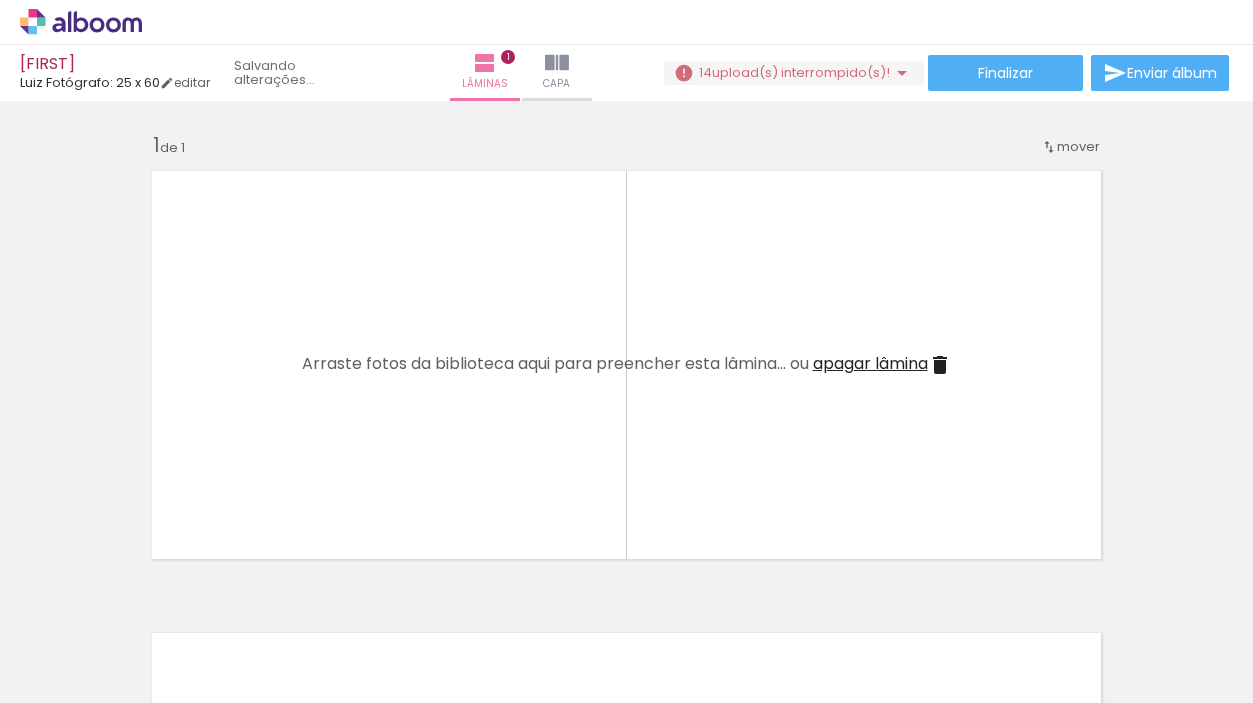 click at bounding box center (156, 595) 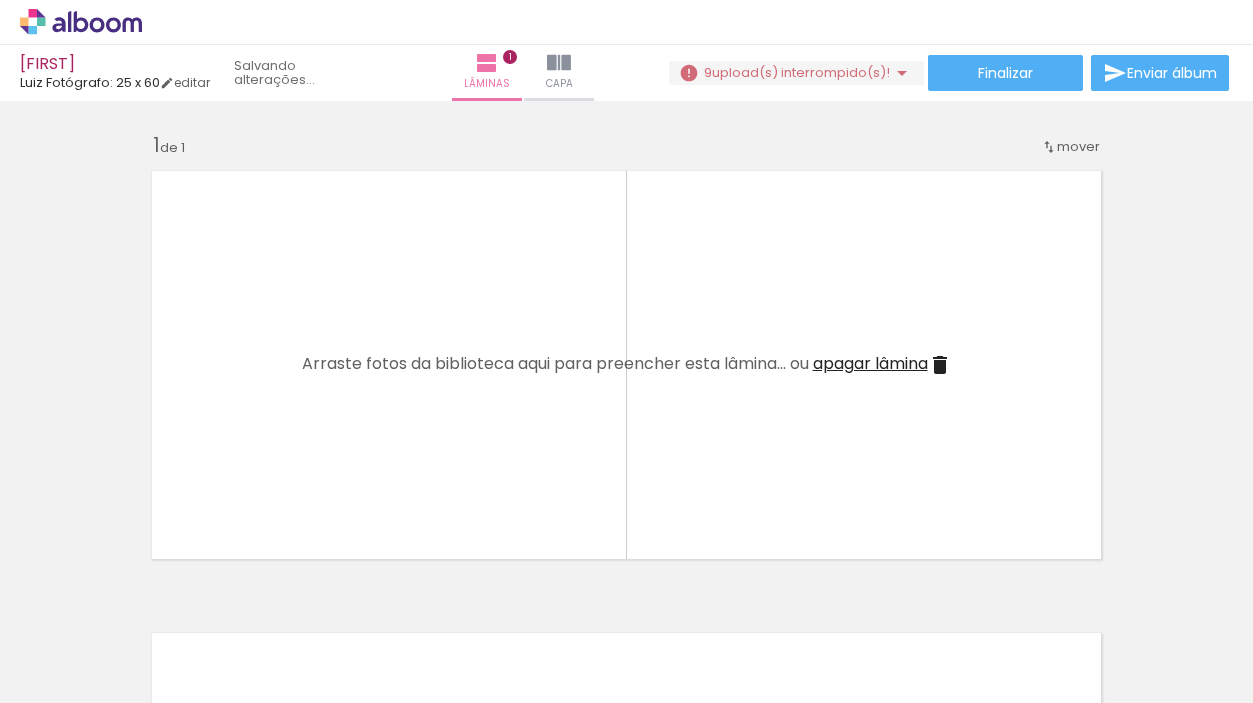 click at bounding box center [156, 595] 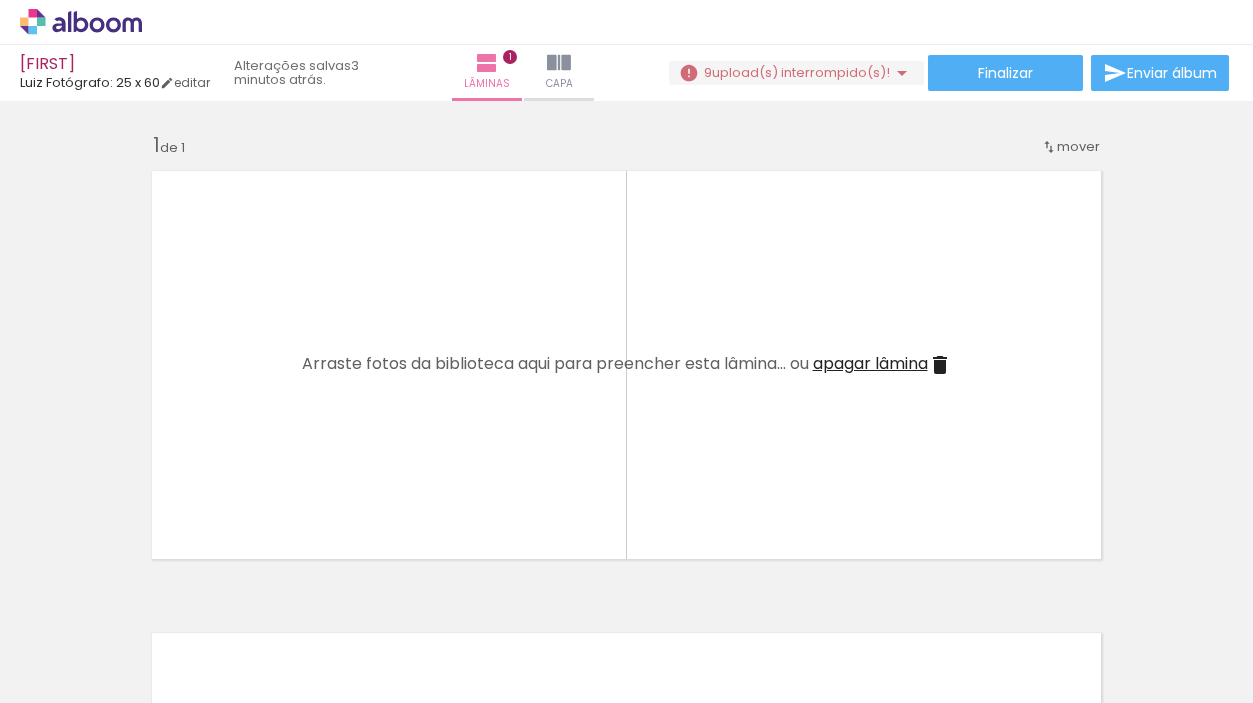 click at bounding box center (156, 595) 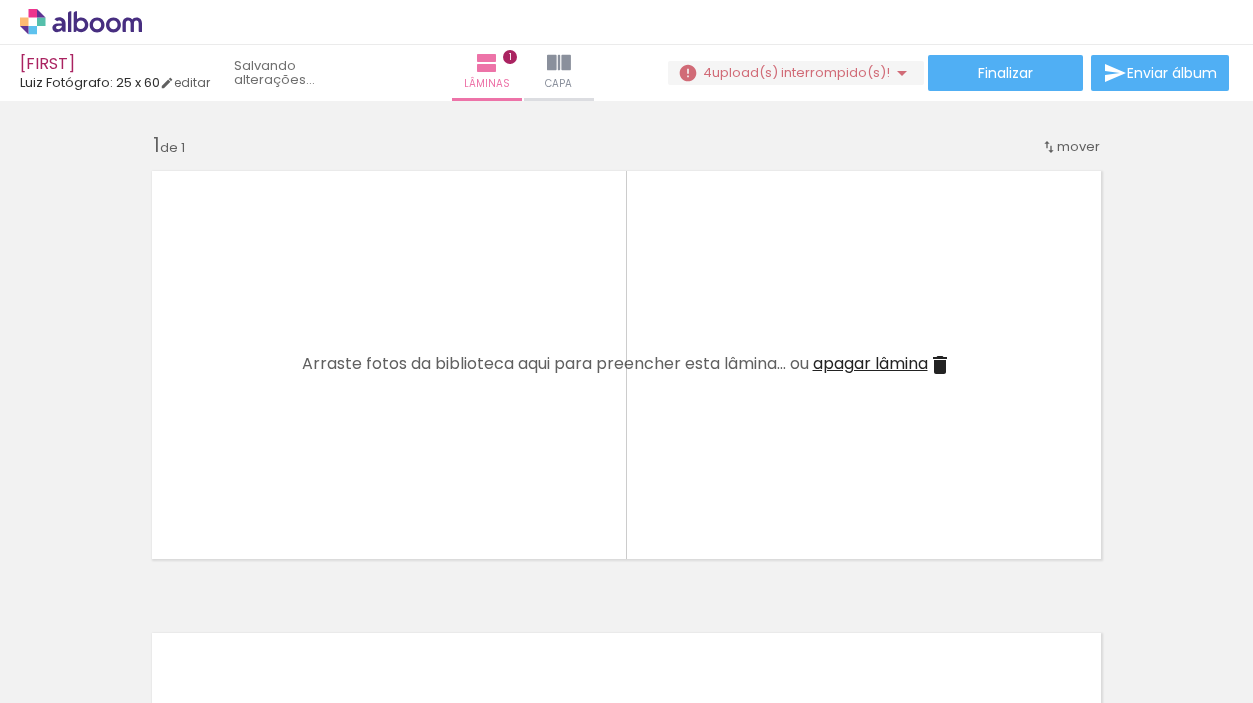 click at bounding box center [156, 595] 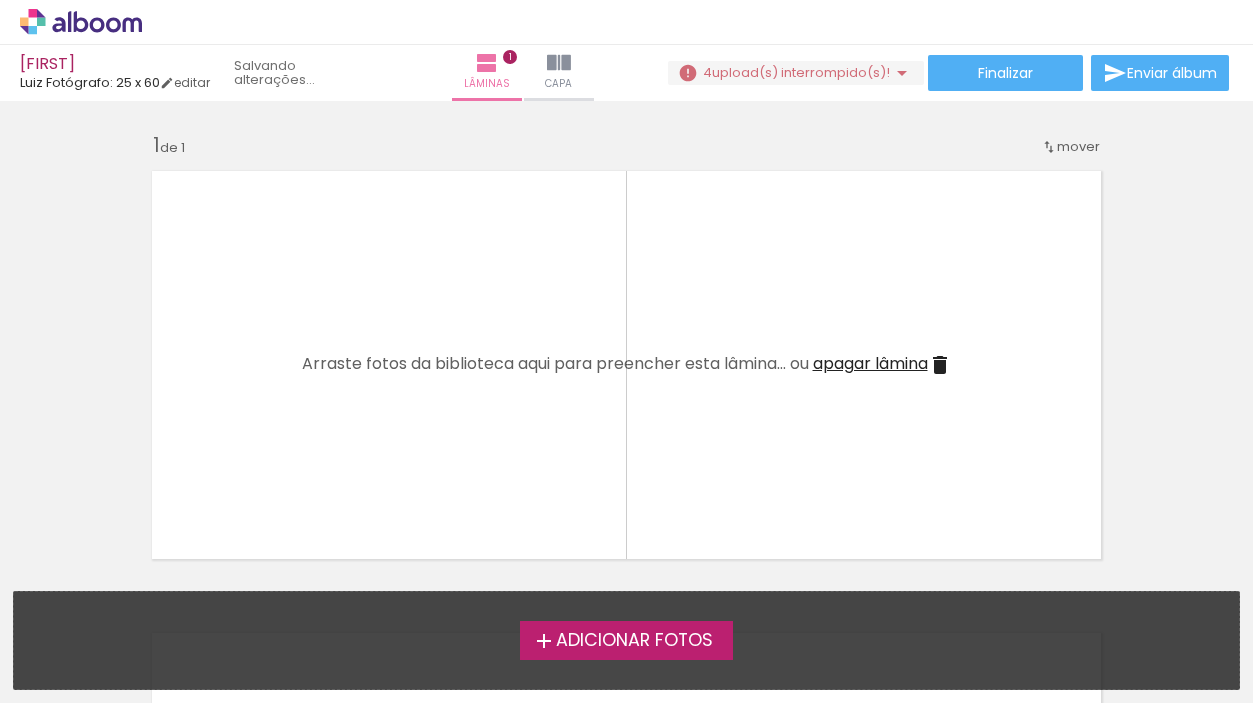 click on "Adicionar Fotos Solte suas fotos aqui..." at bounding box center (626, 640) 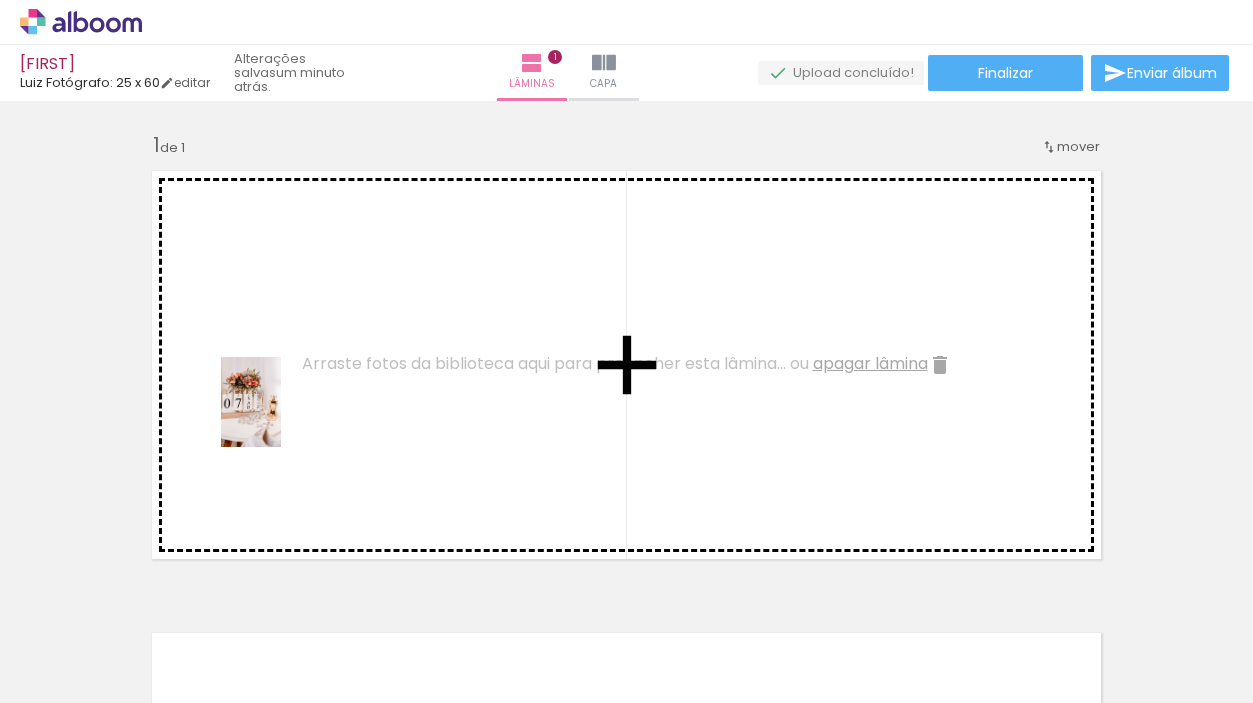 drag, startPoint x: 204, startPoint y: 648, endPoint x: 281, endPoint y: 417, distance: 243.49538 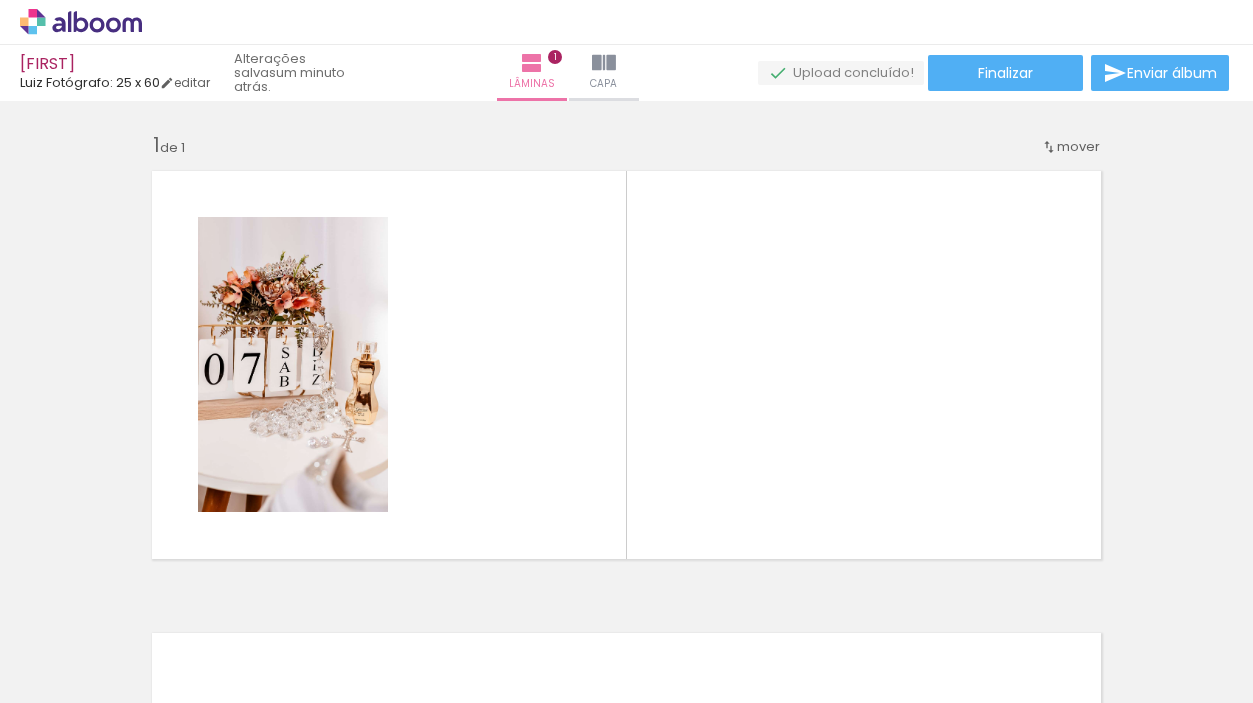 scroll, scrollTop: 0, scrollLeft: 0, axis: both 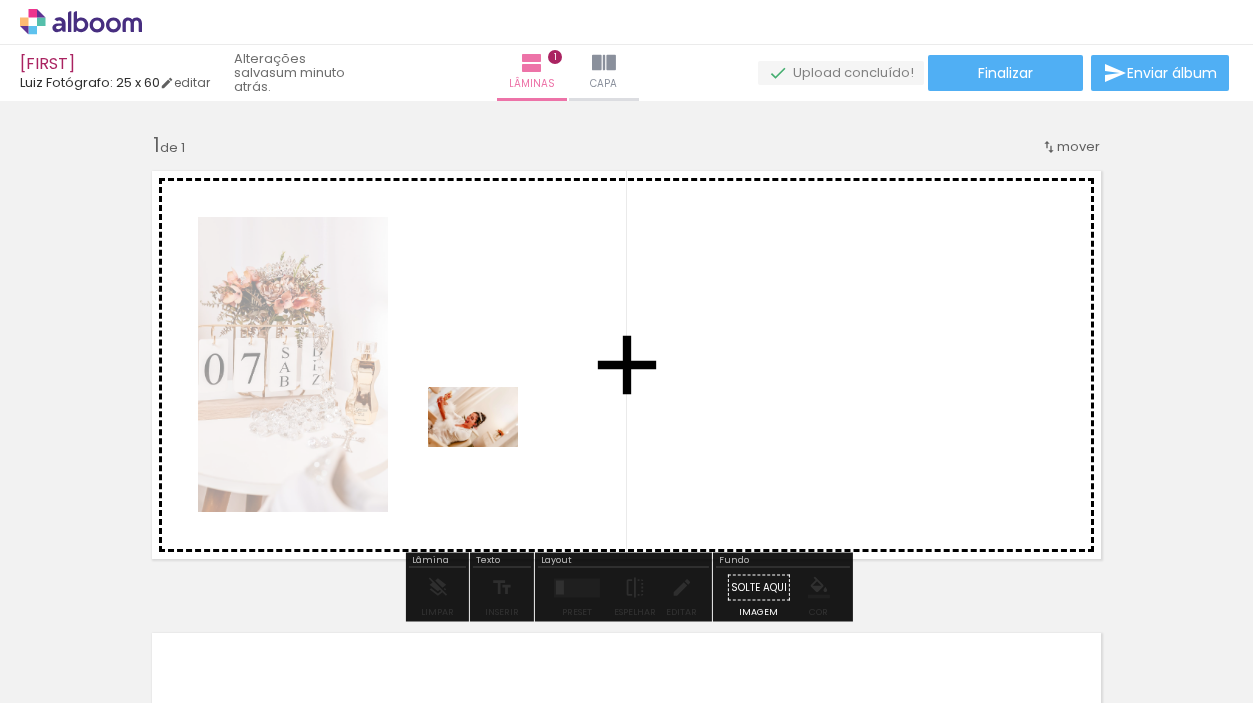 drag, startPoint x: 314, startPoint y: 658, endPoint x: 488, endPoint y: 447, distance: 273.4904 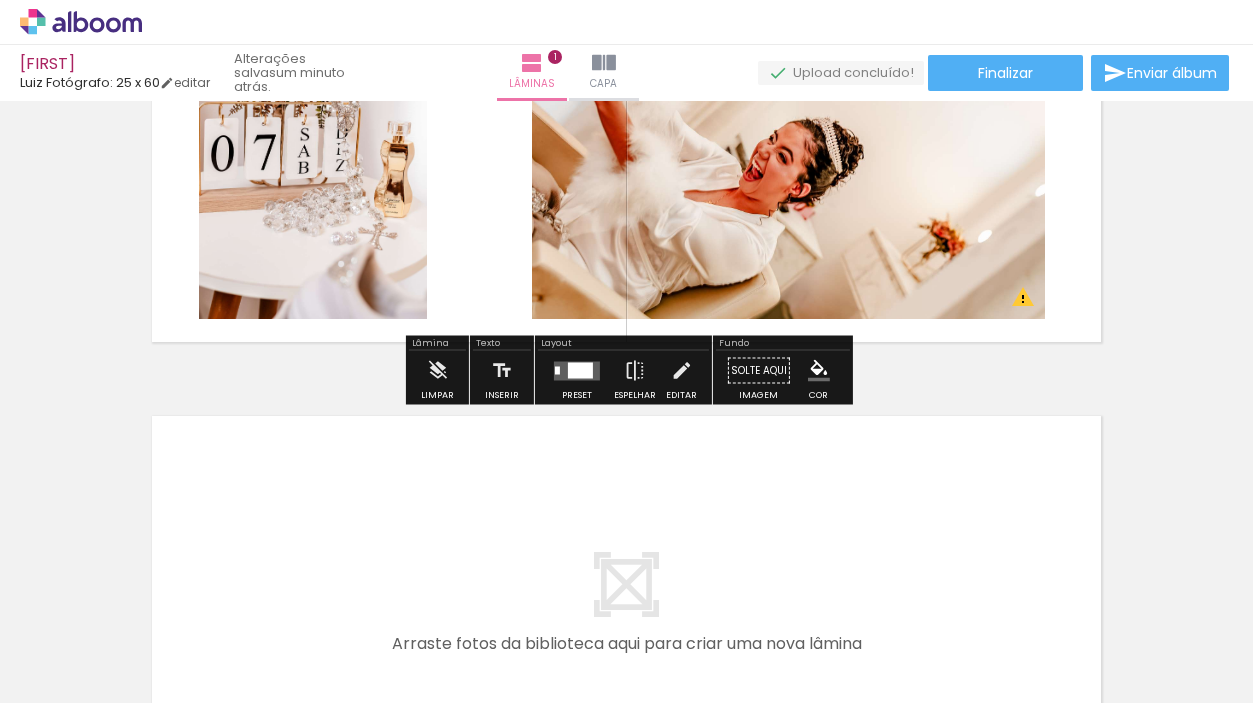 scroll, scrollTop: 282, scrollLeft: 0, axis: vertical 